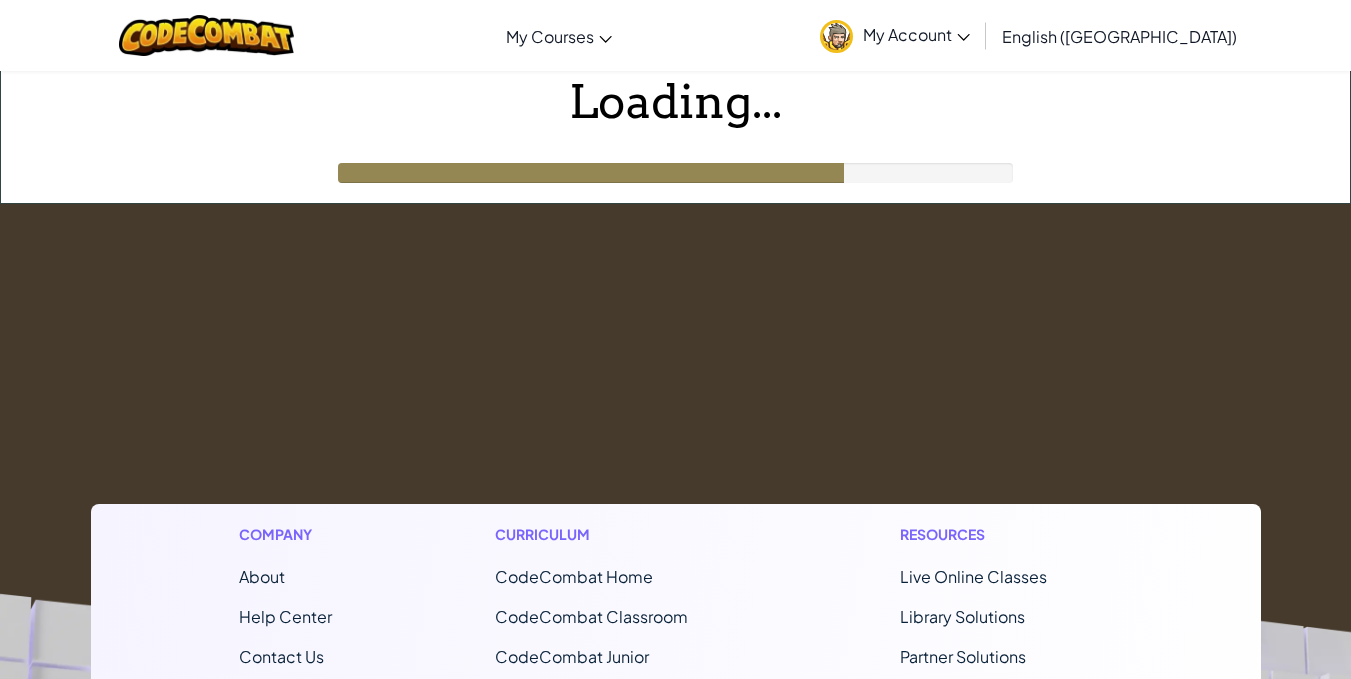 scroll, scrollTop: 134, scrollLeft: 0, axis: vertical 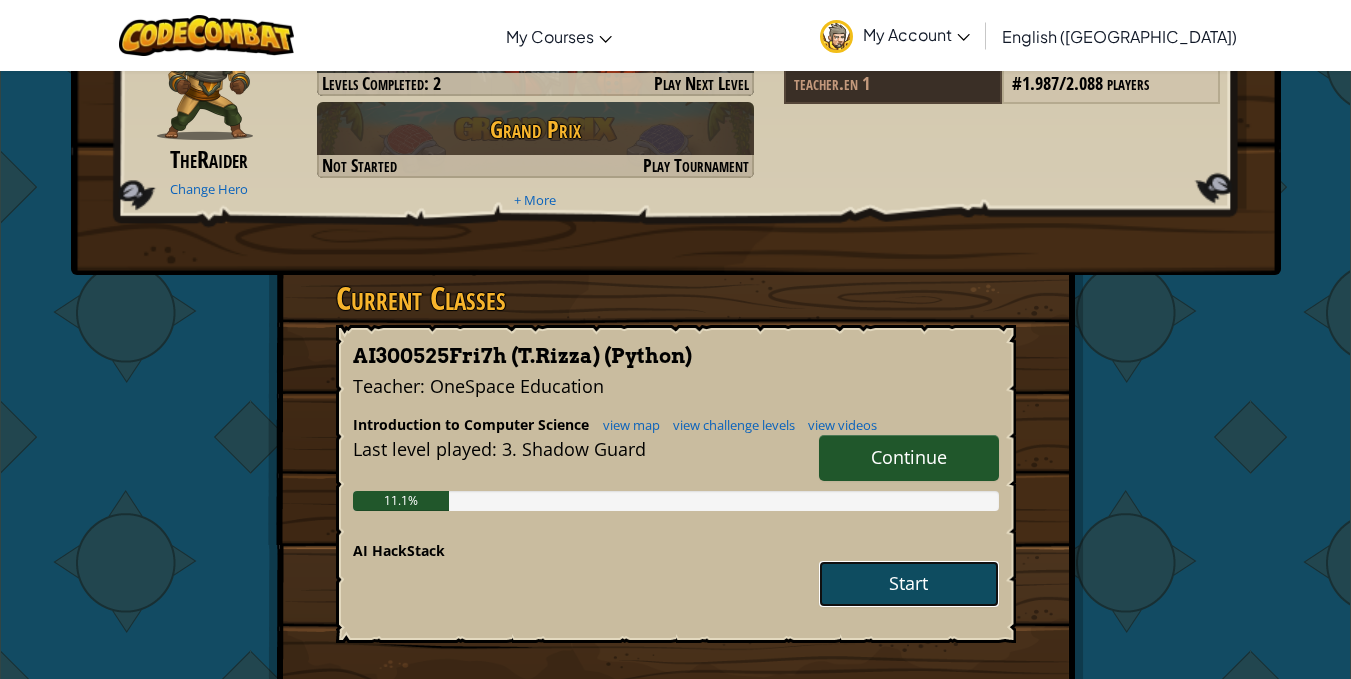 click on "Start" at bounding box center [909, 584] 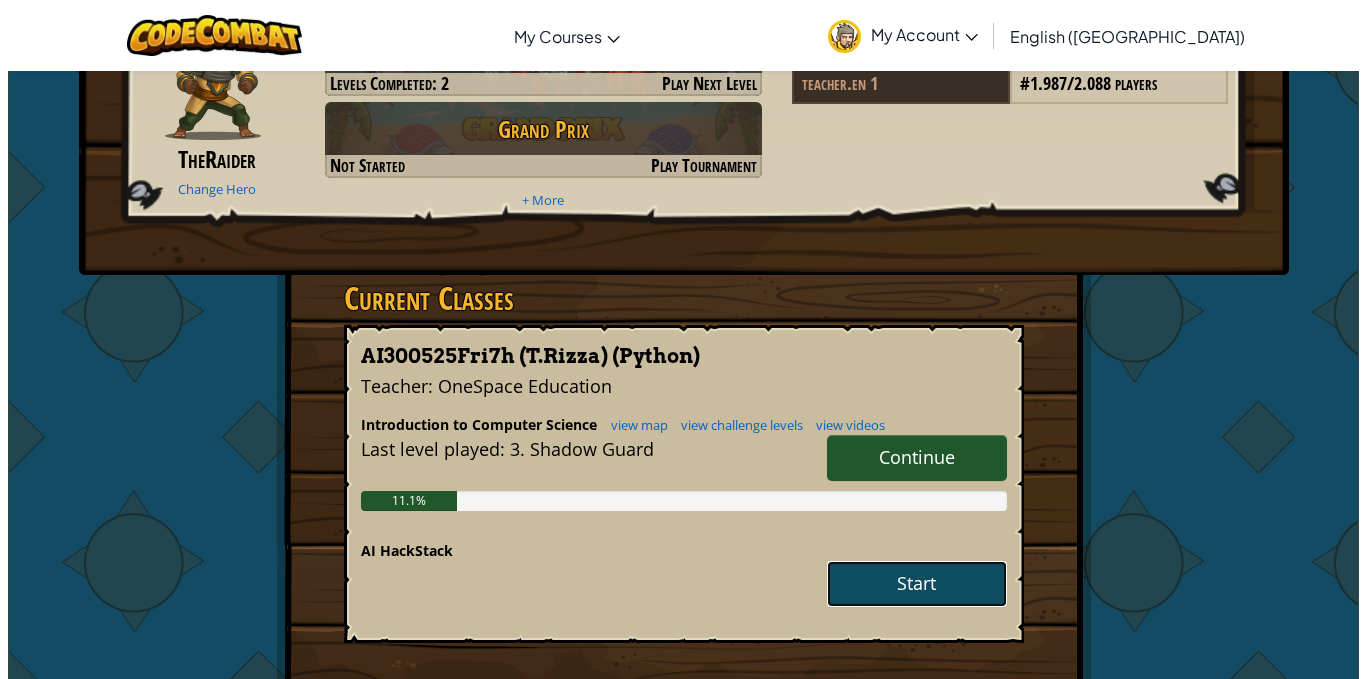 scroll, scrollTop: 0, scrollLeft: 0, axis: both 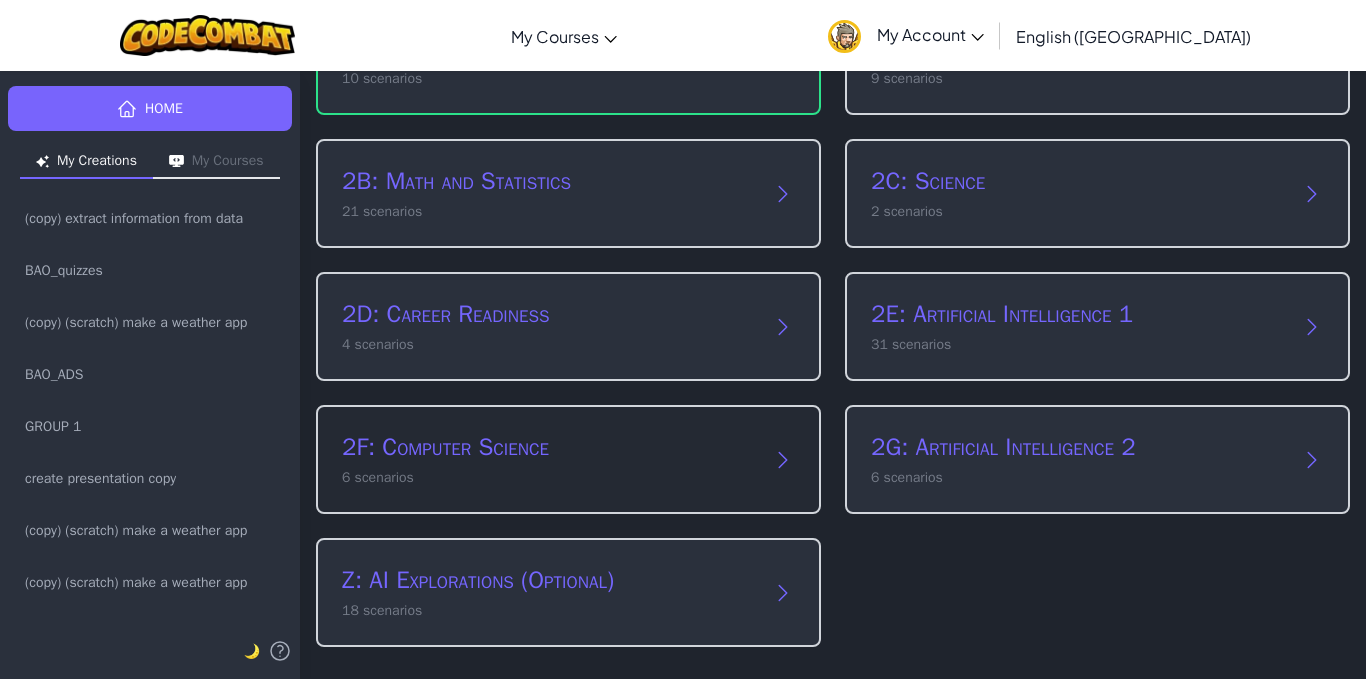 click on "6   scenarios" at bounding box center (548, 477) 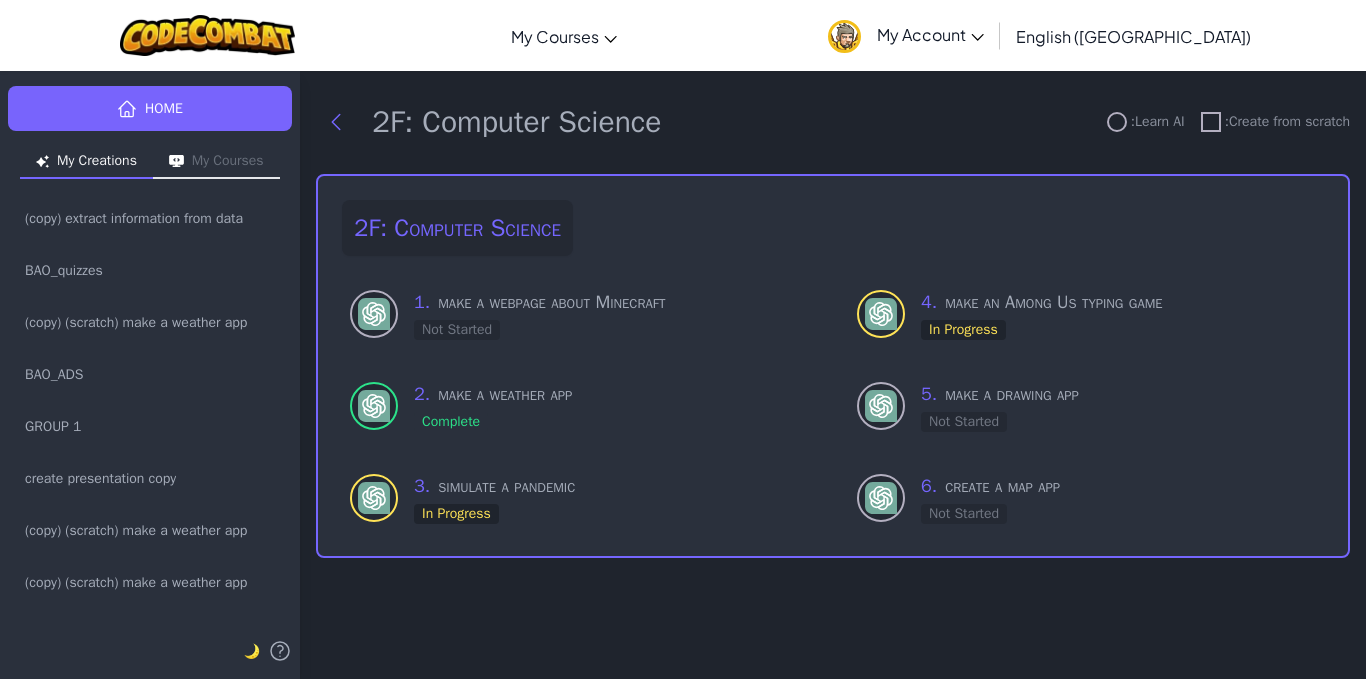 scroll, scrollTop: 0, scrollLeft: 0, axis: both 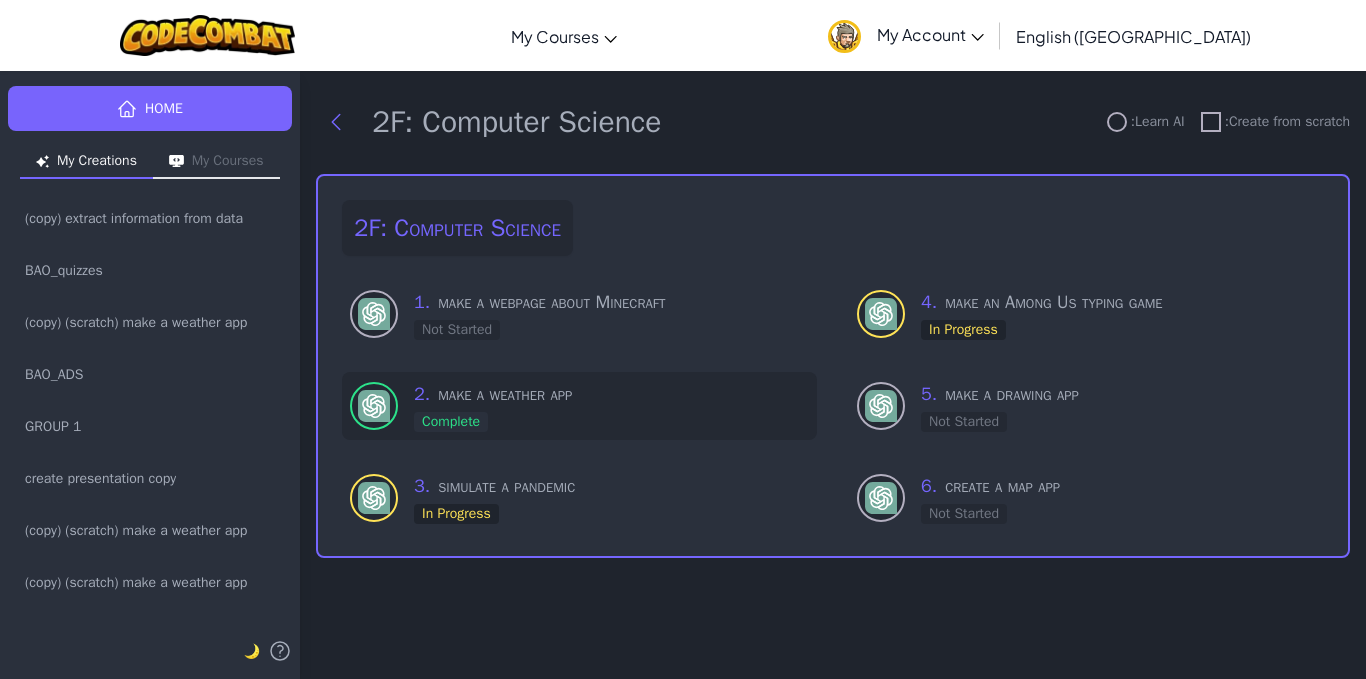 click on "2 . make a weather app Complete" at bounding box center [611, 406] 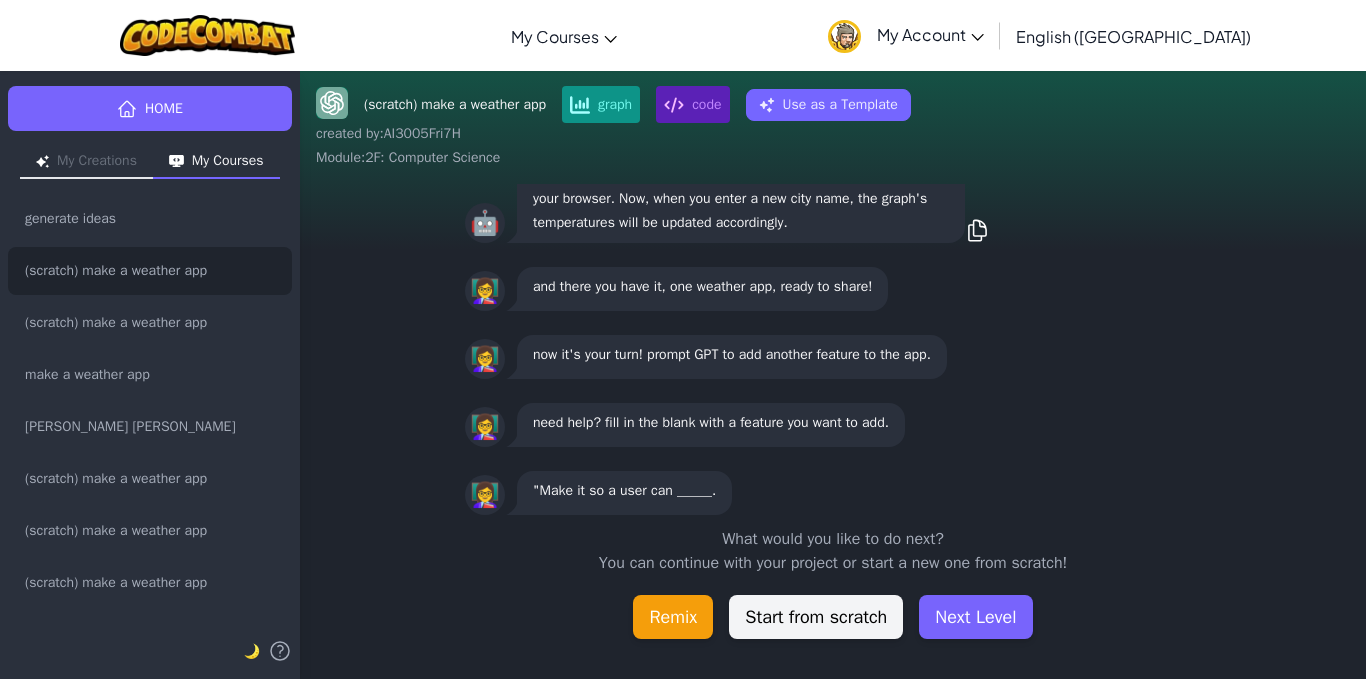 click on "Remix" at bounding box center (673, 617) 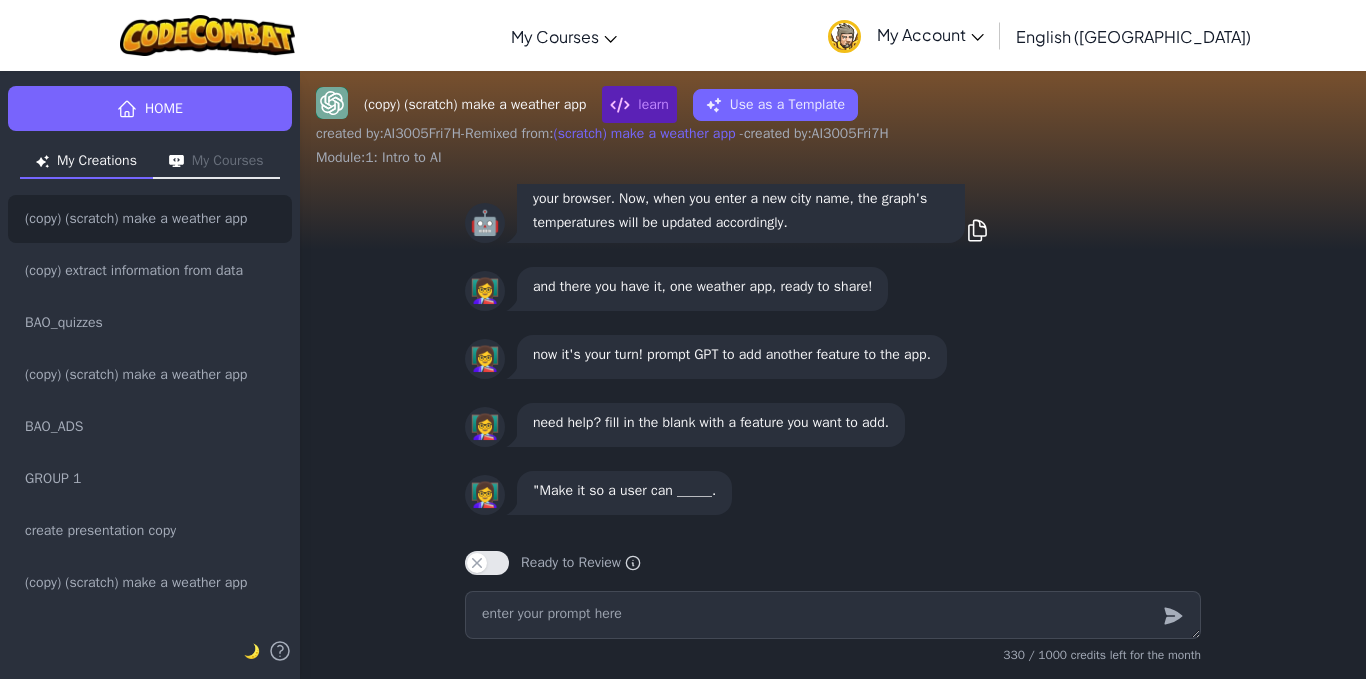 type on "x" 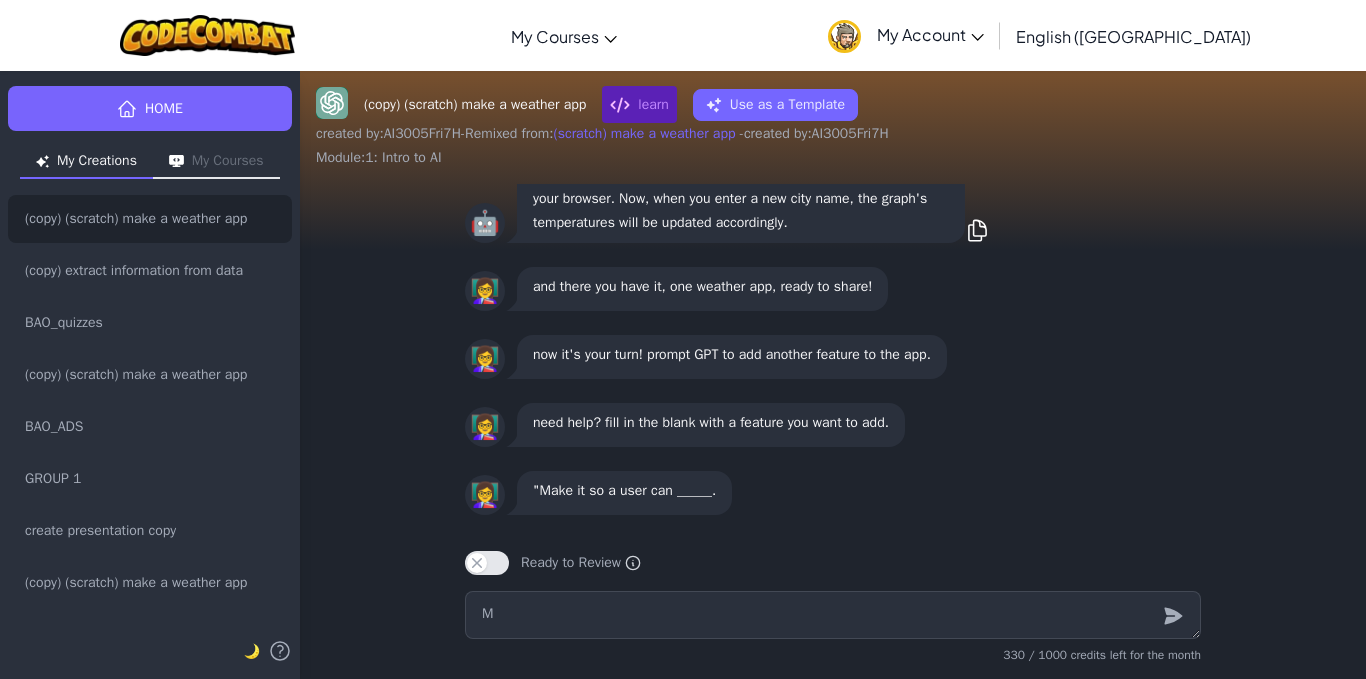 type on "x" 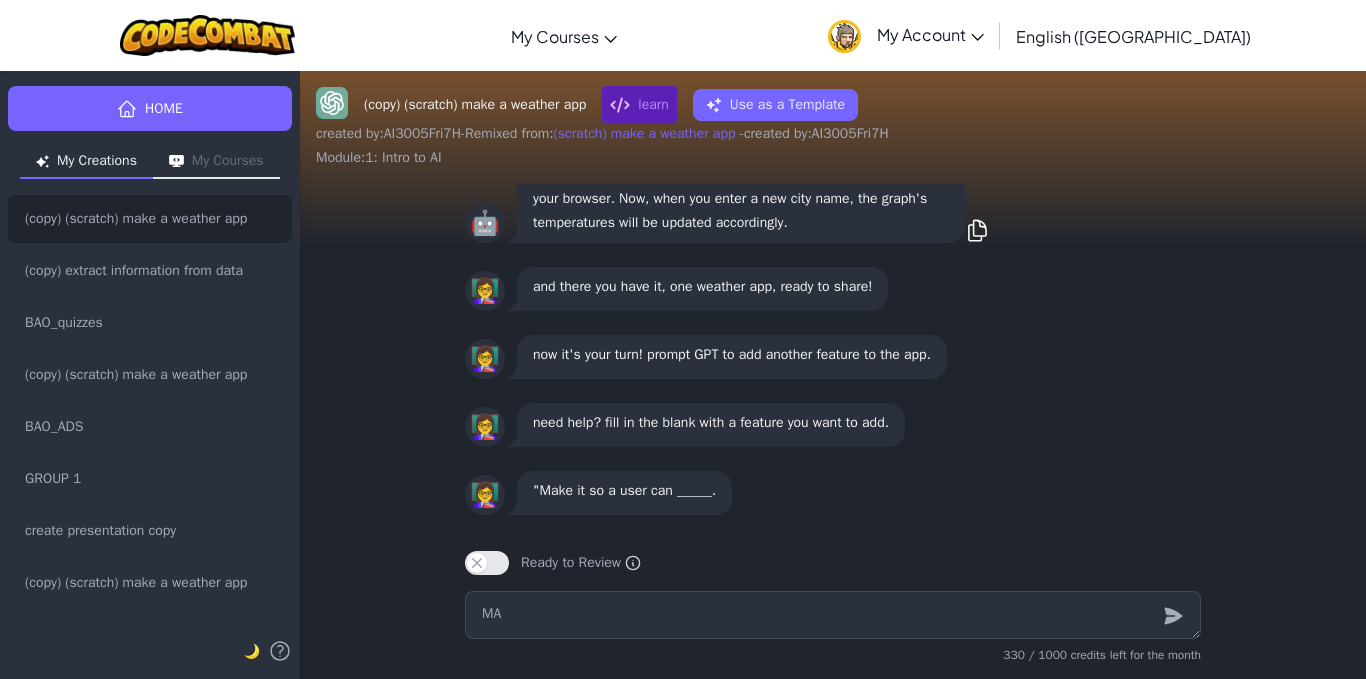 type on "x" 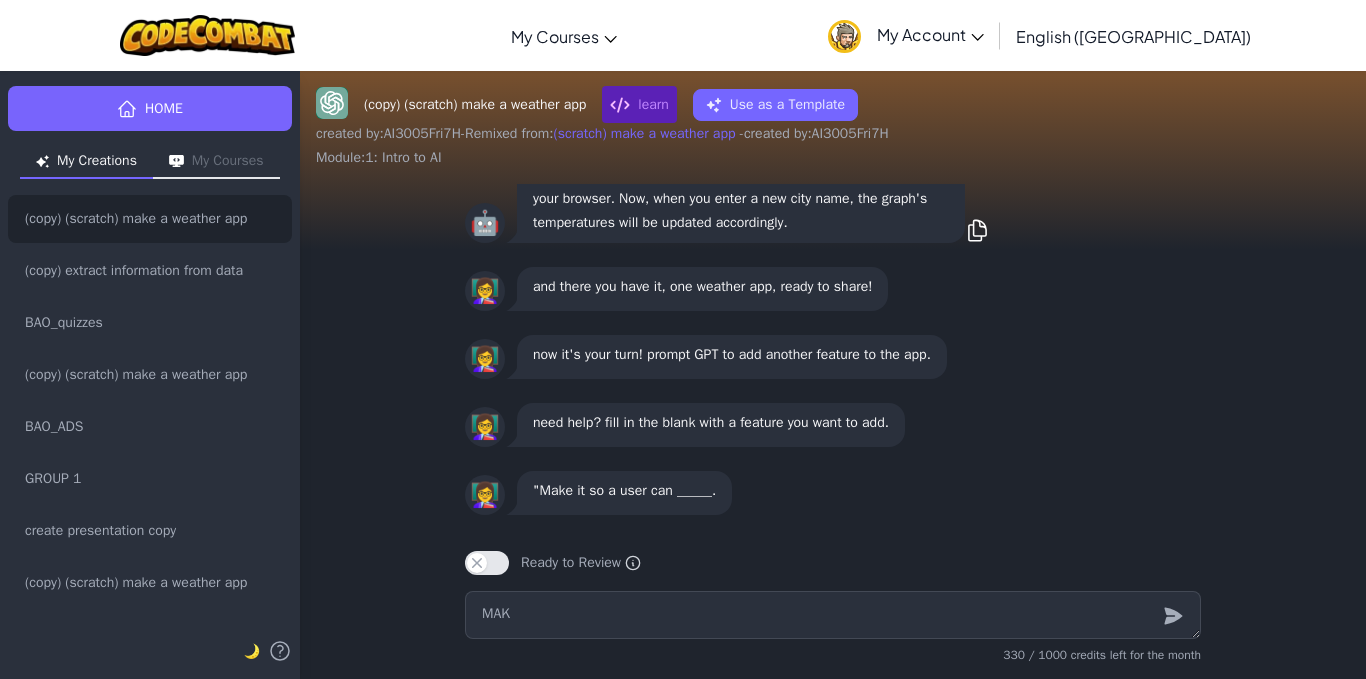 type on "x" 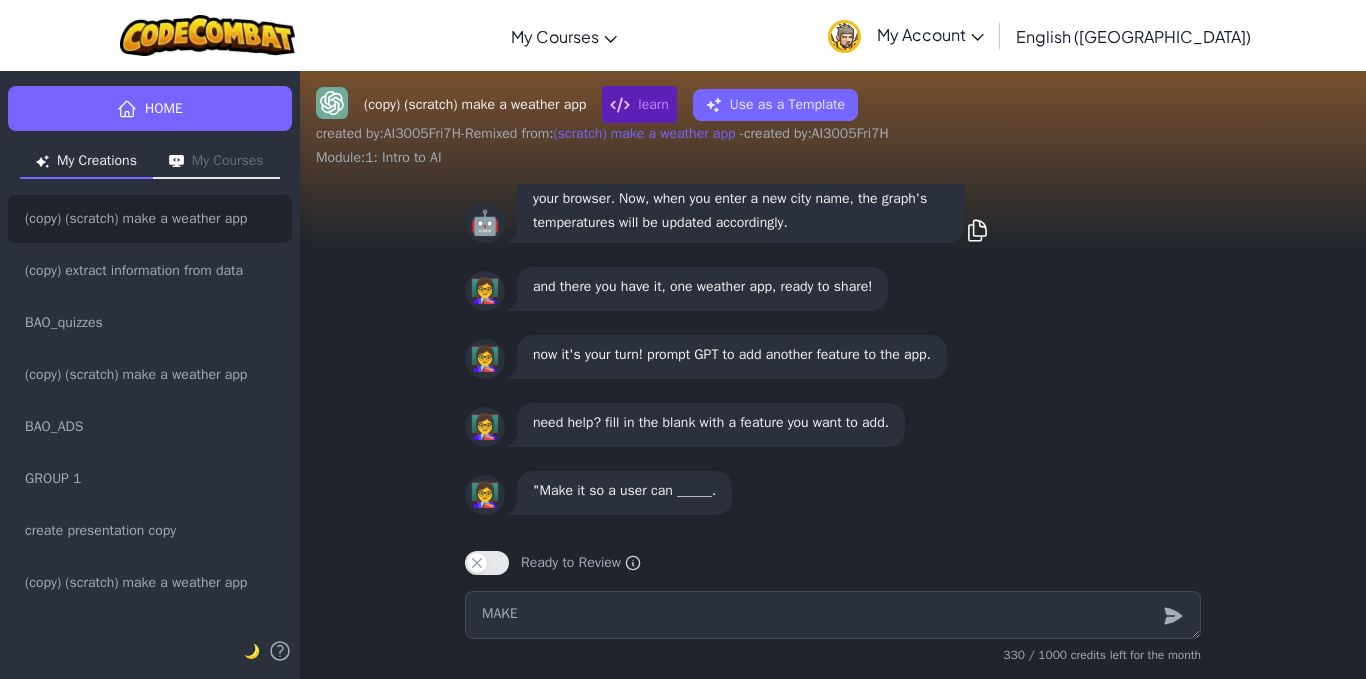 type on "MAKE" 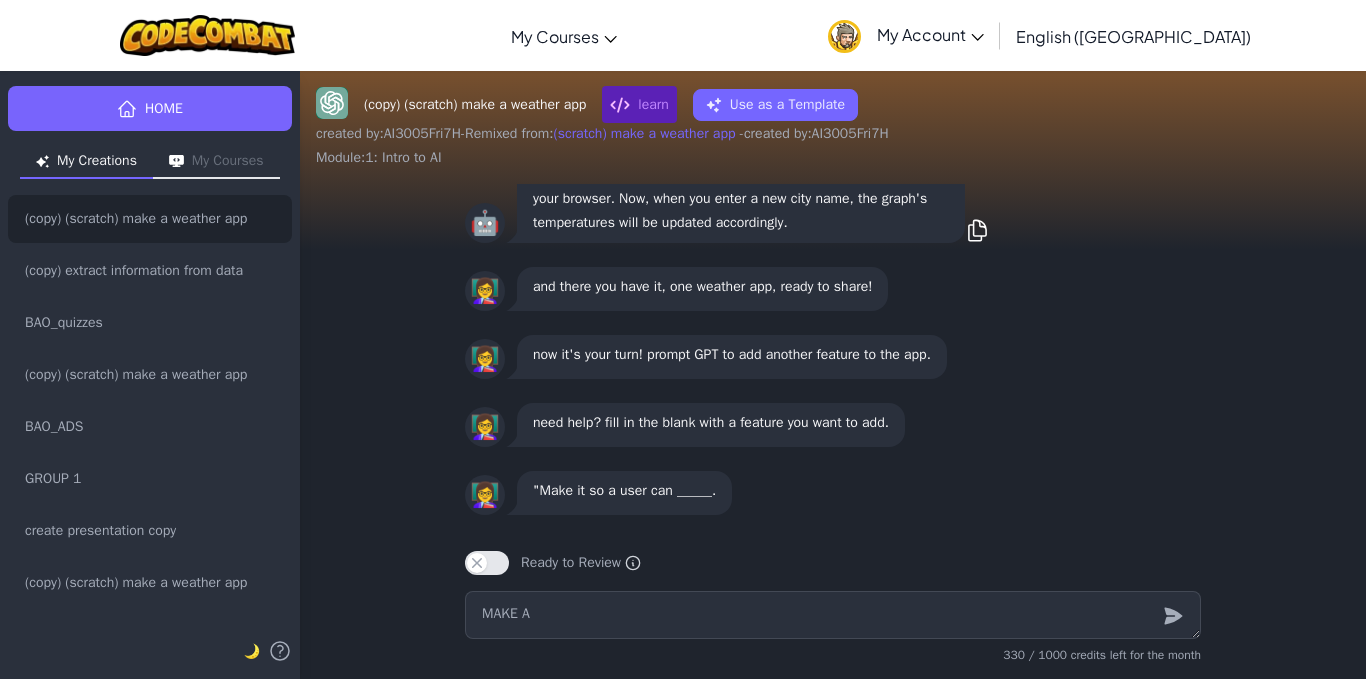 type on "x" 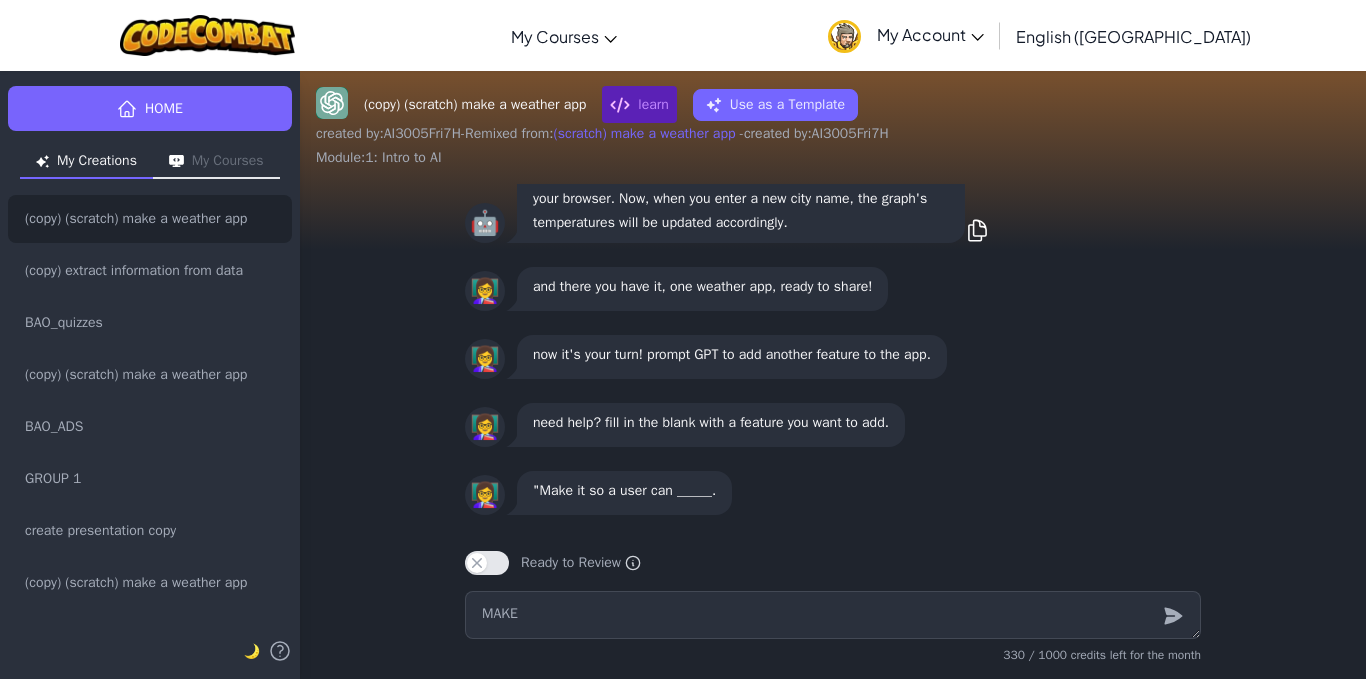 type on "x" 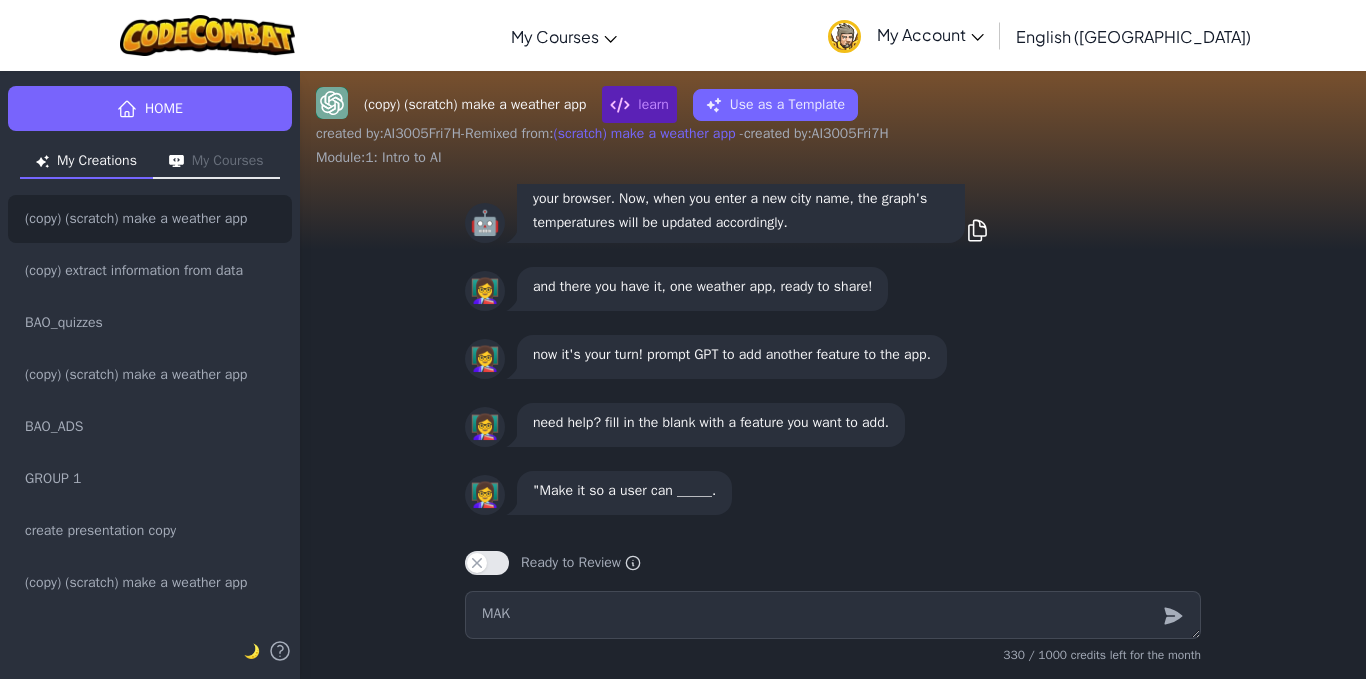 type on "x" 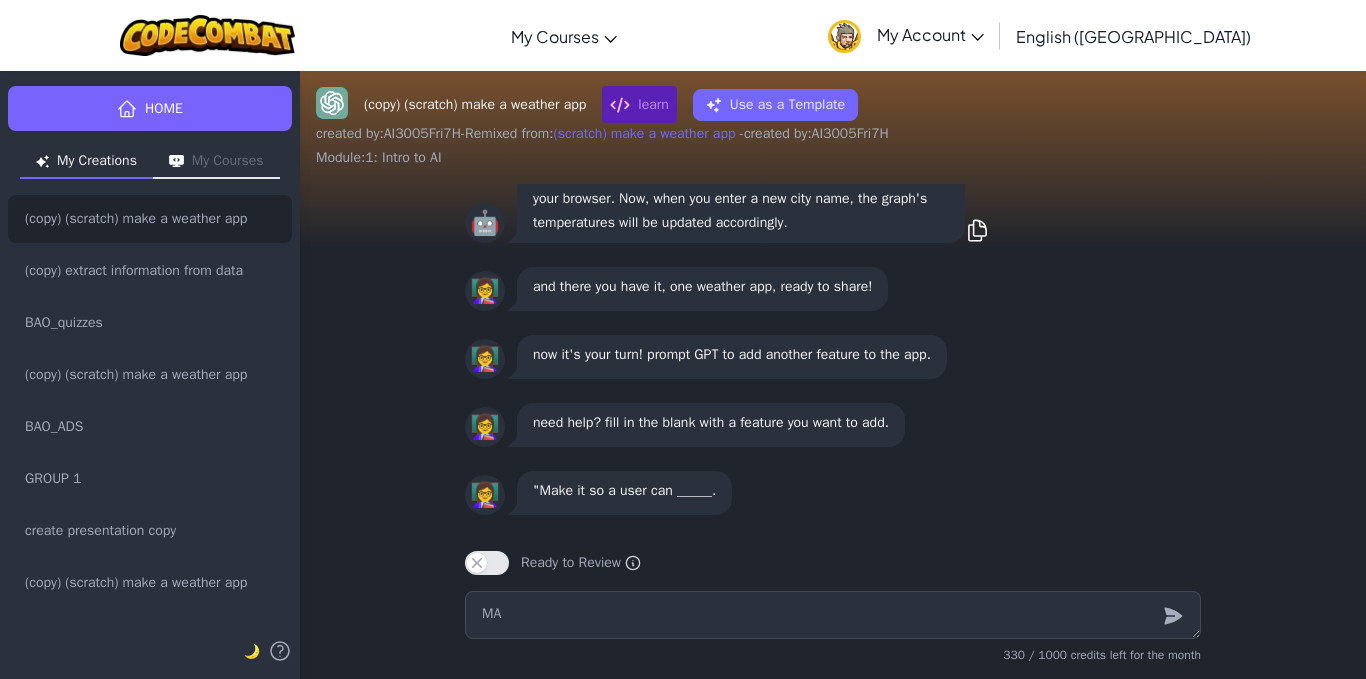 type on "x" 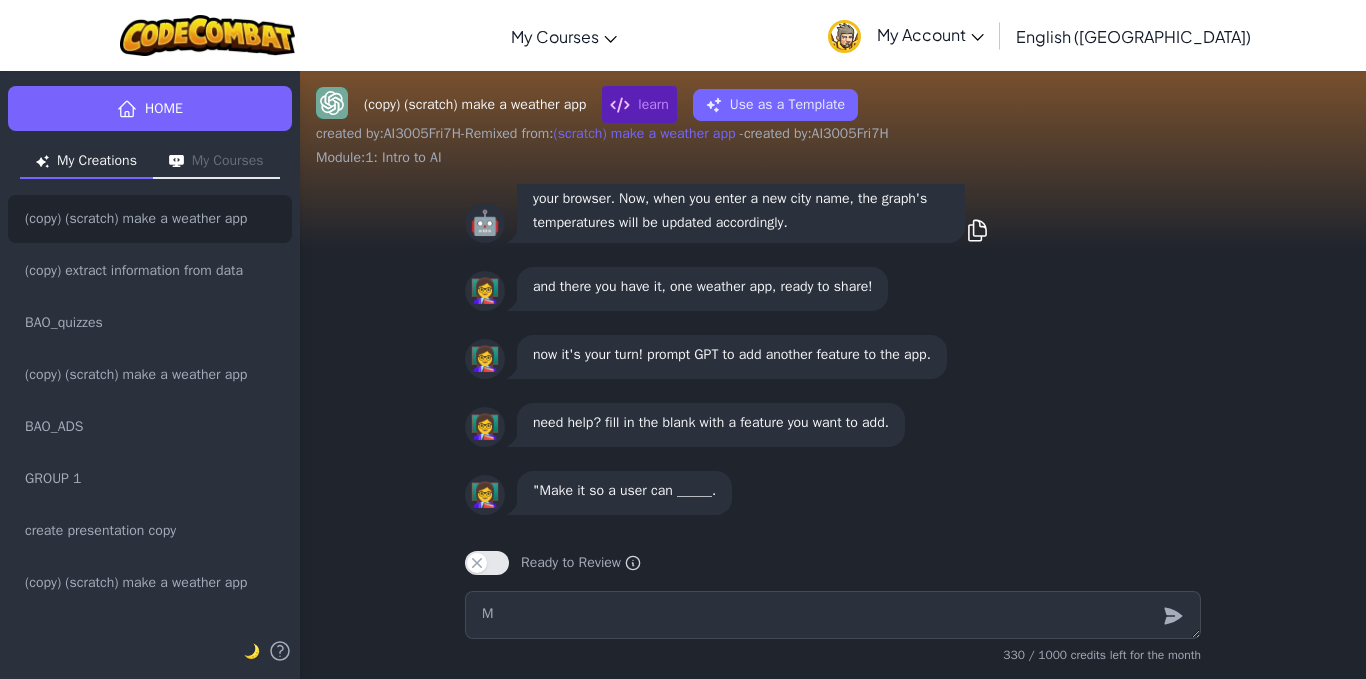 type on "x" 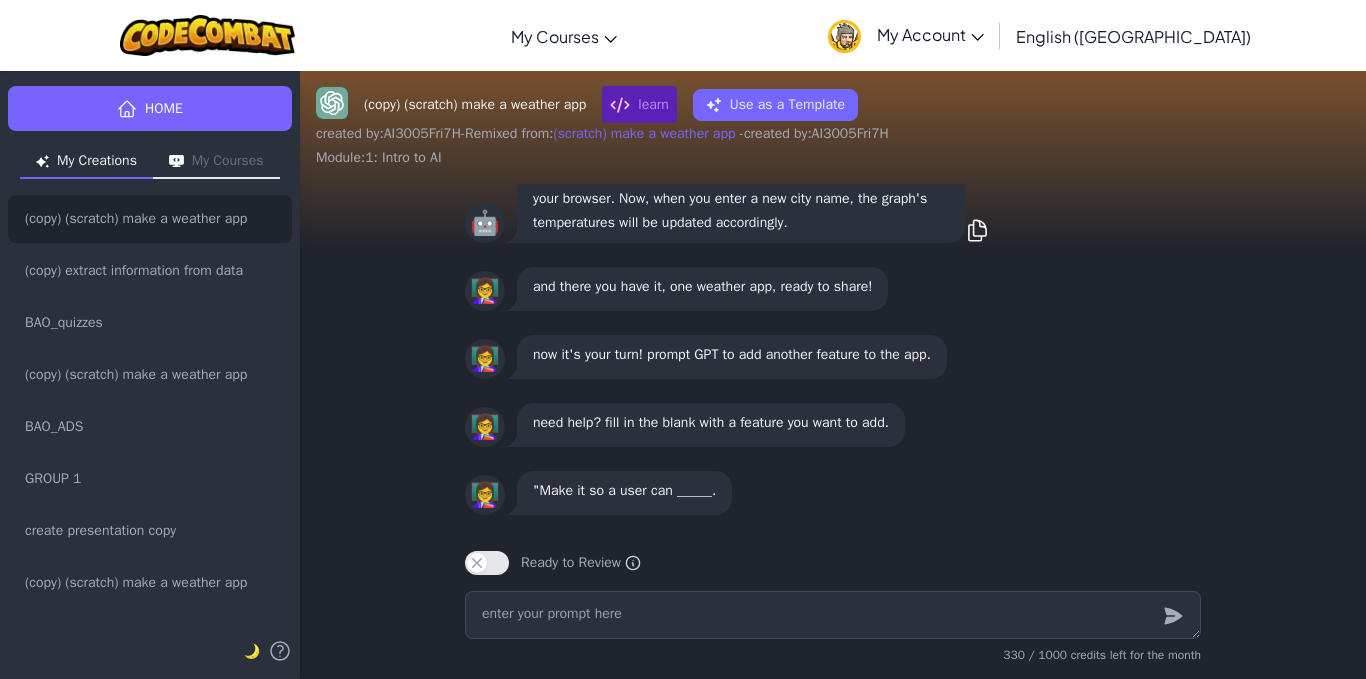 type on "x" 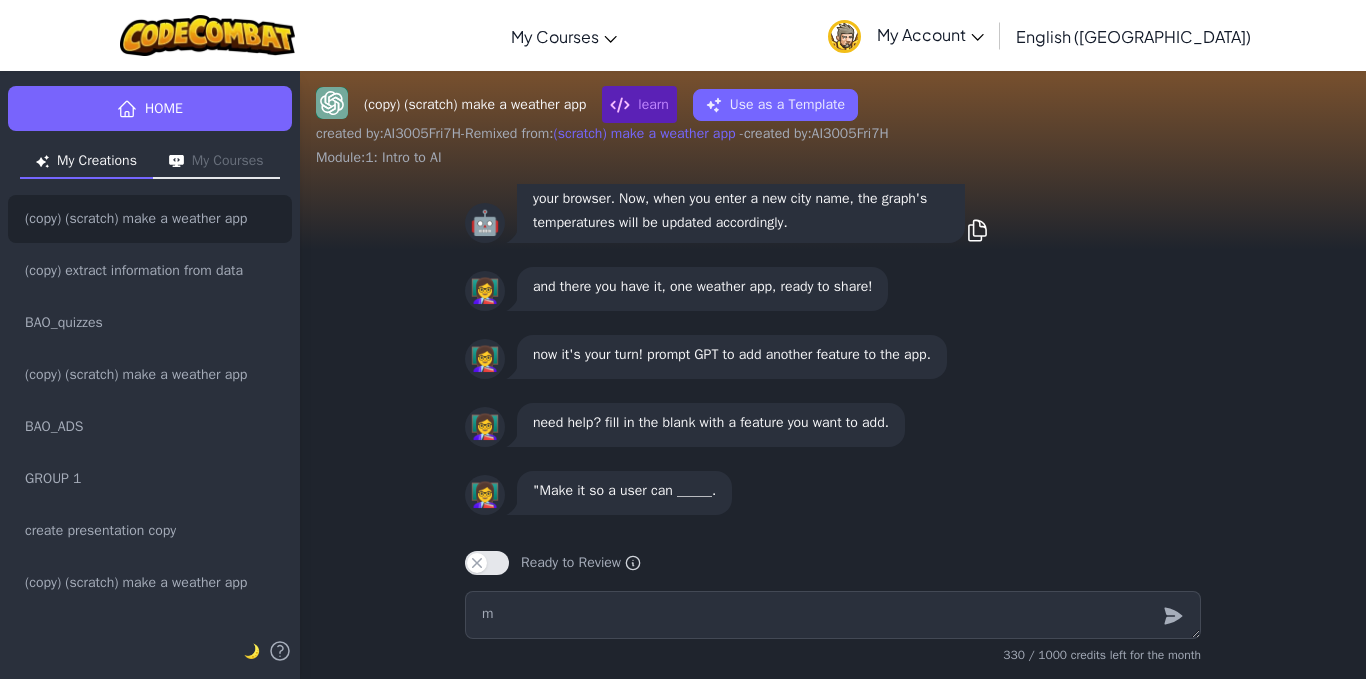 type on "x" 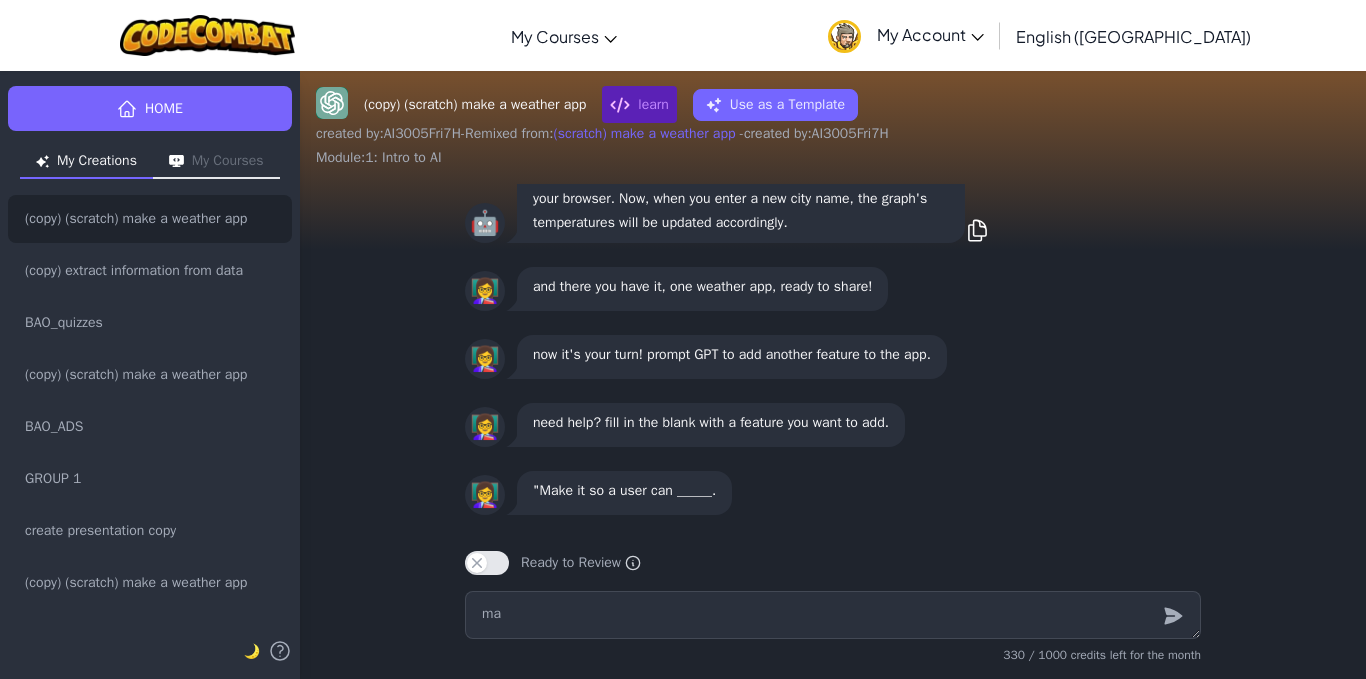 type on "x" 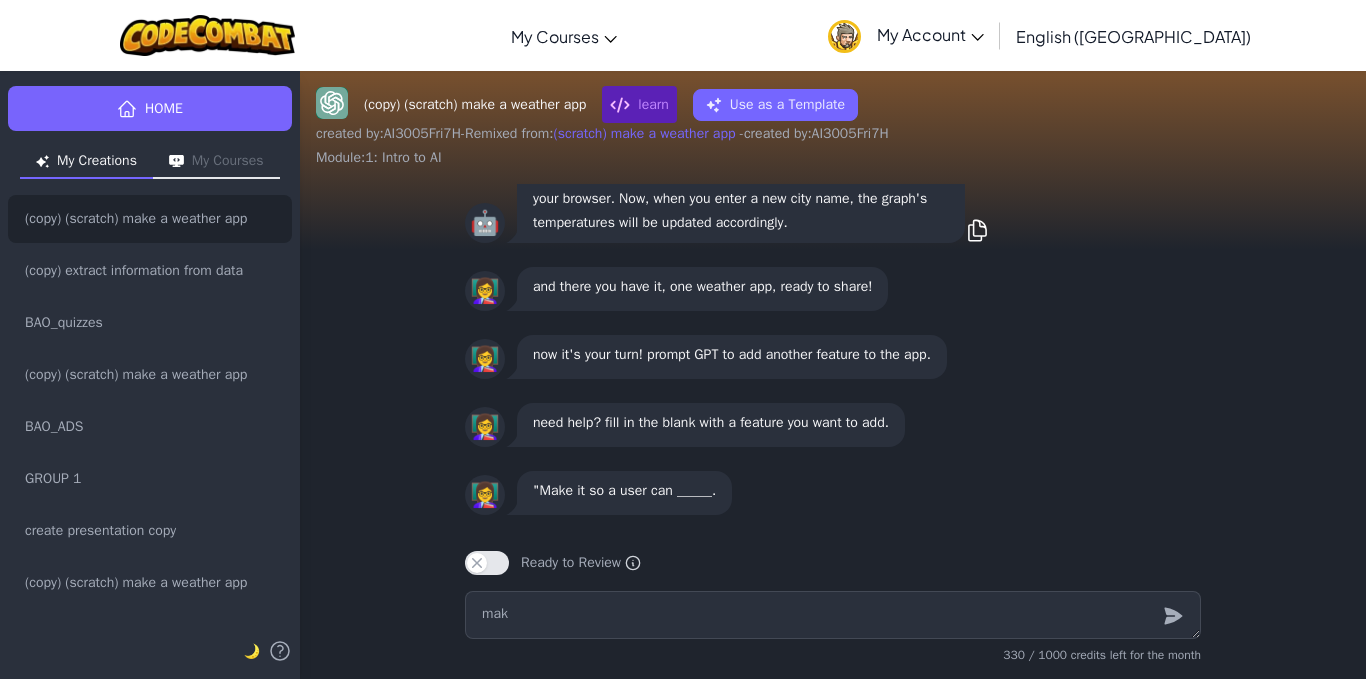 type on "x" 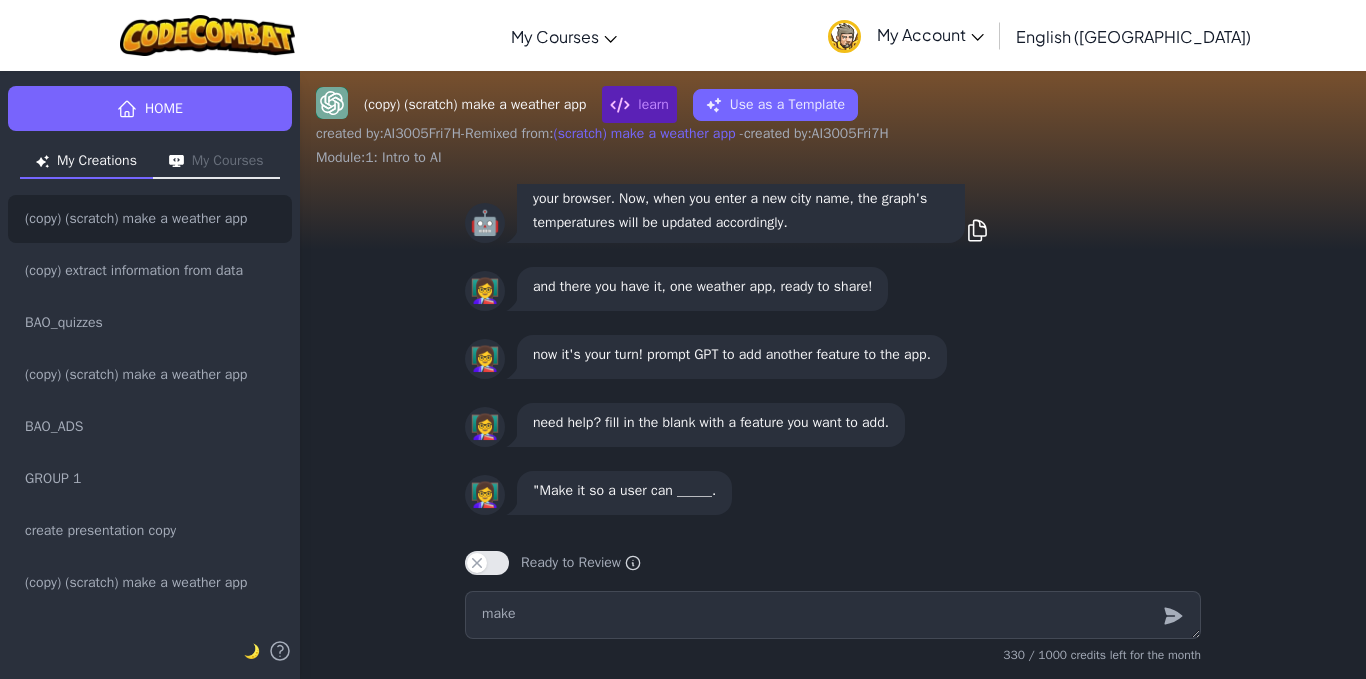 type on "x" 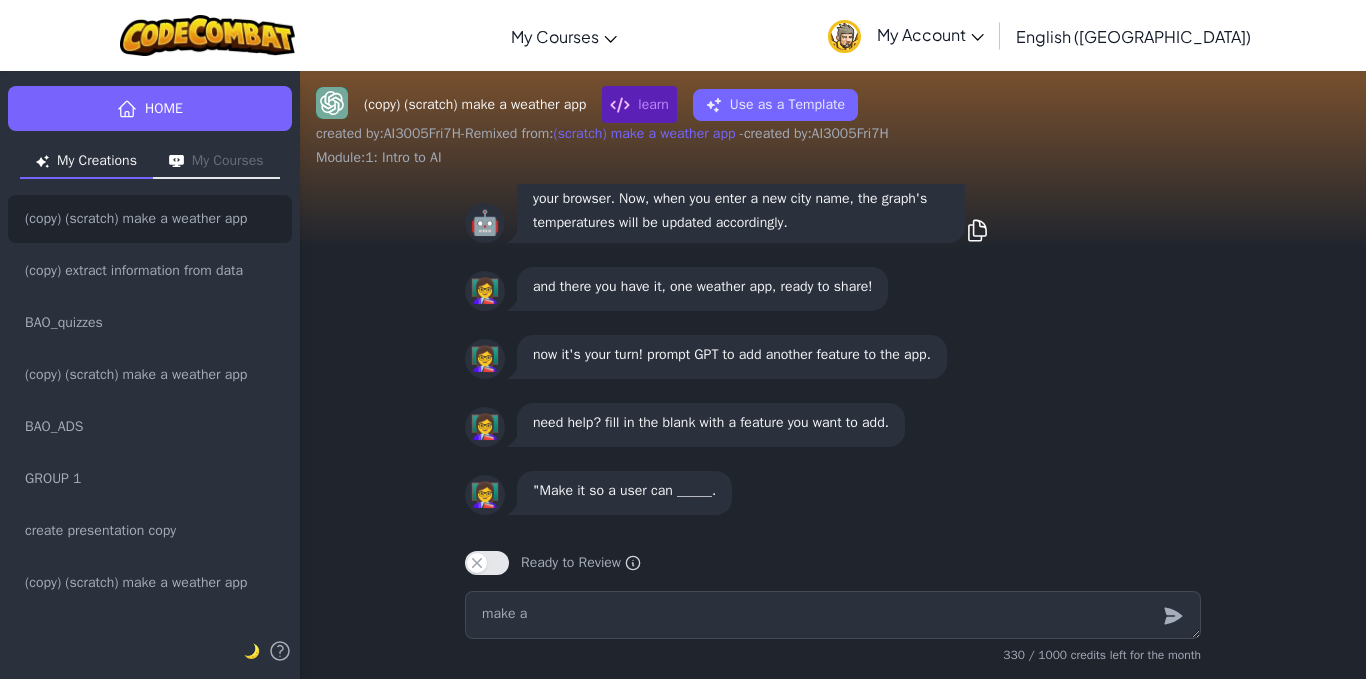 type on "x" 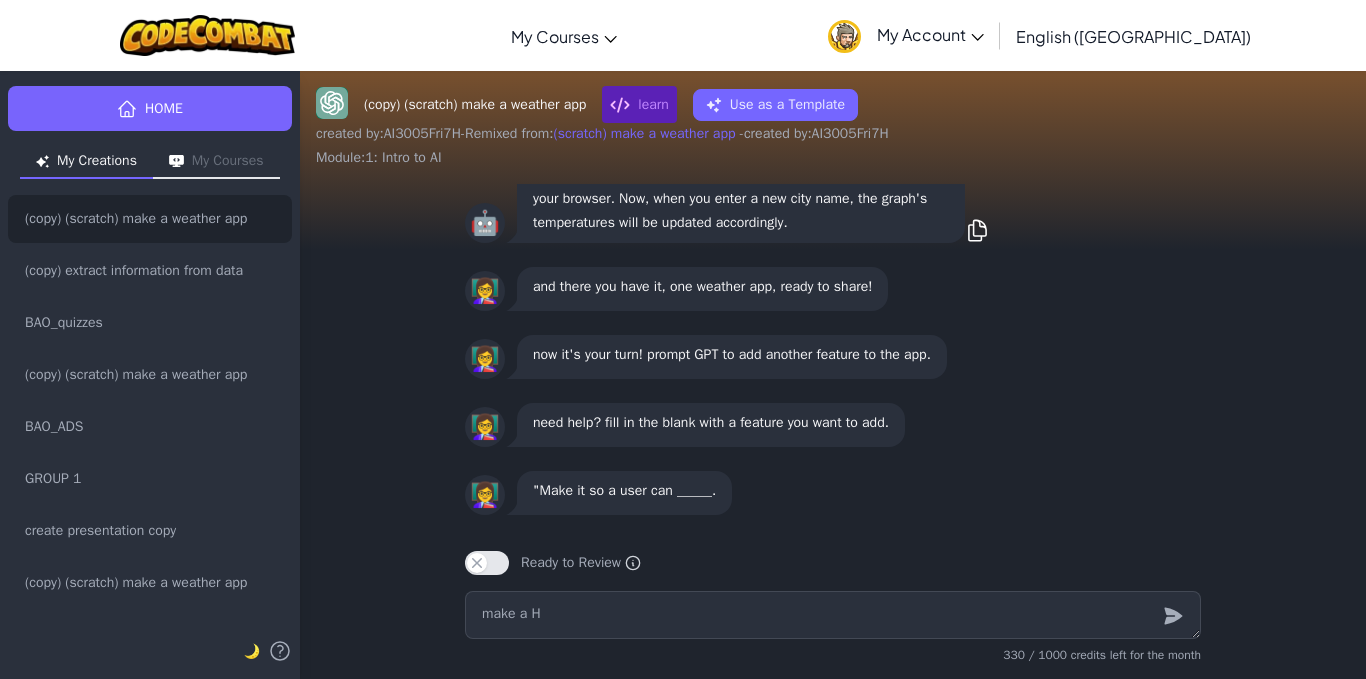 type on "x" 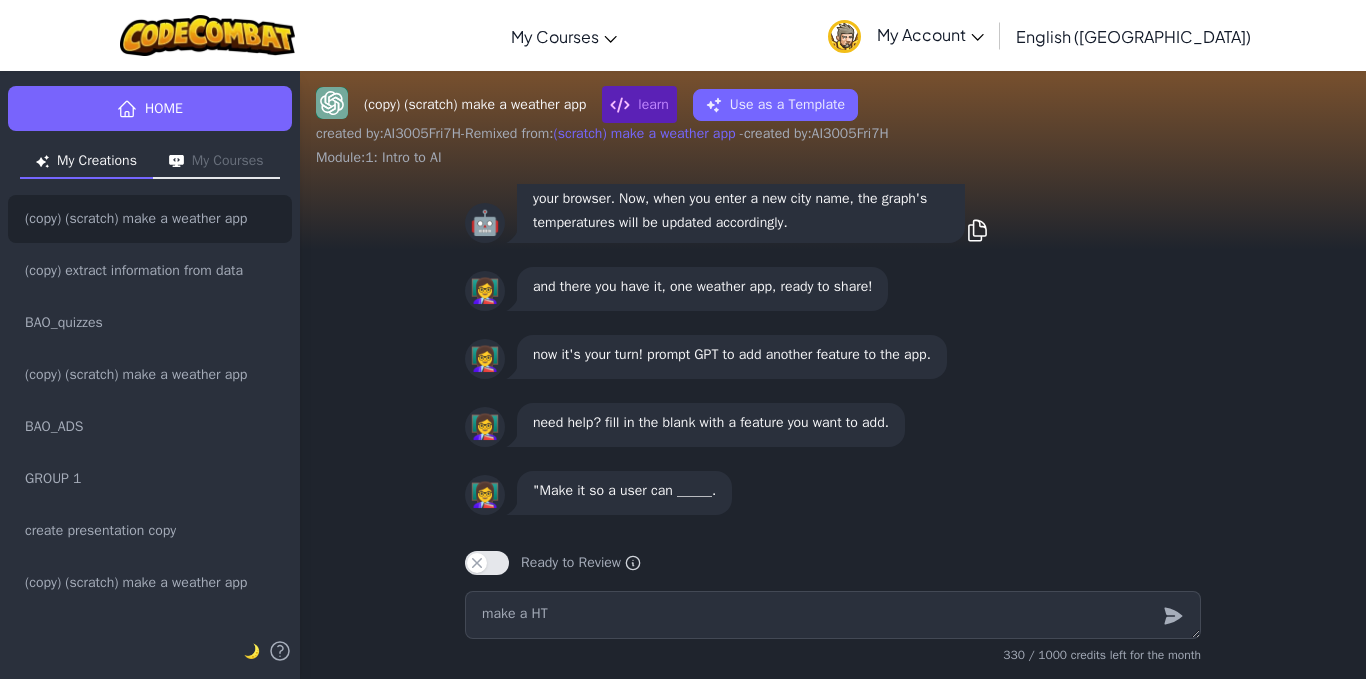 type on "x" 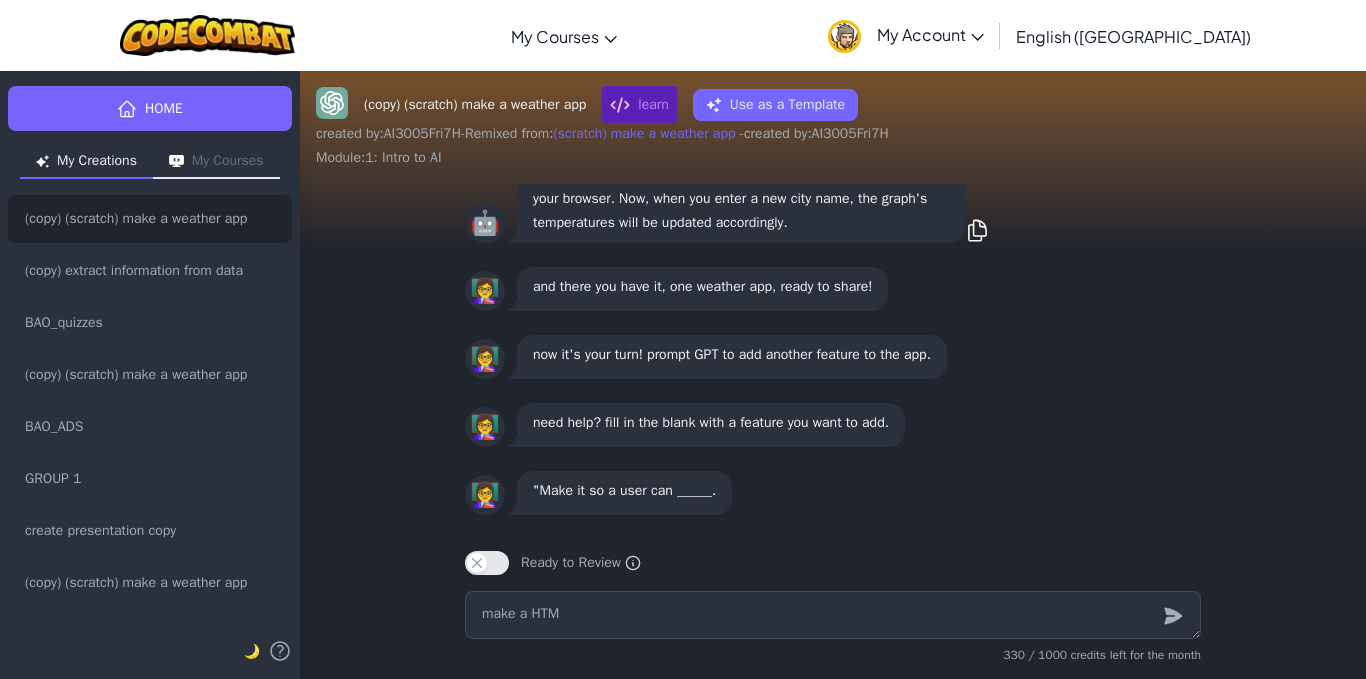 type on "x" 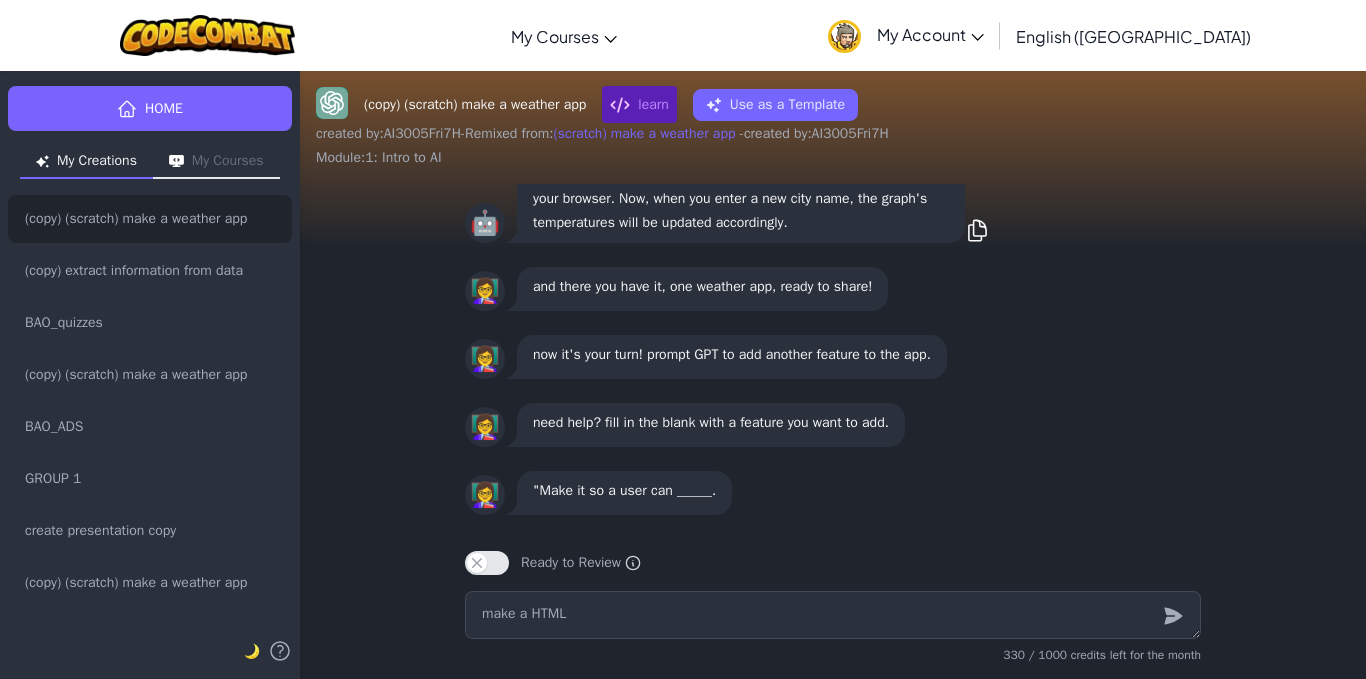 type on "x" 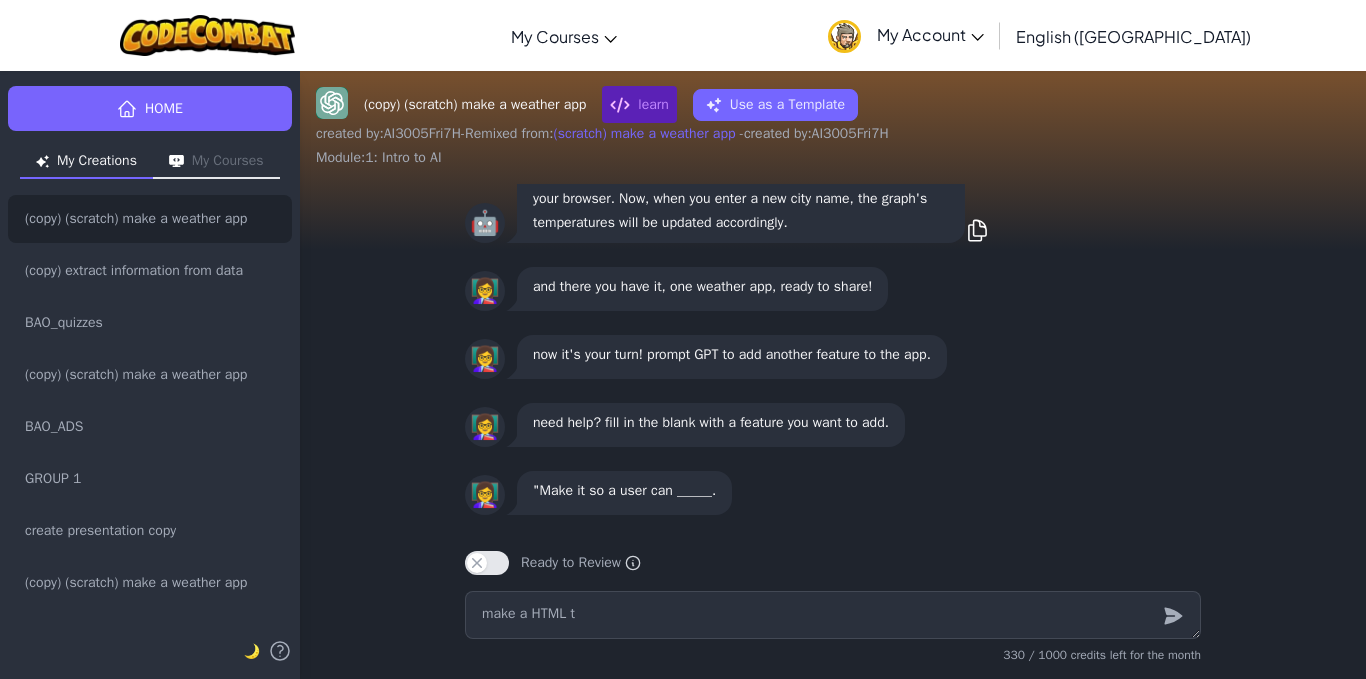 type on "x" 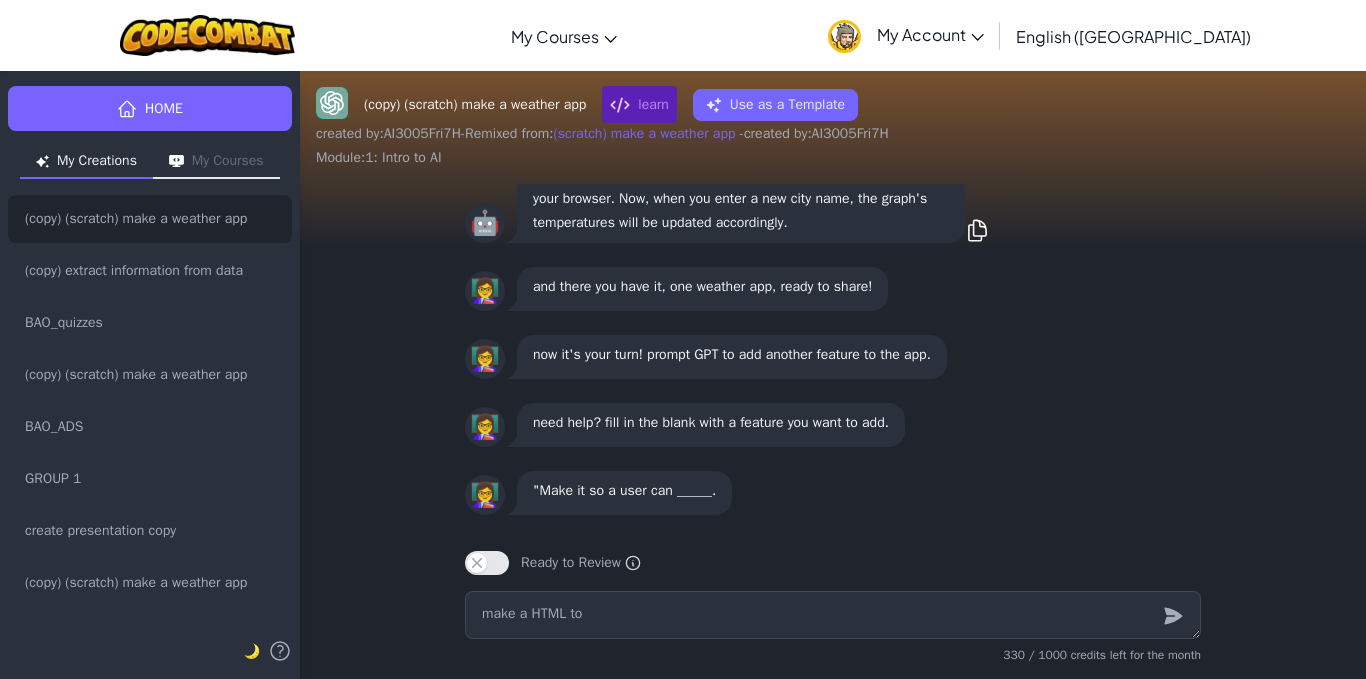 type on "x" 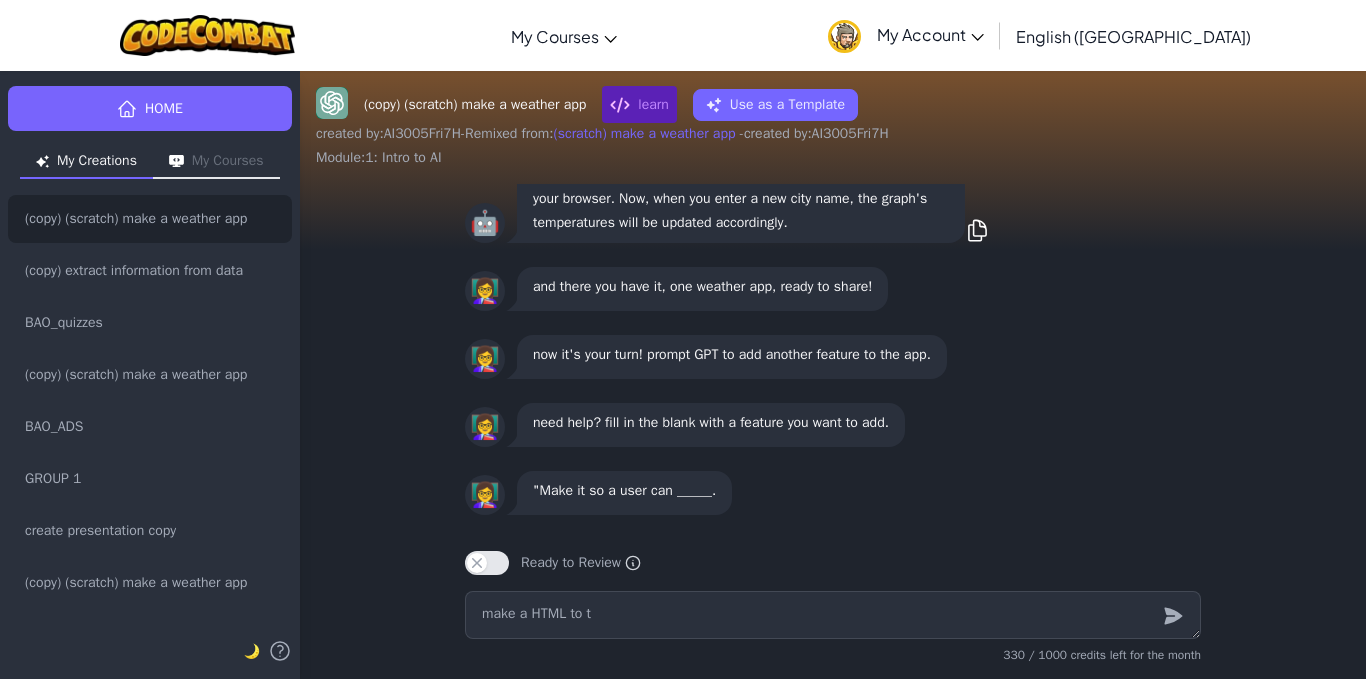 type on "x" 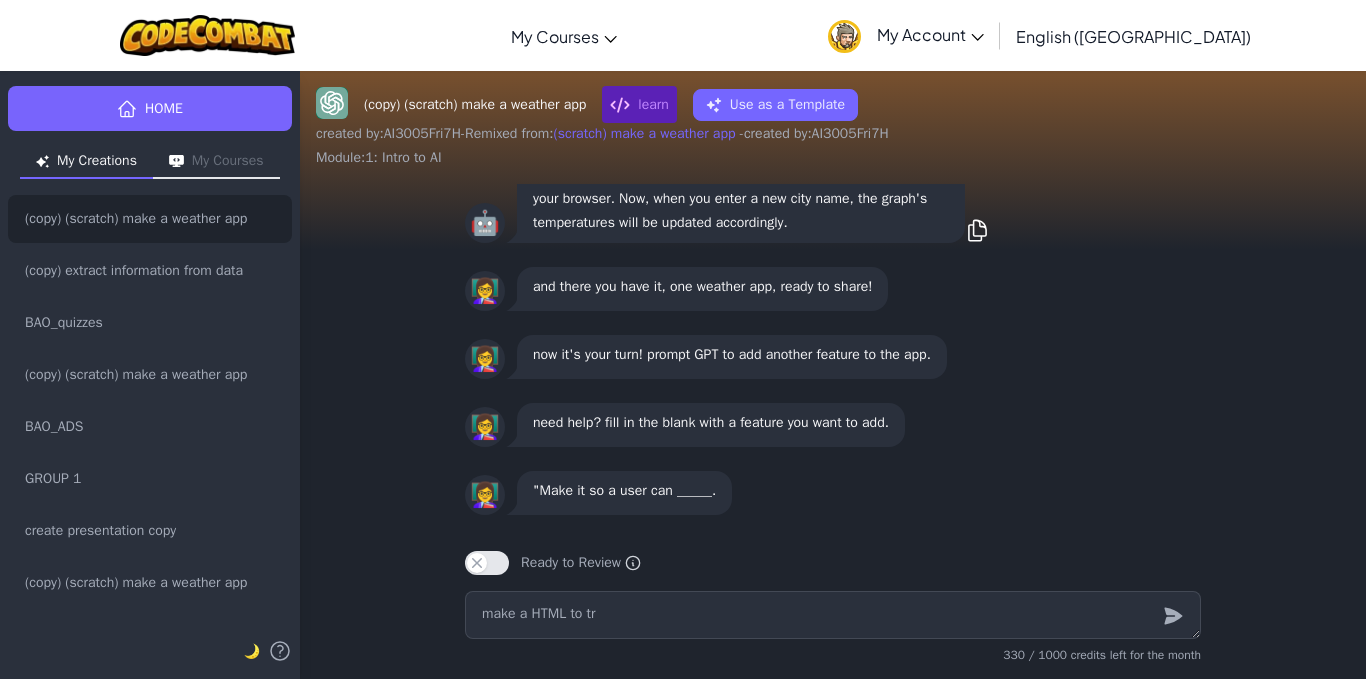 type on "x" 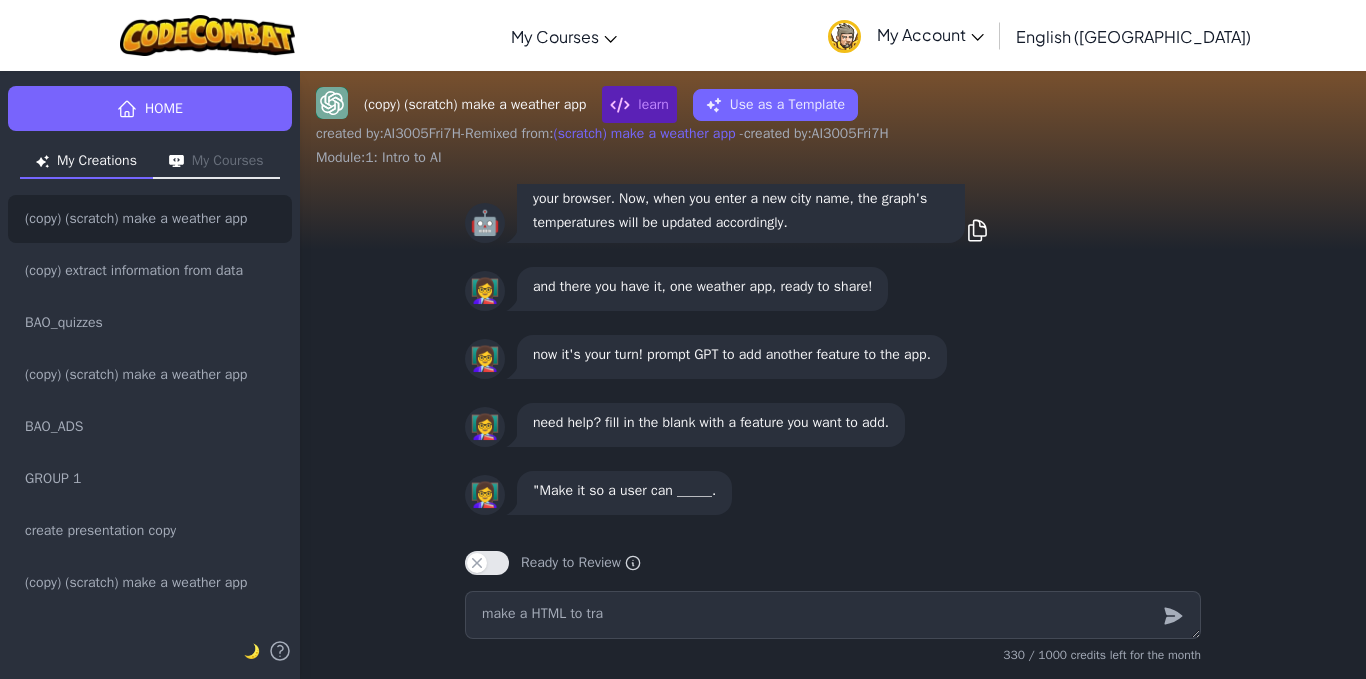type on "x" 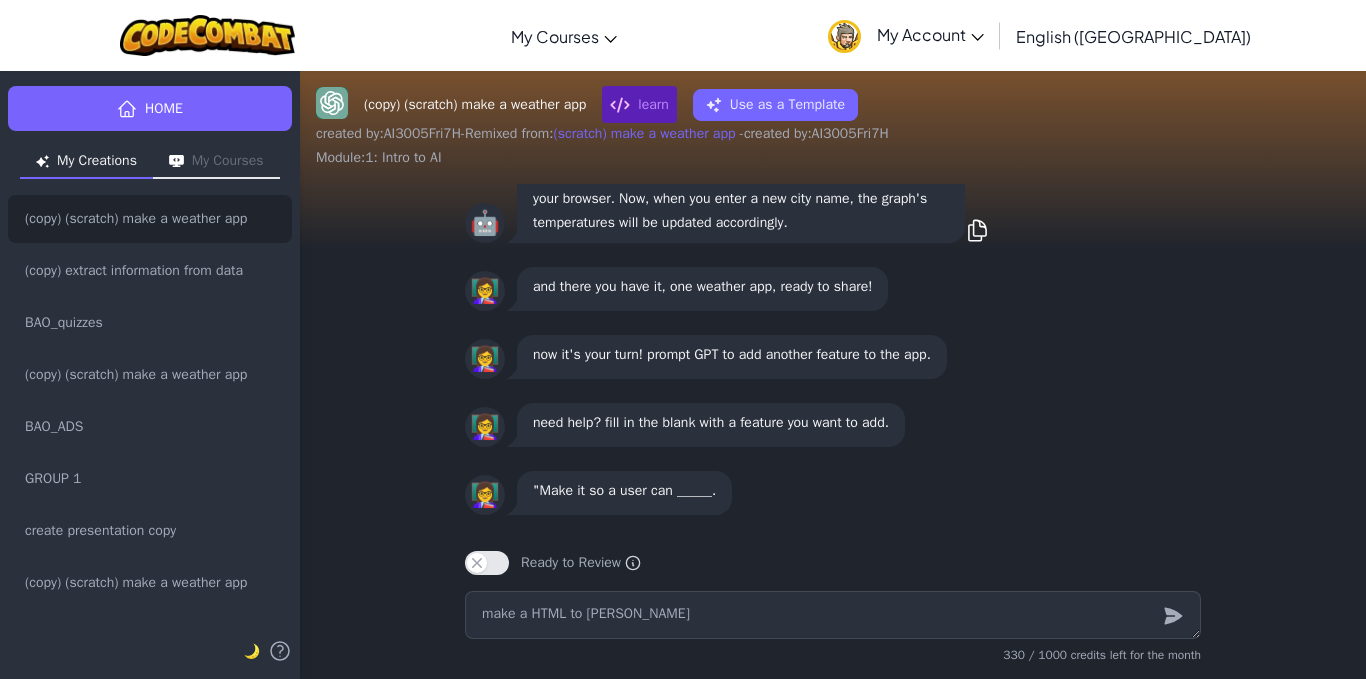 type on "x" 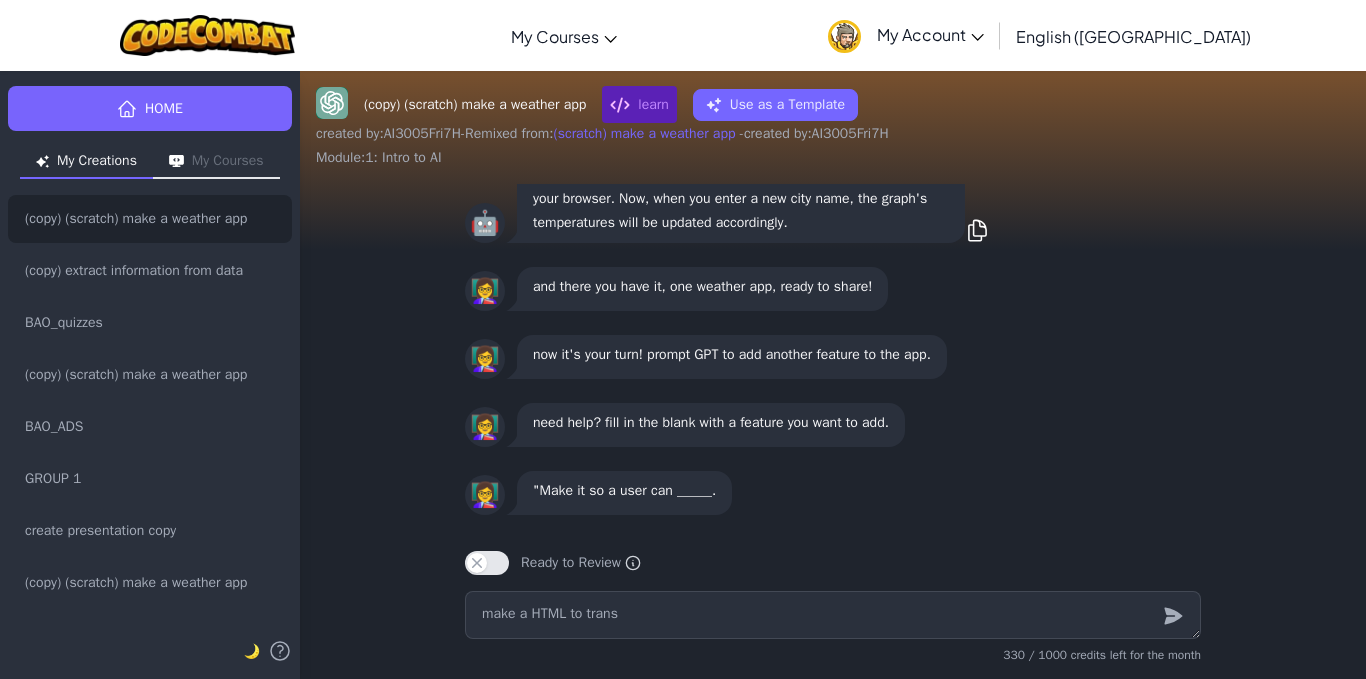 type on "x" 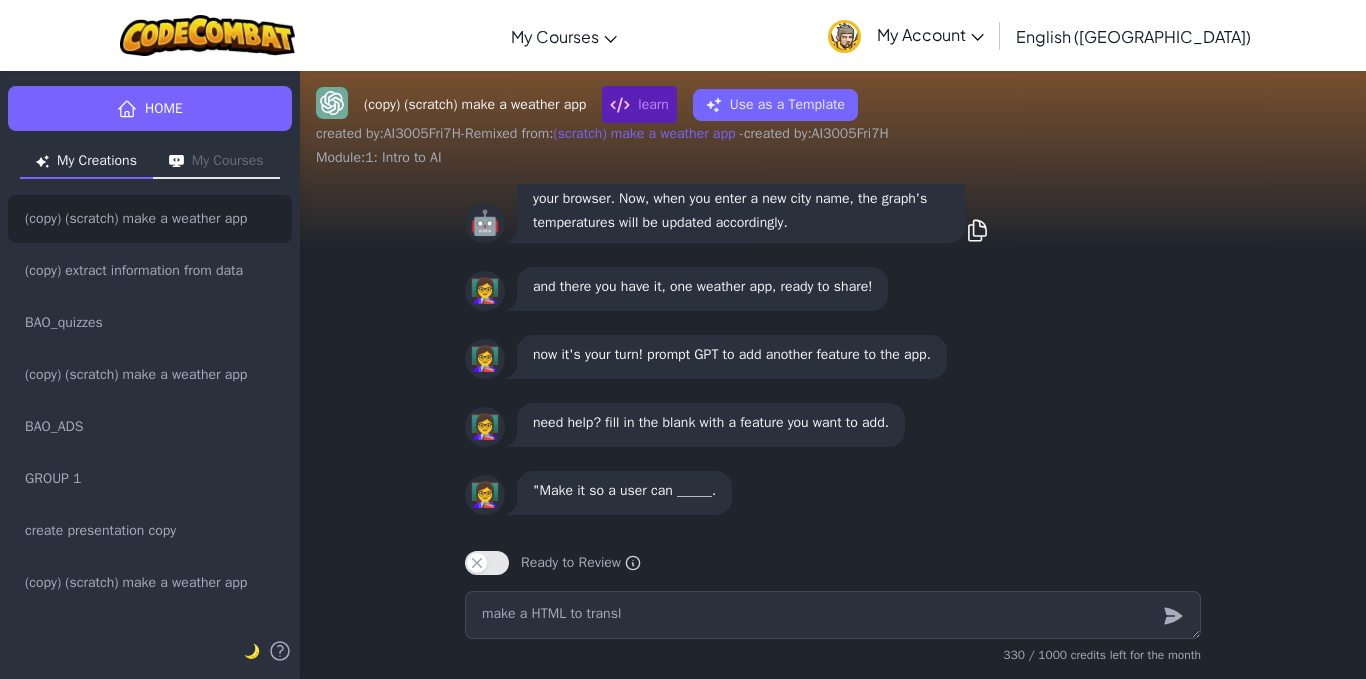 type on "x" 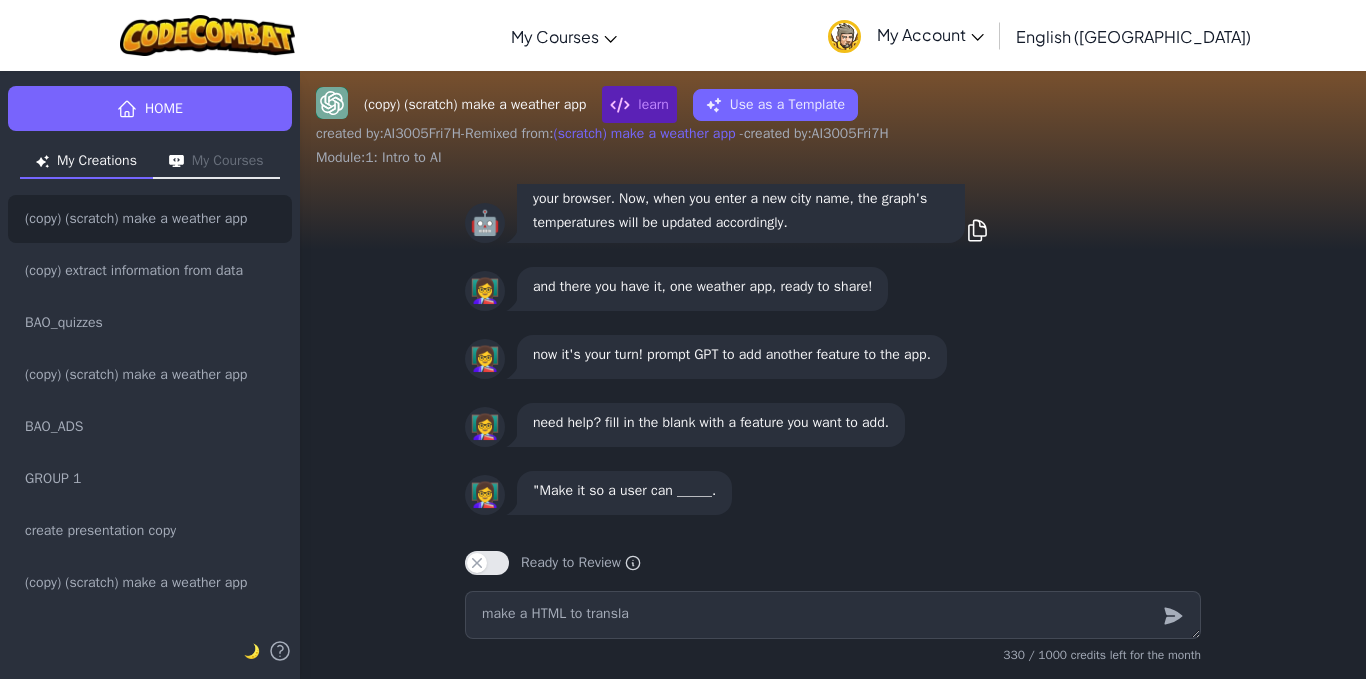 type on "x" 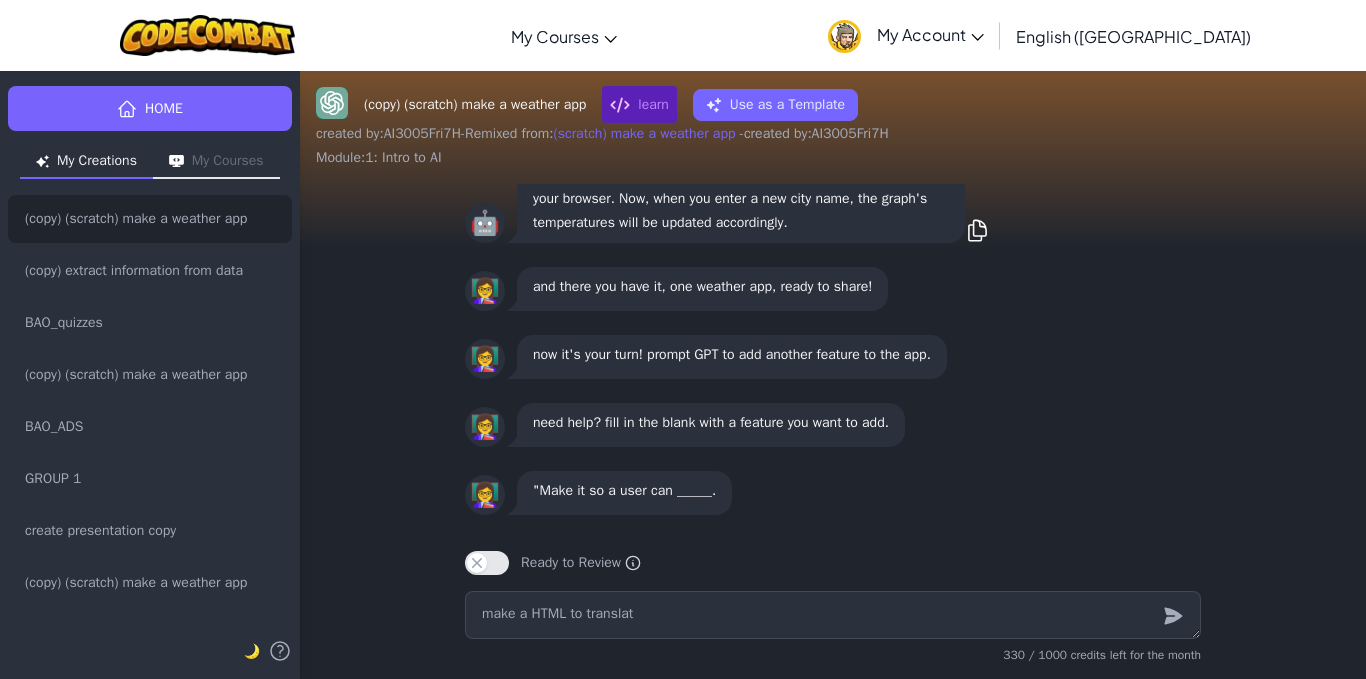 type on "x" 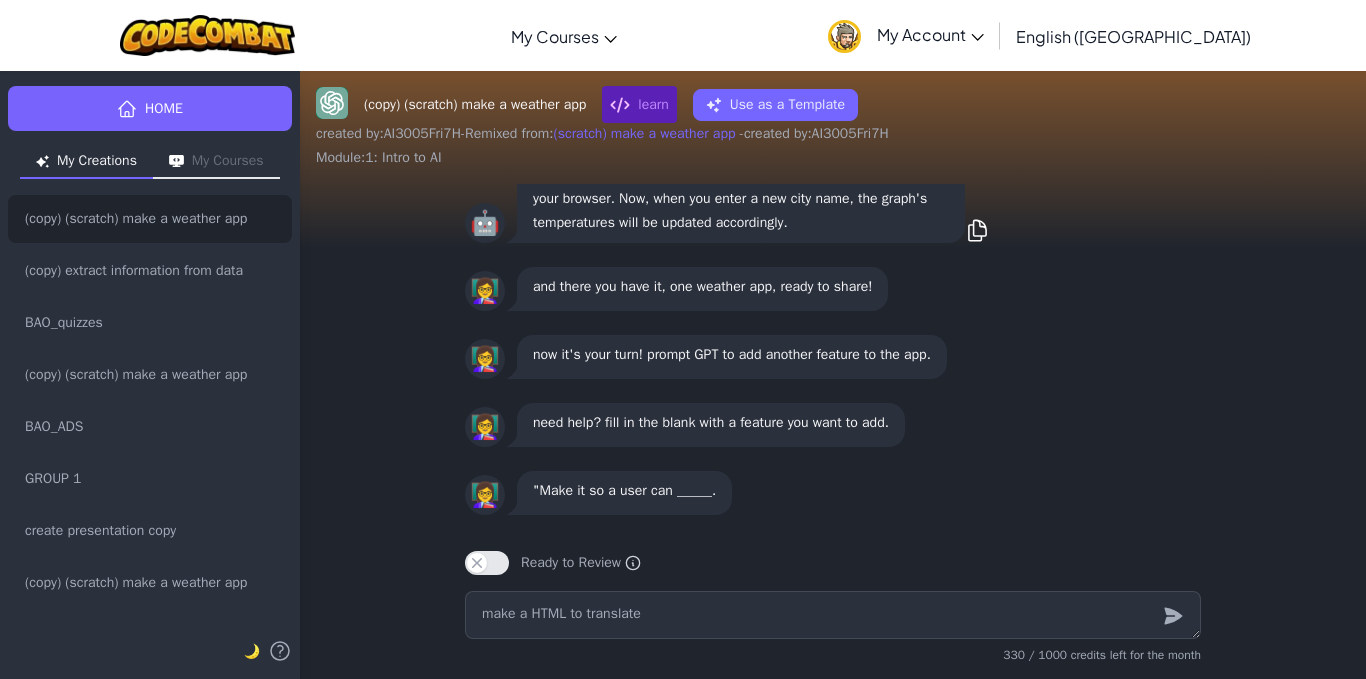 type on "x" 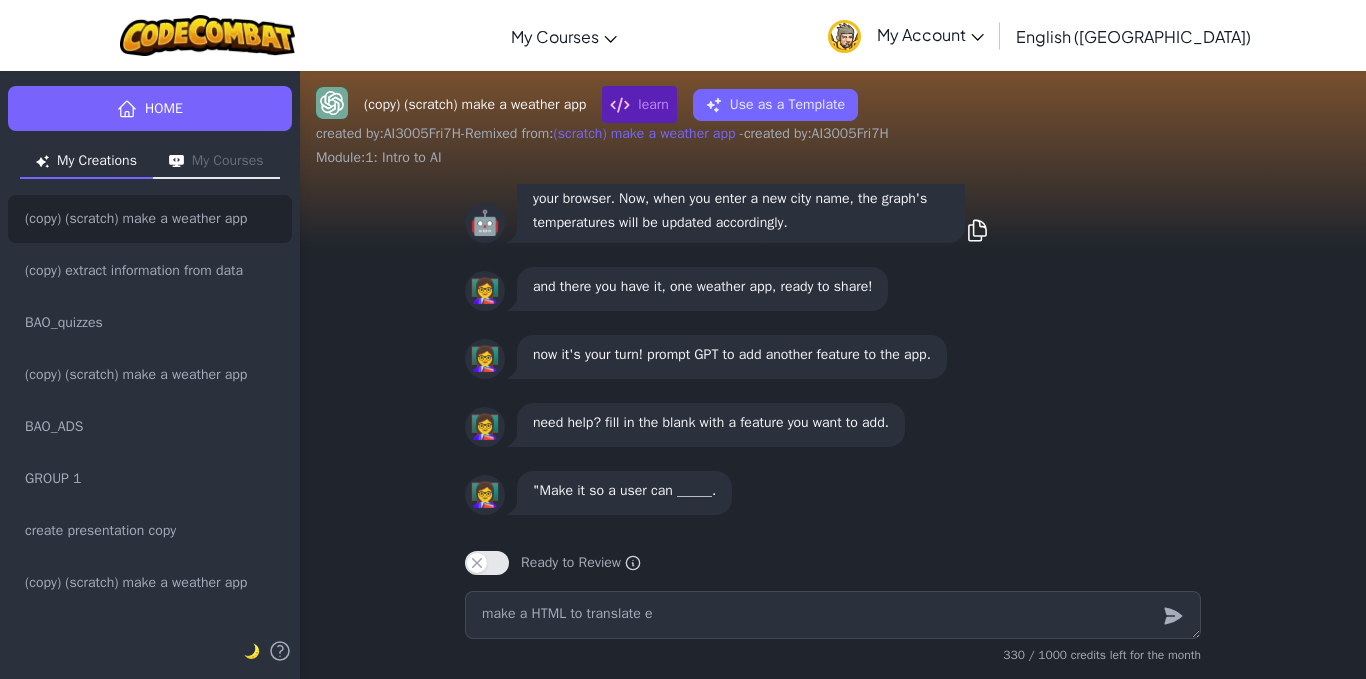 type on "x" 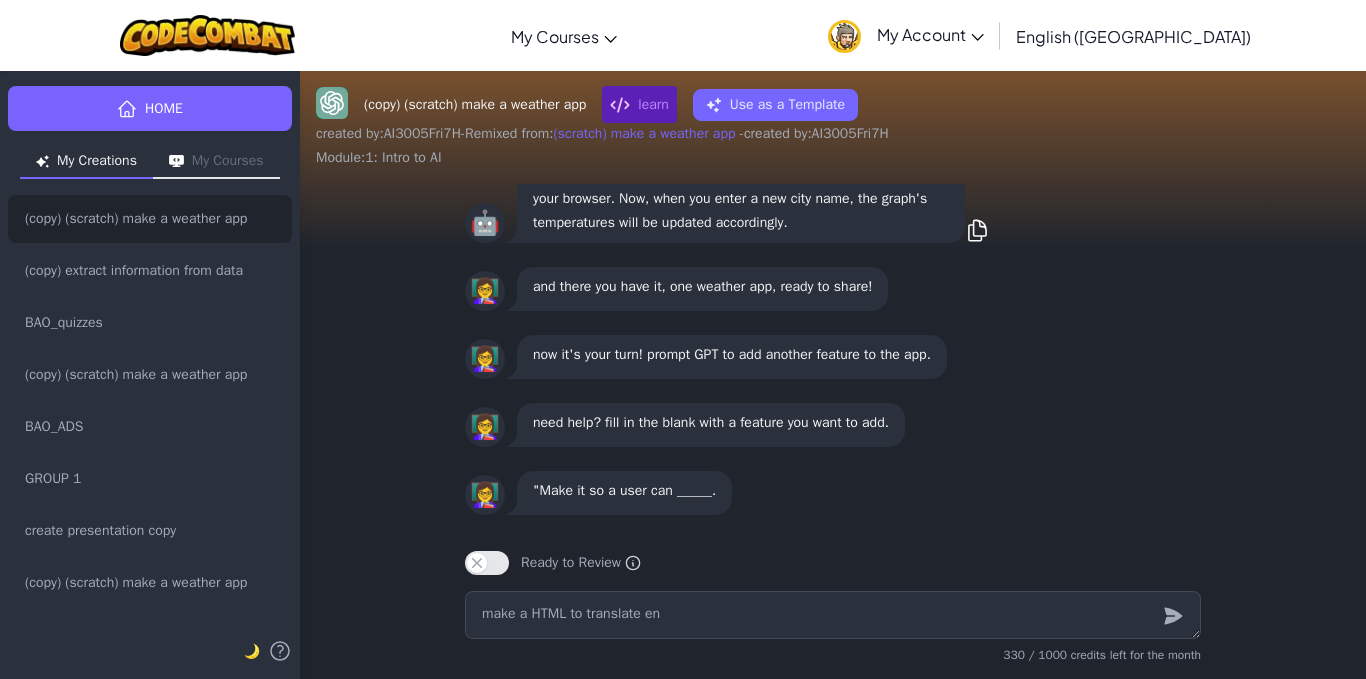 type on "x" 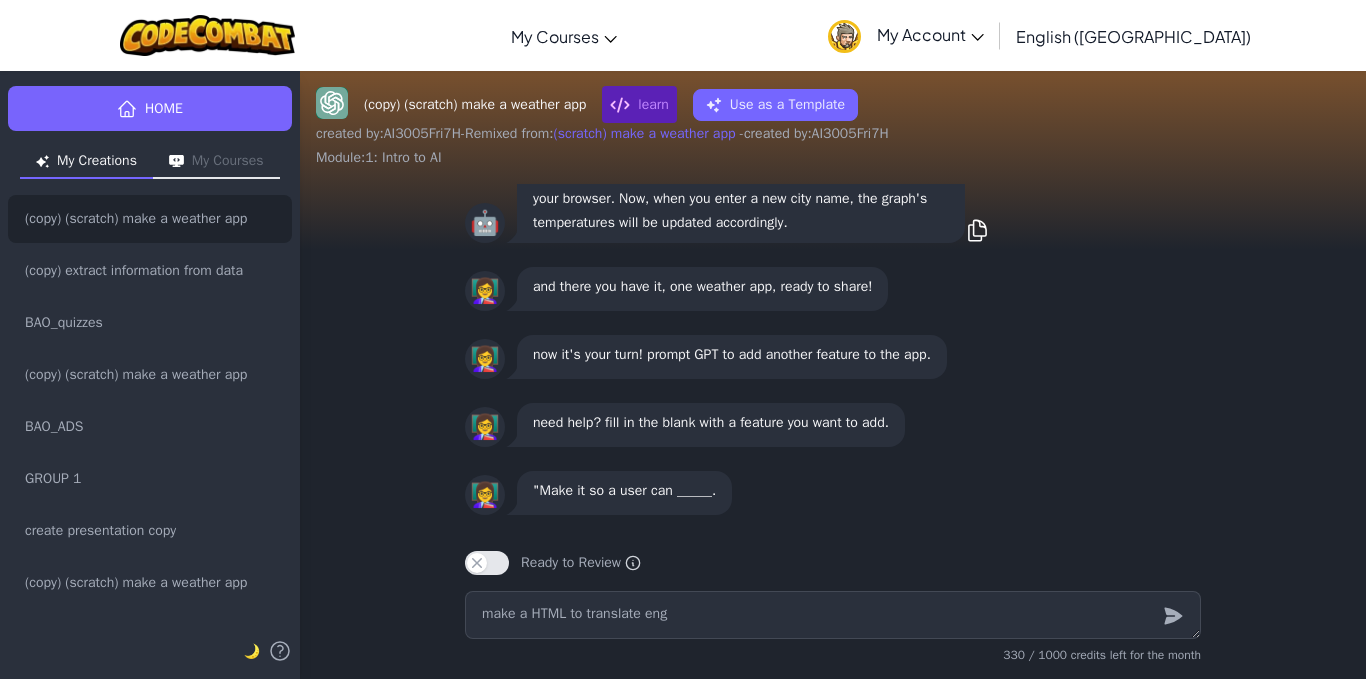 type on "x" 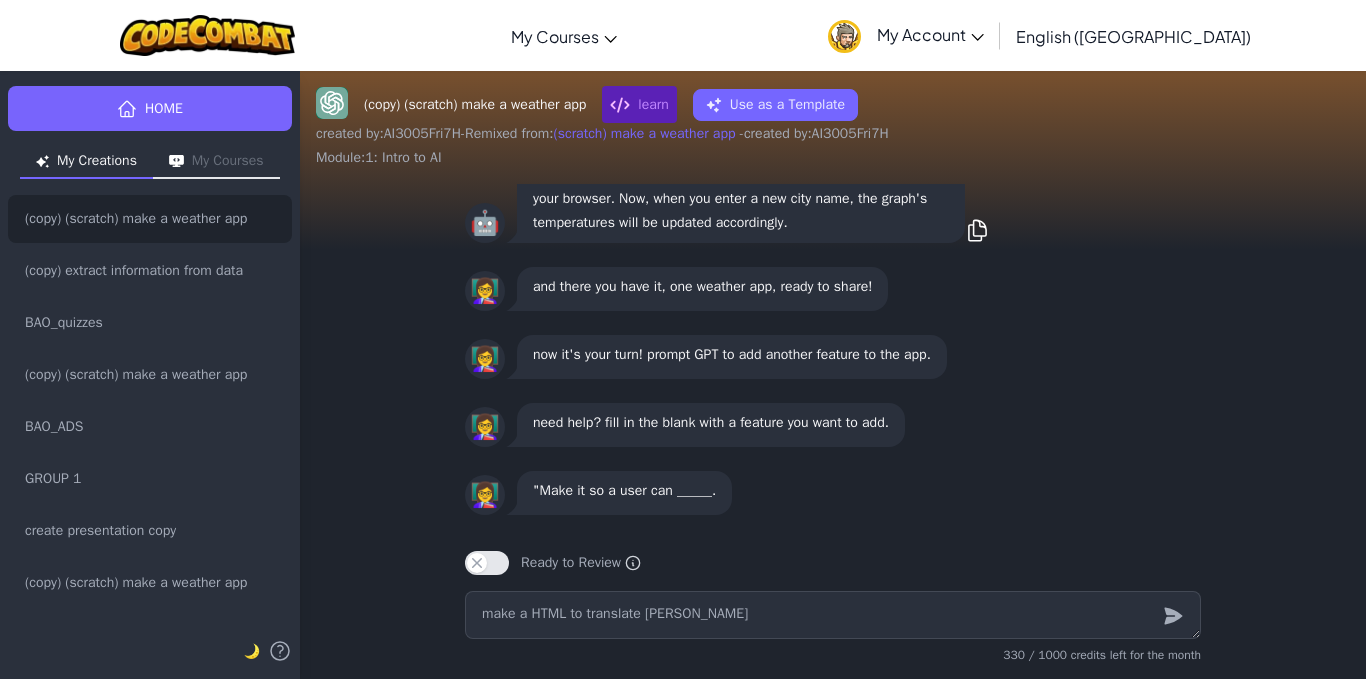 type on "x" 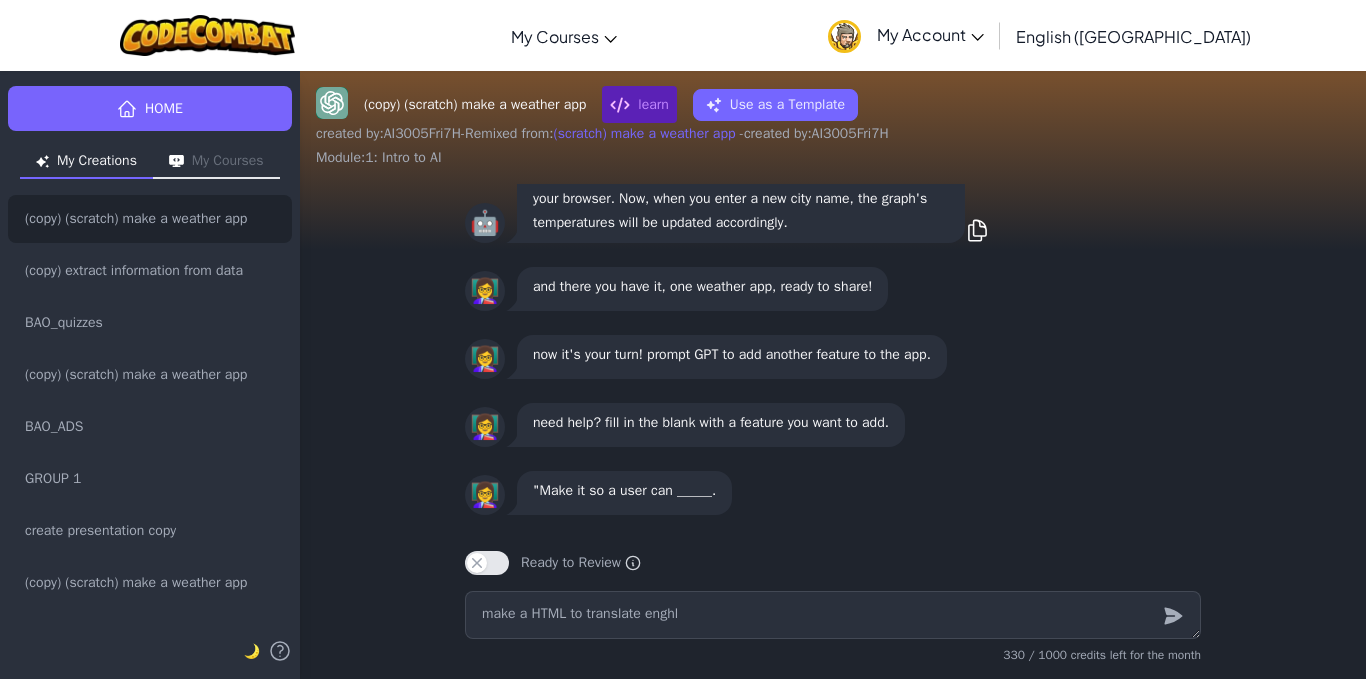 type on "x" 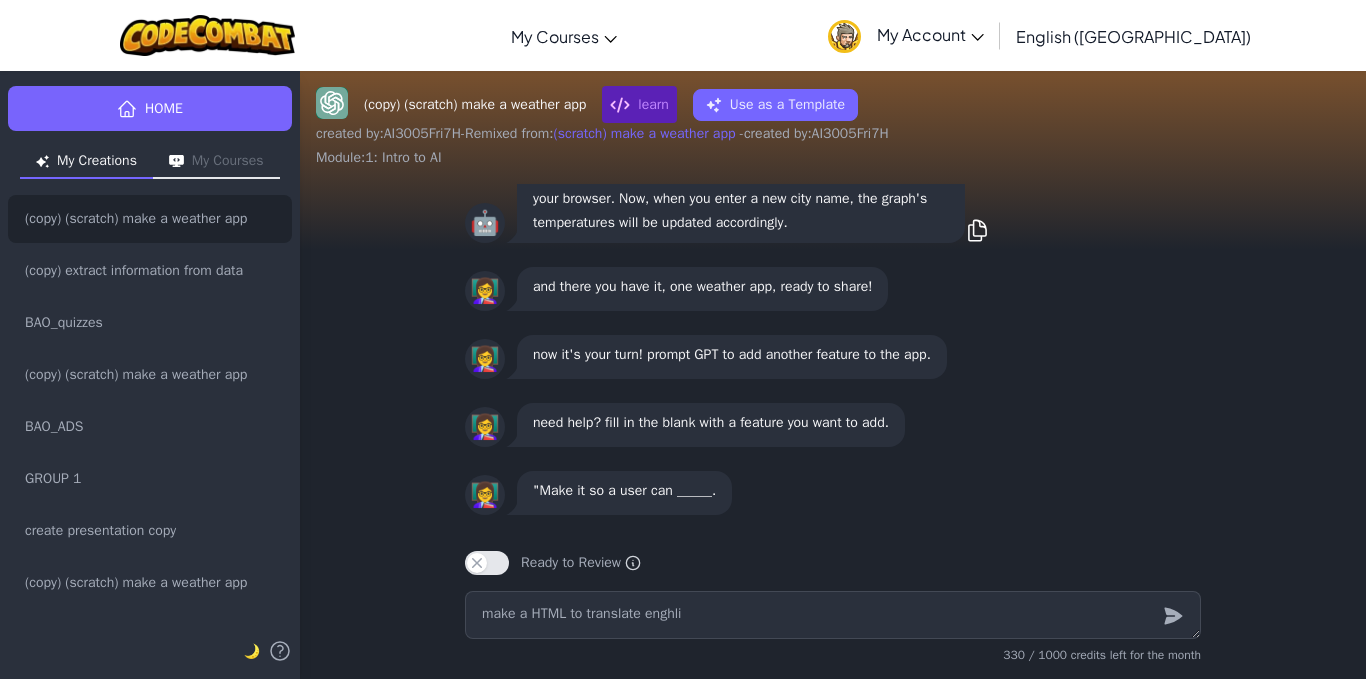 type on "x" 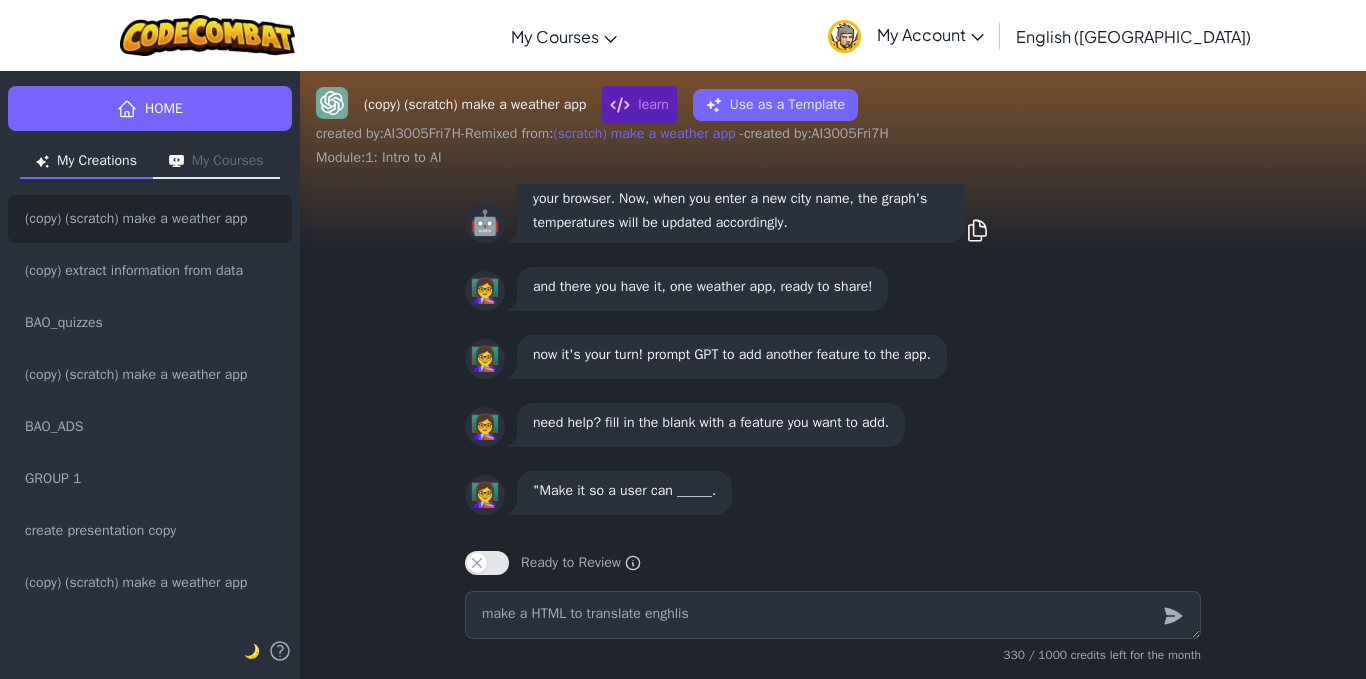 type on "x" 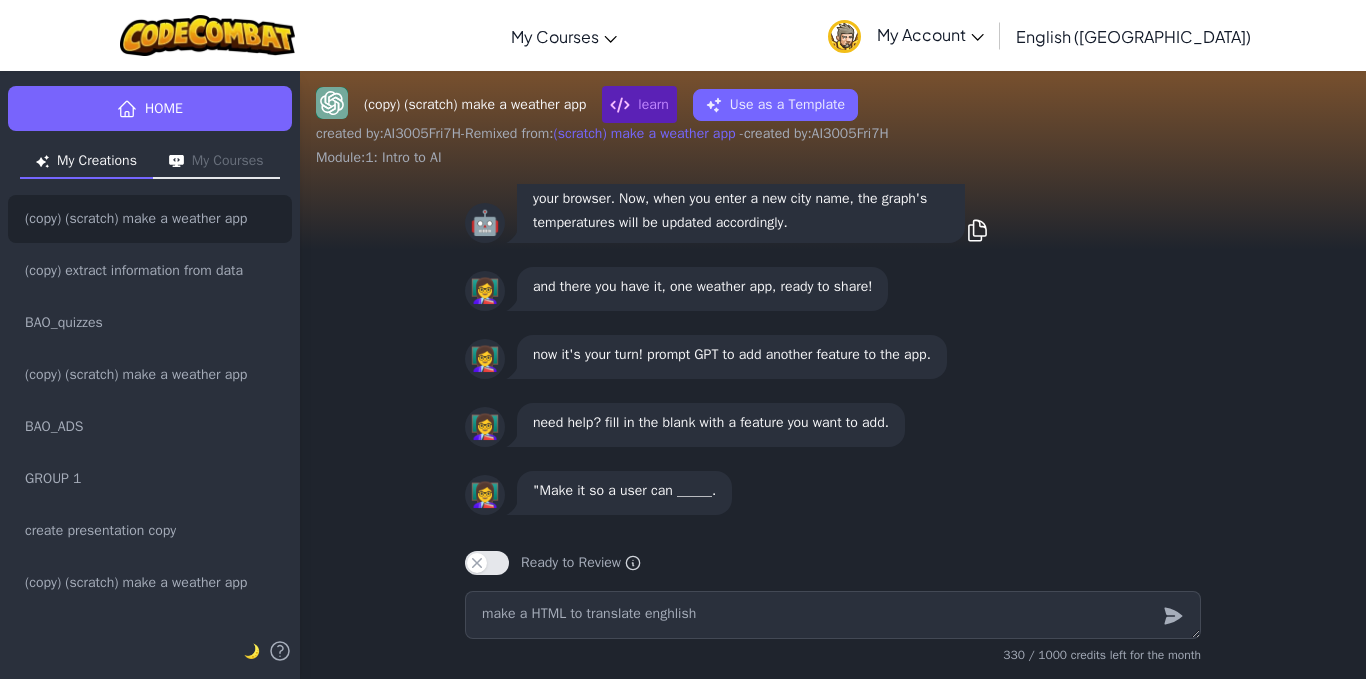 type on "x" 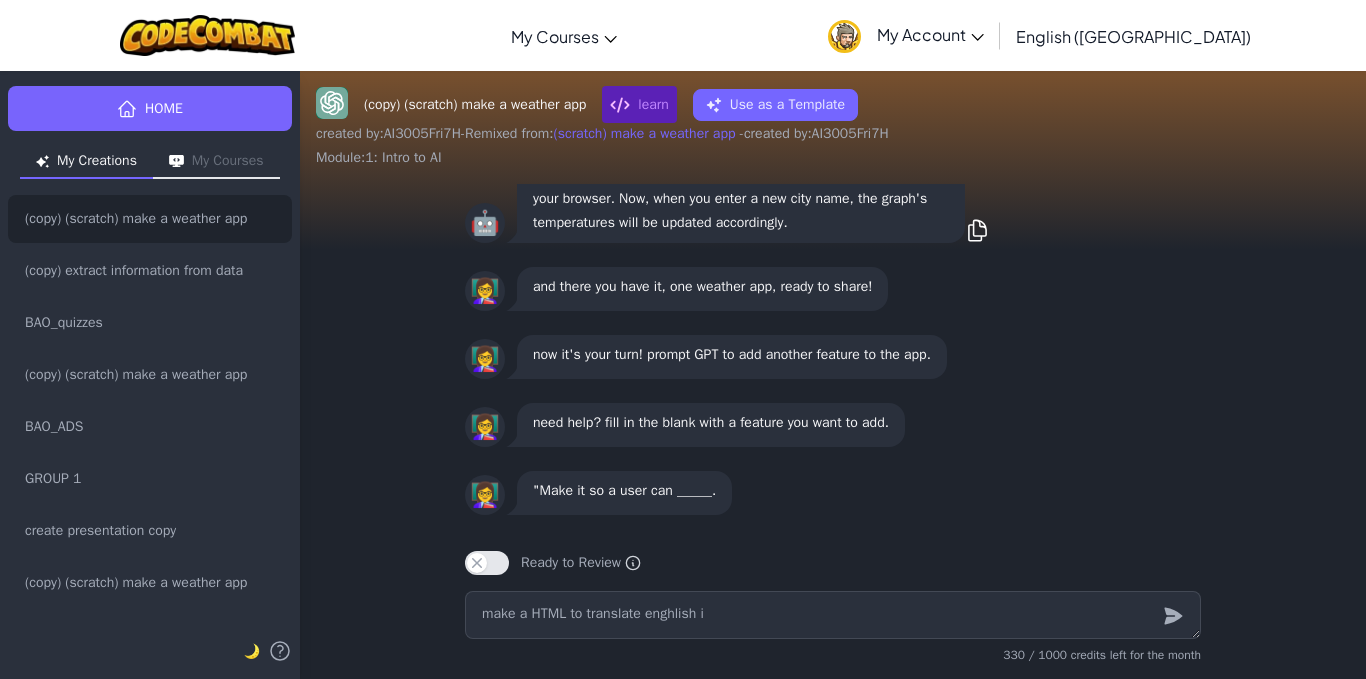 type on "x" 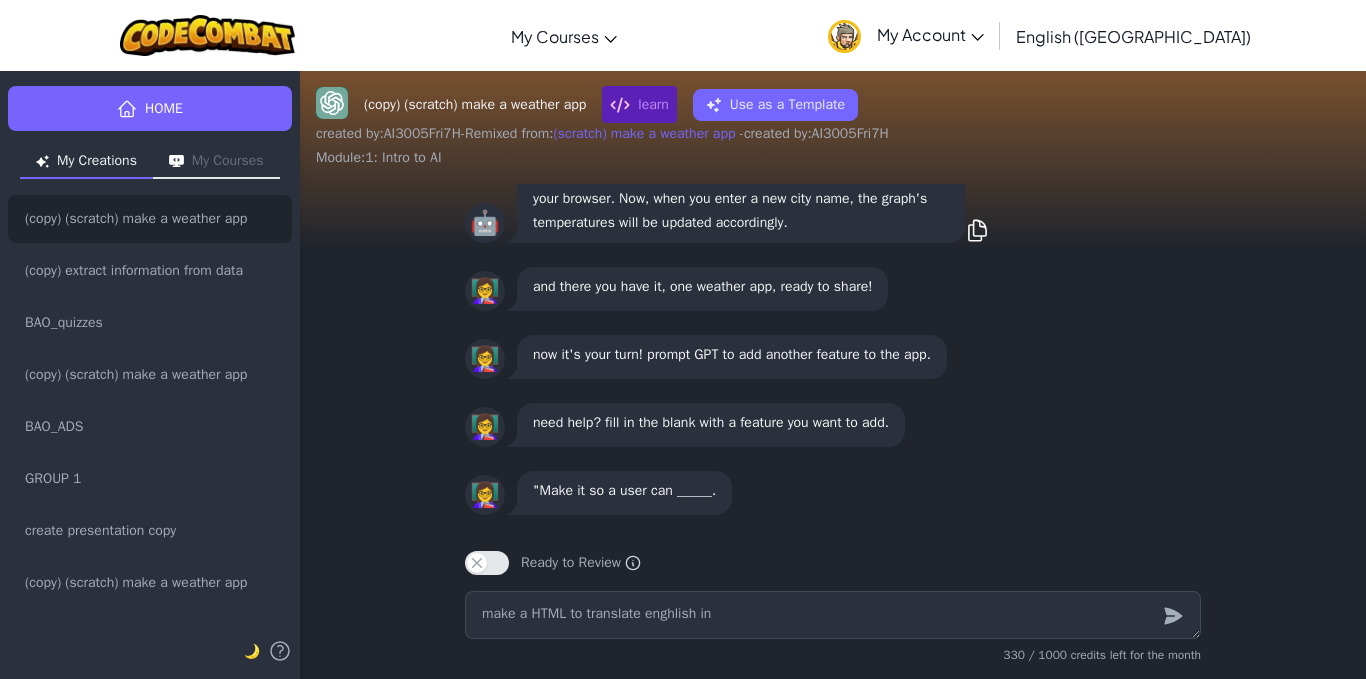 type on "x" 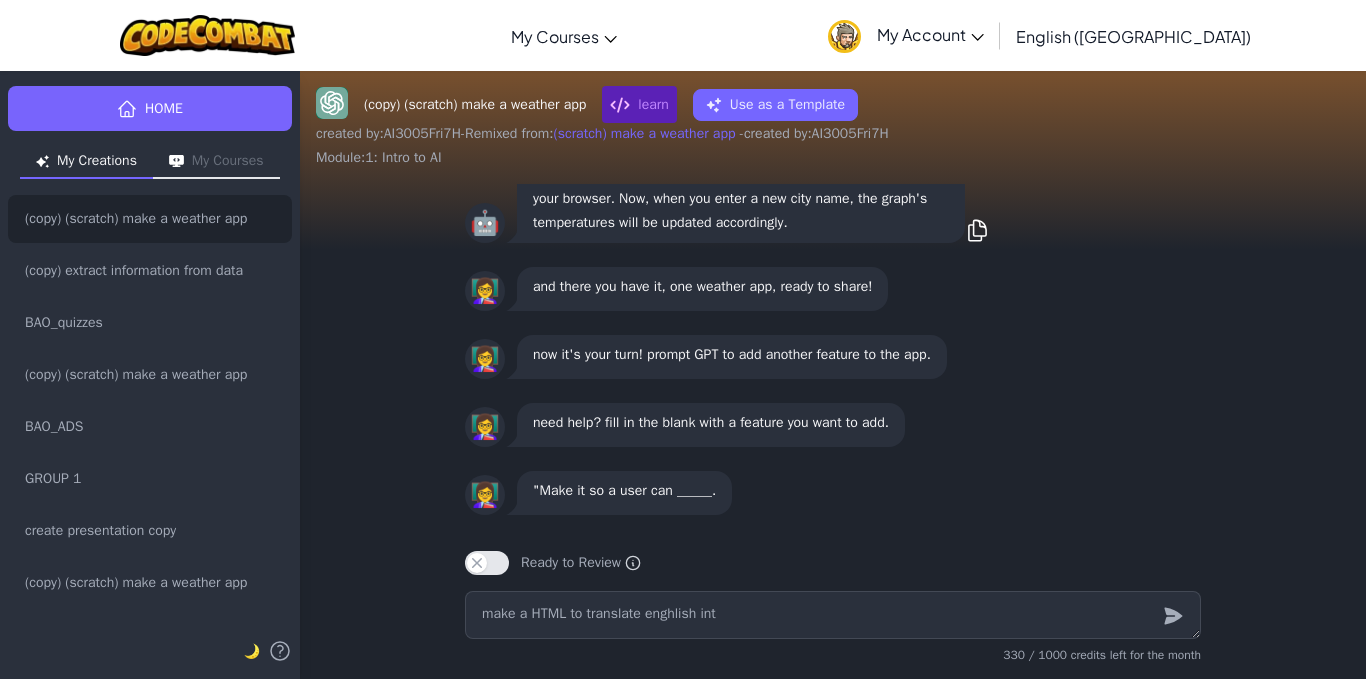 type on "x" 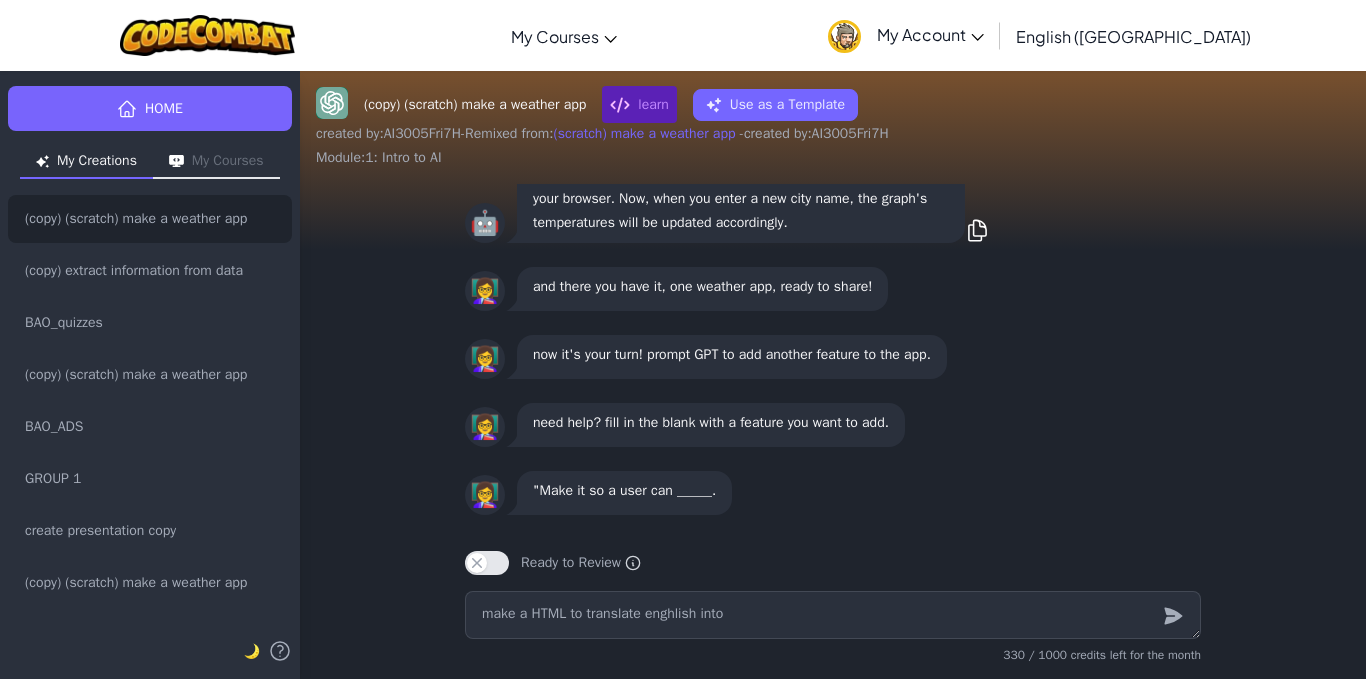 type on "x" 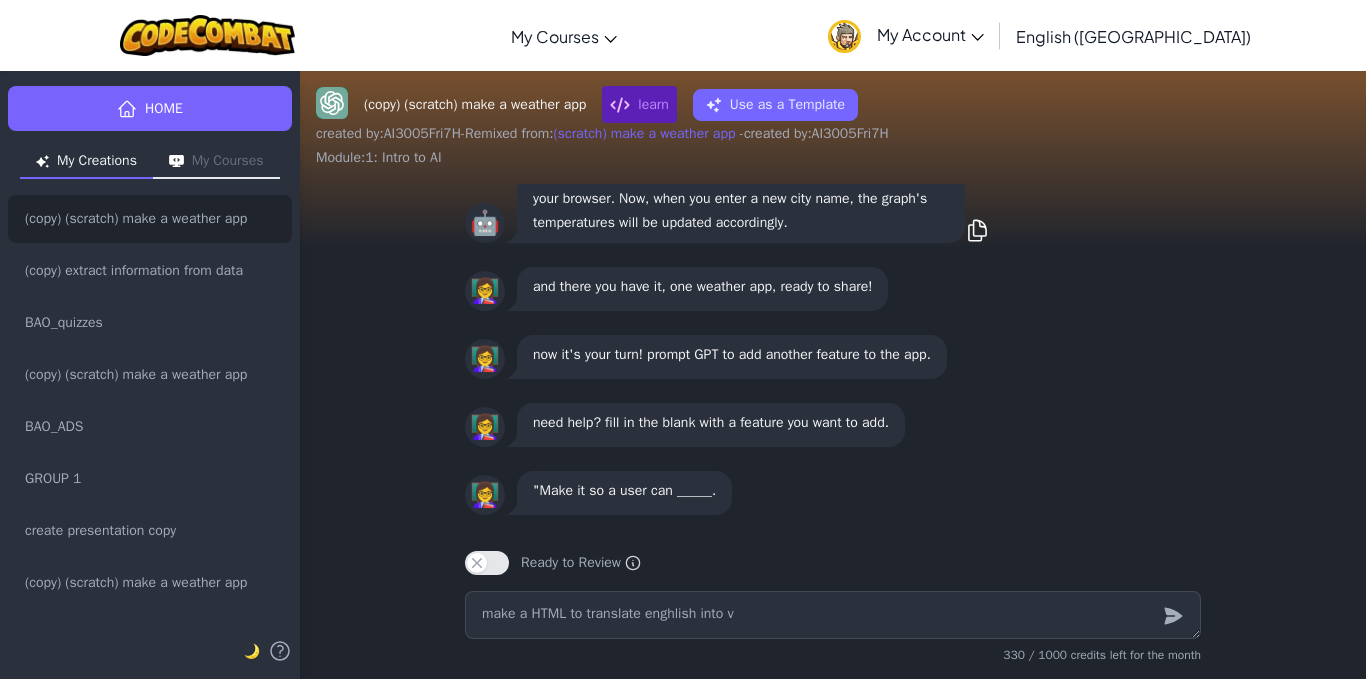 type on "x" 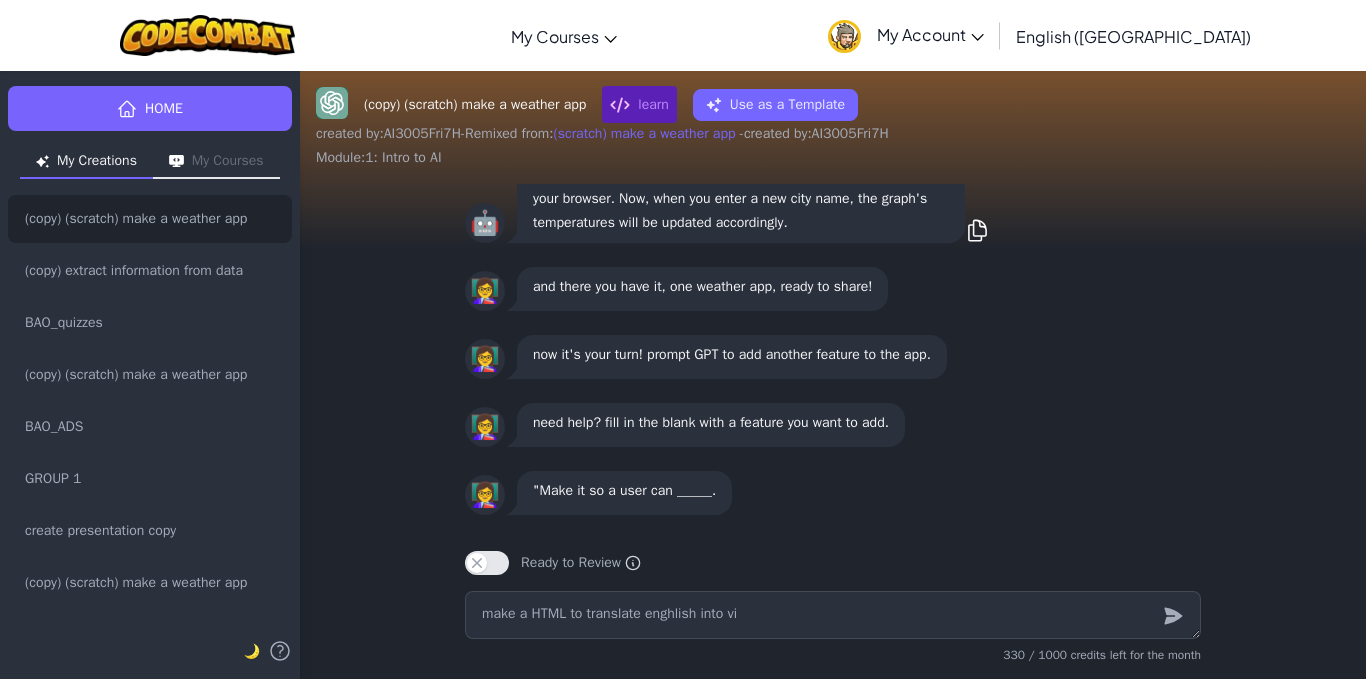 type on "x" 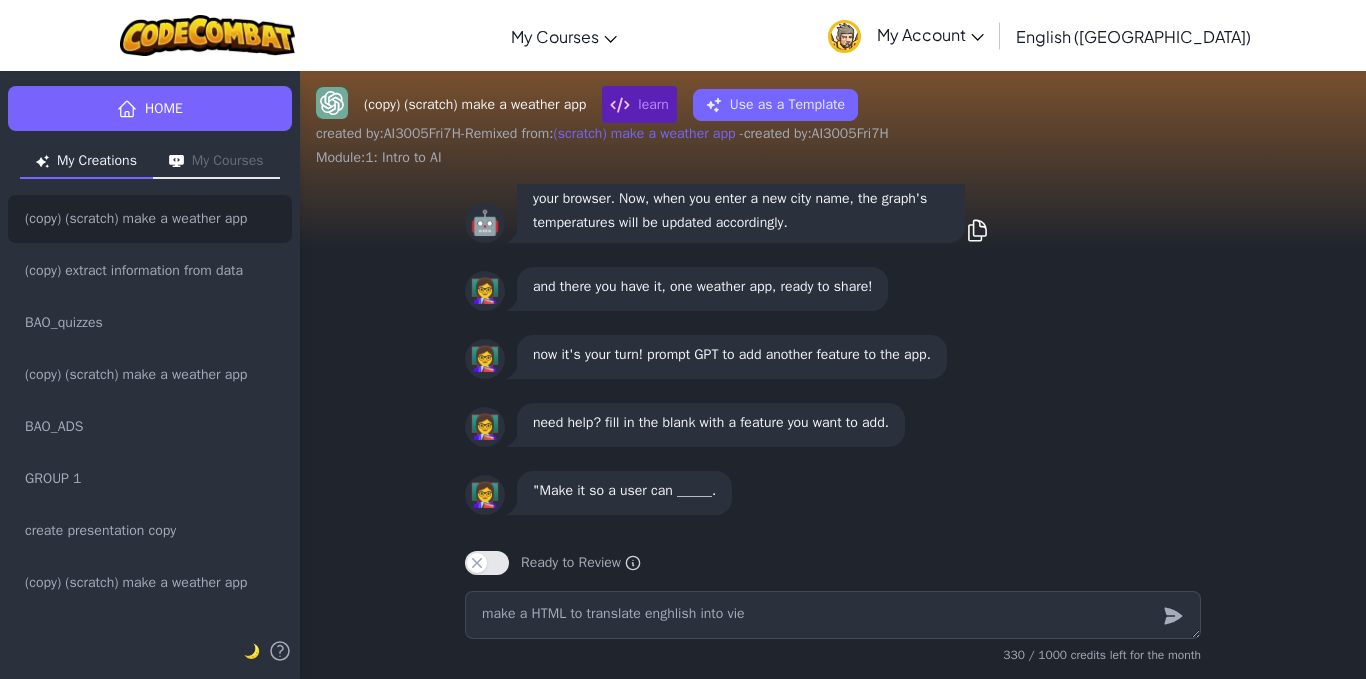 type on "x" 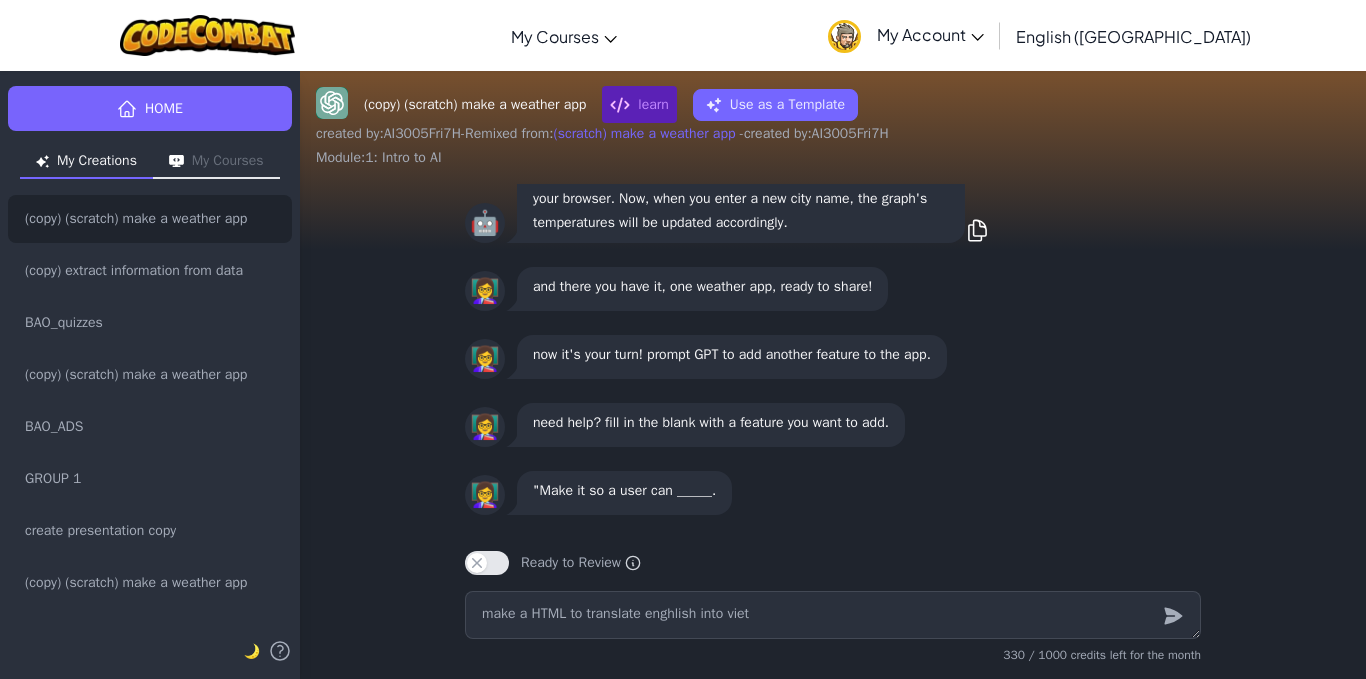 type on "x" 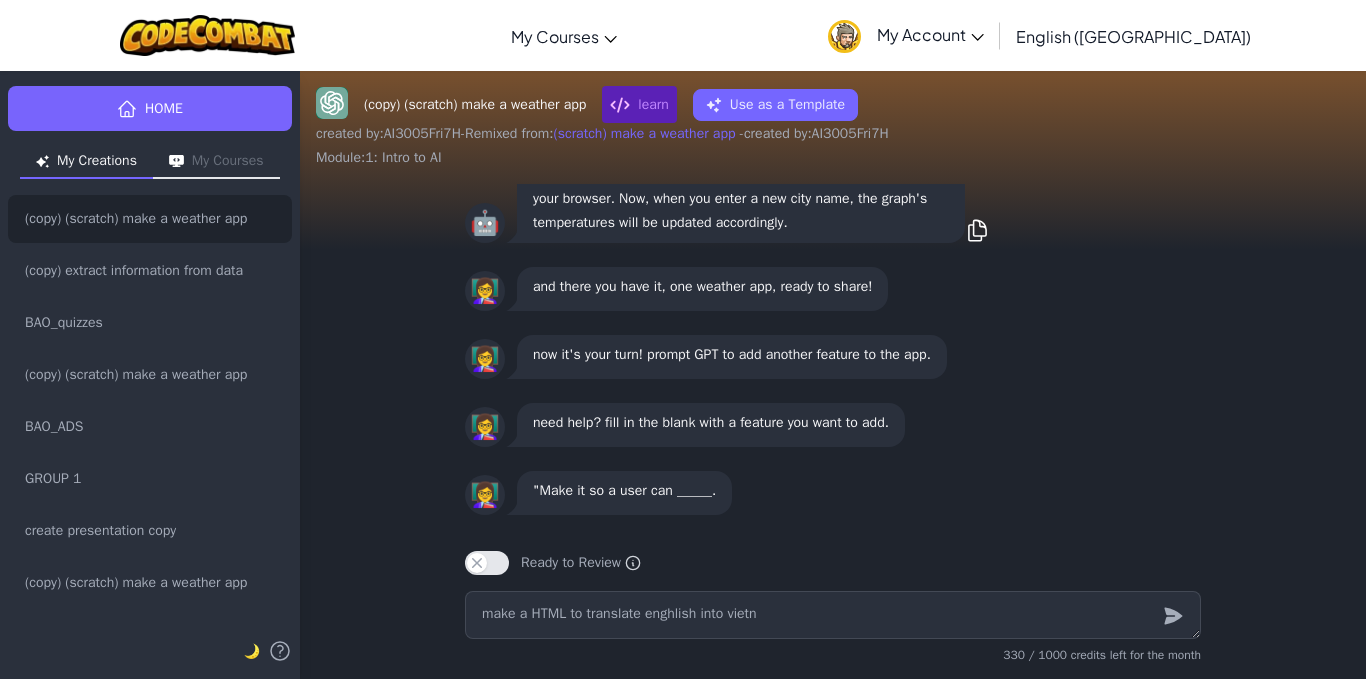 type on "x" 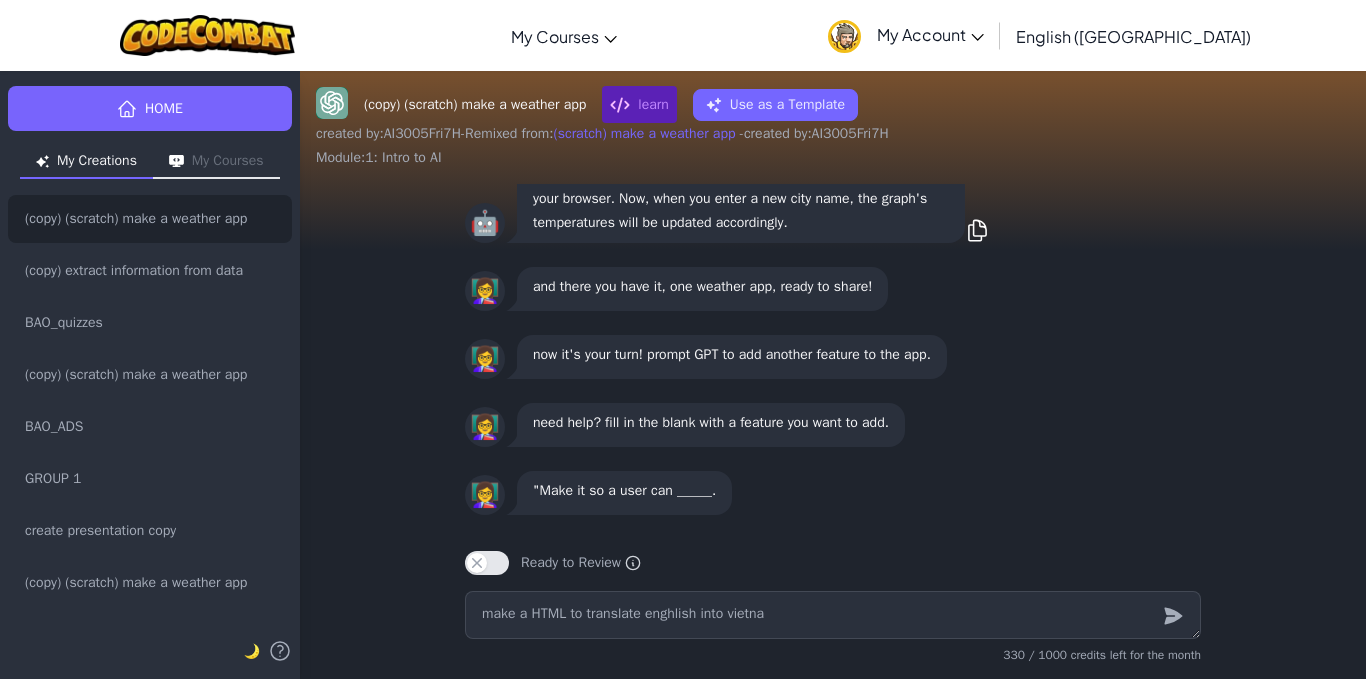 type on "x" 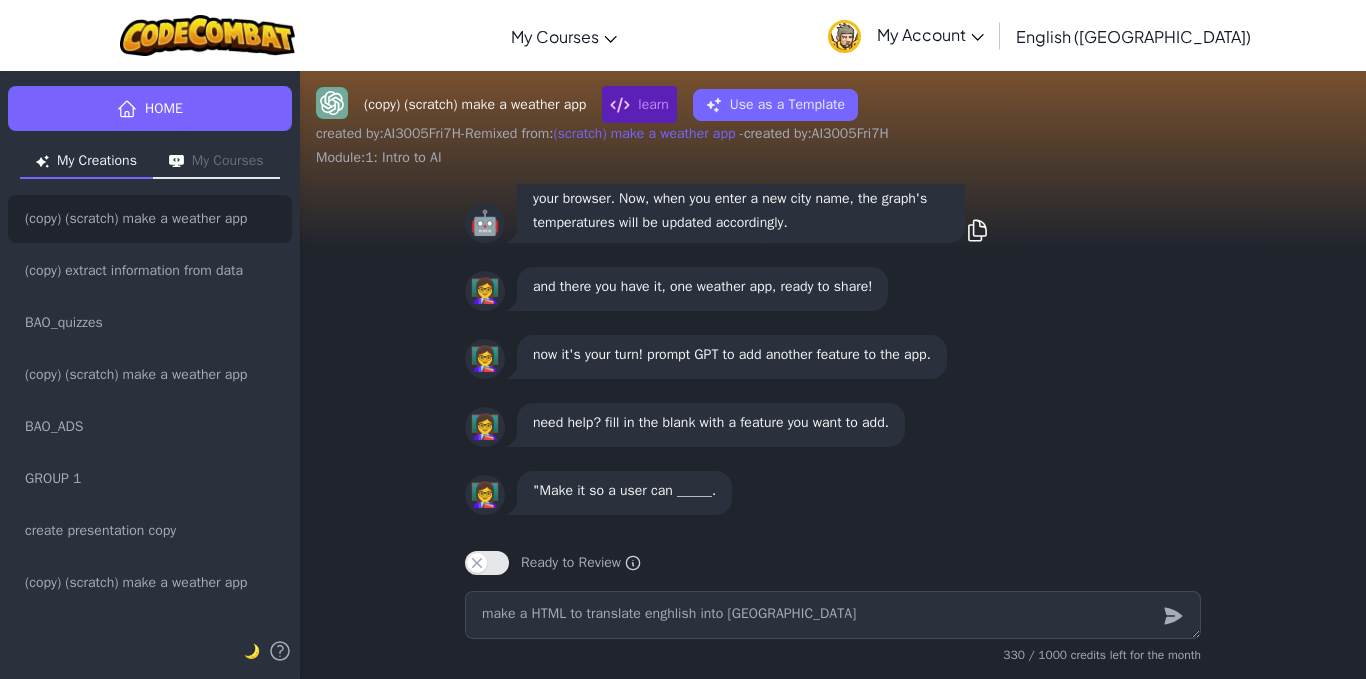 type on "x" 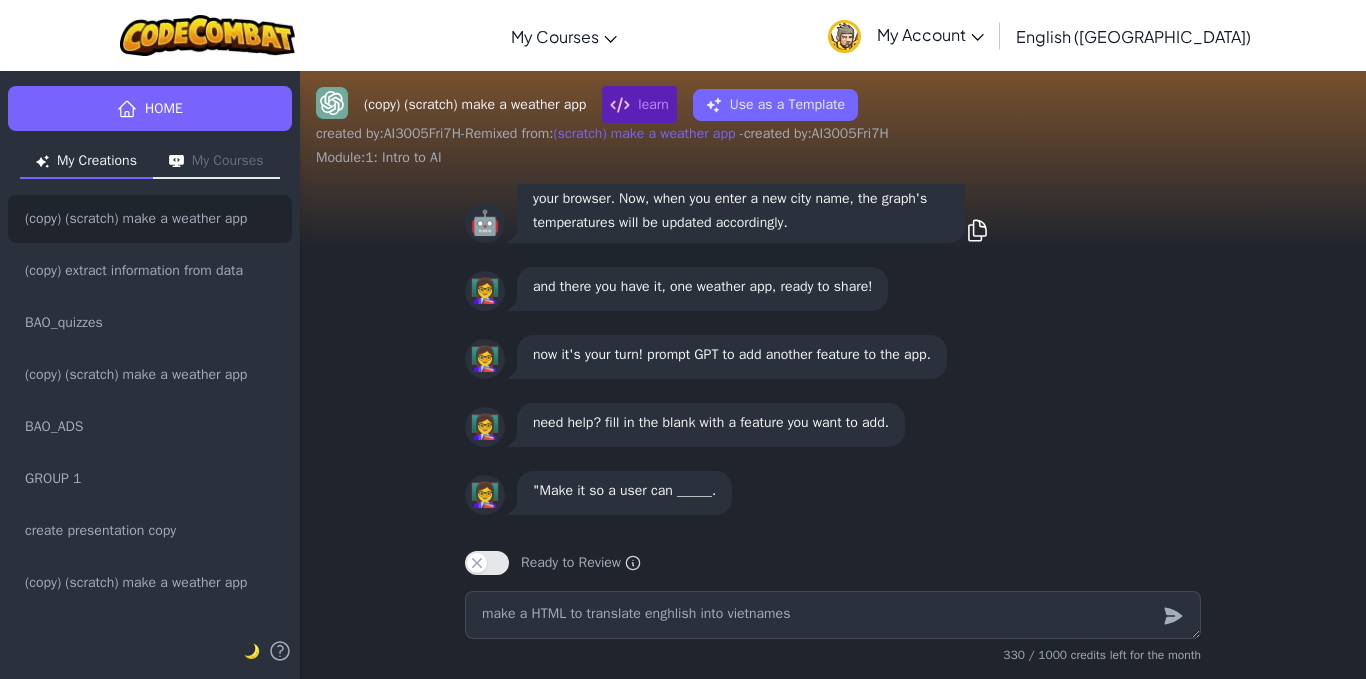 type on "x" 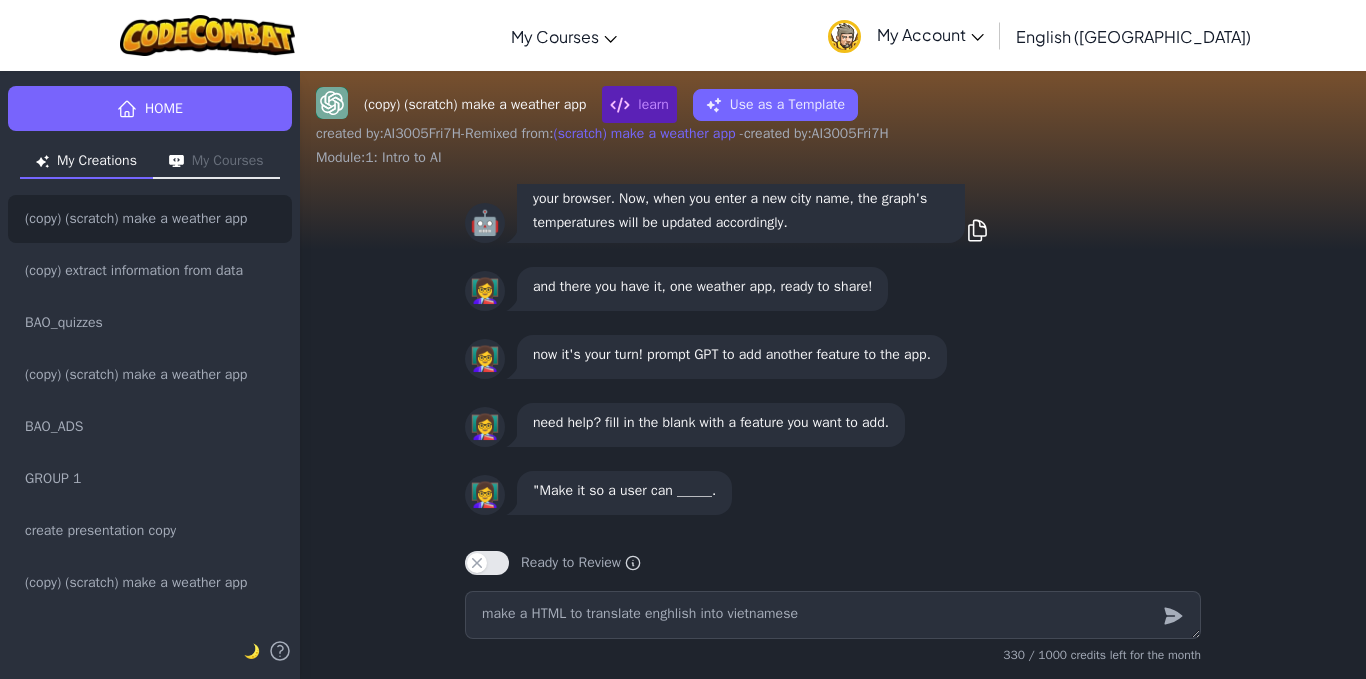 type on "x" 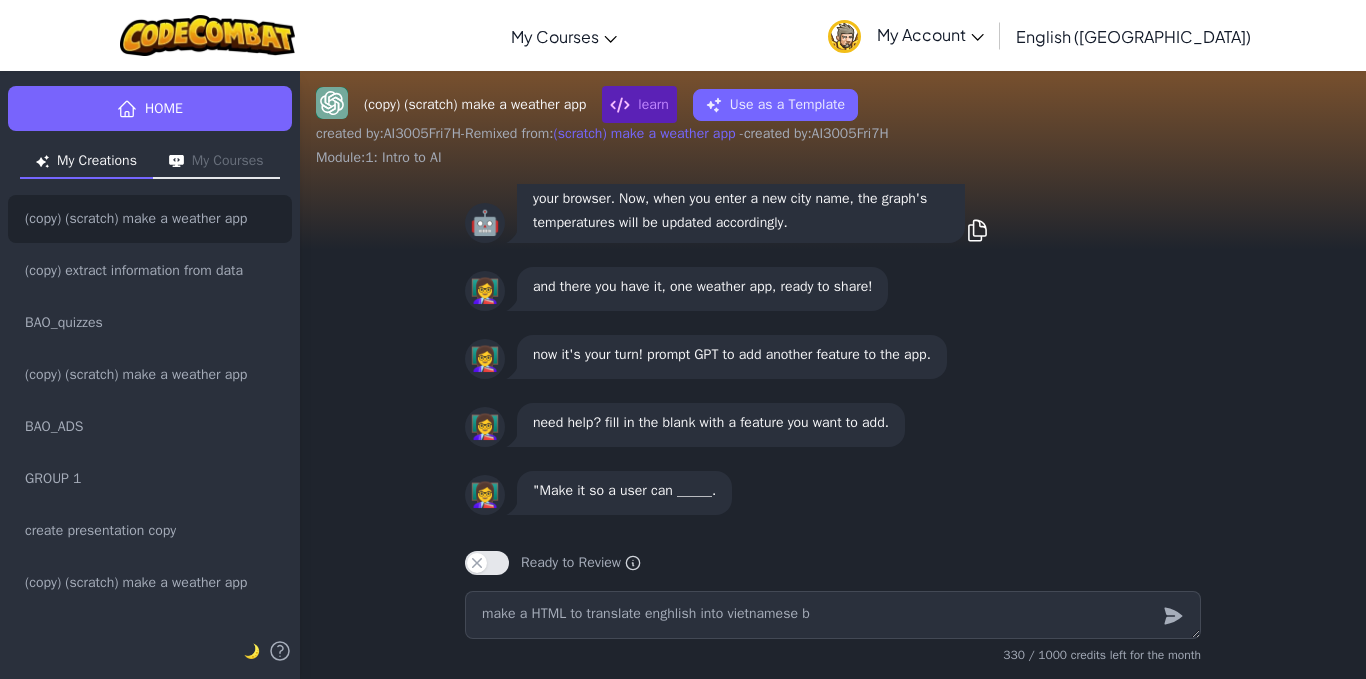 type on "x" 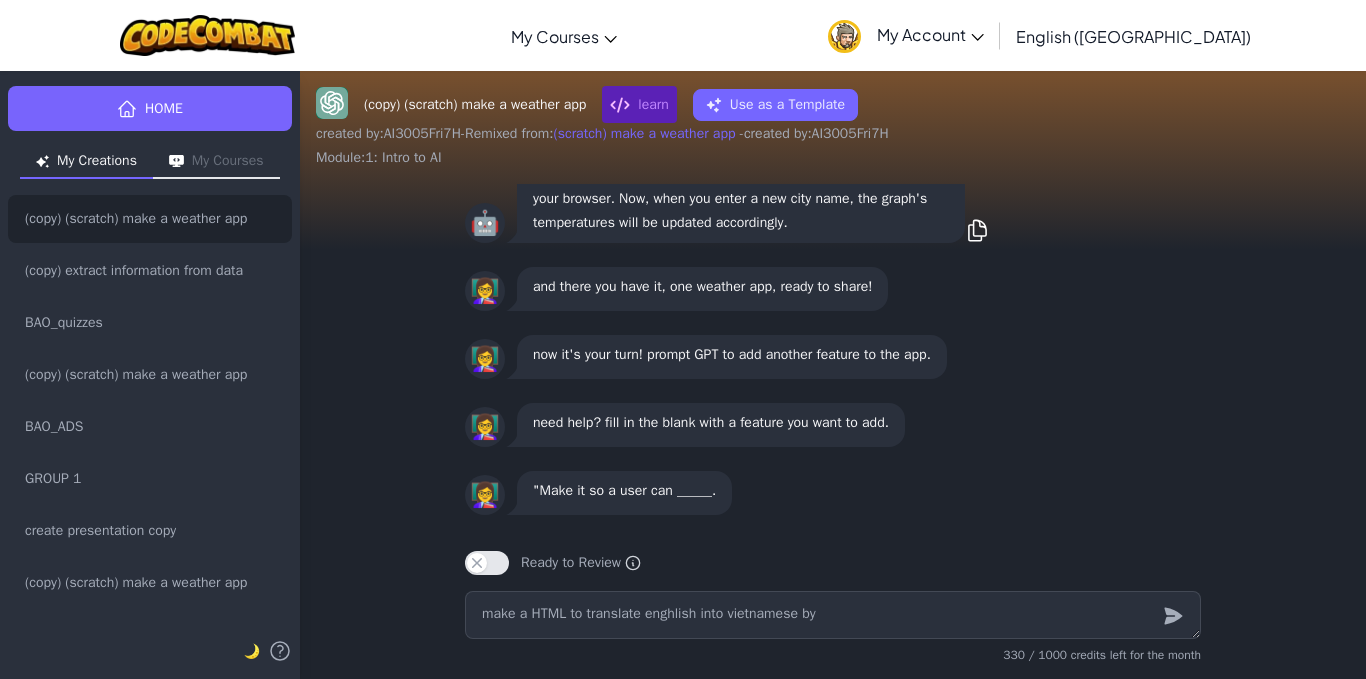 type on "x" 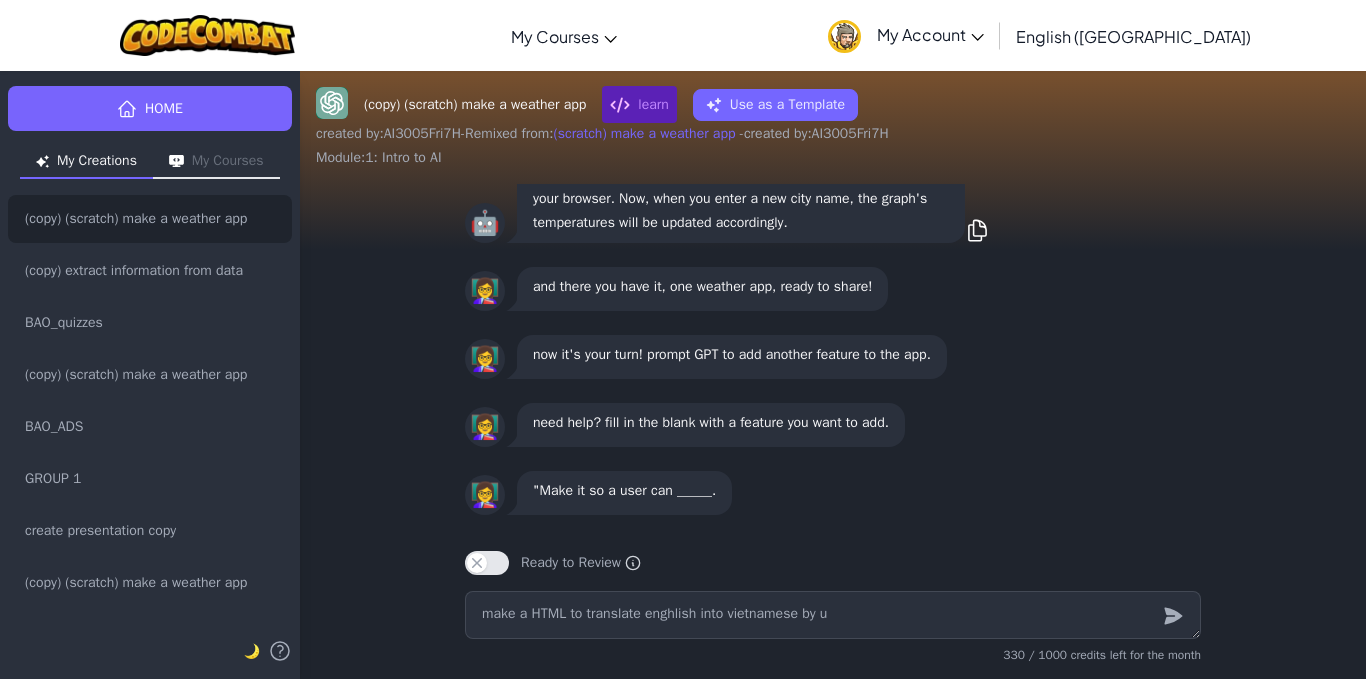 type on "x" 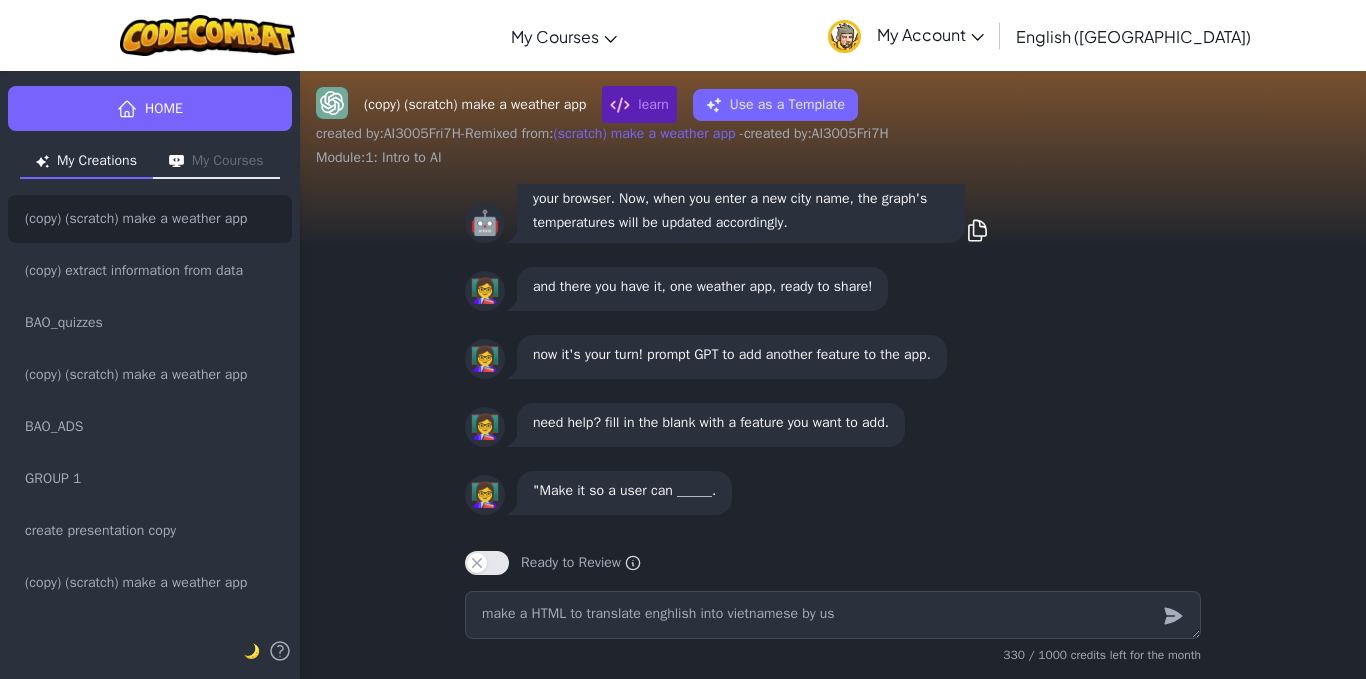 type on "x" 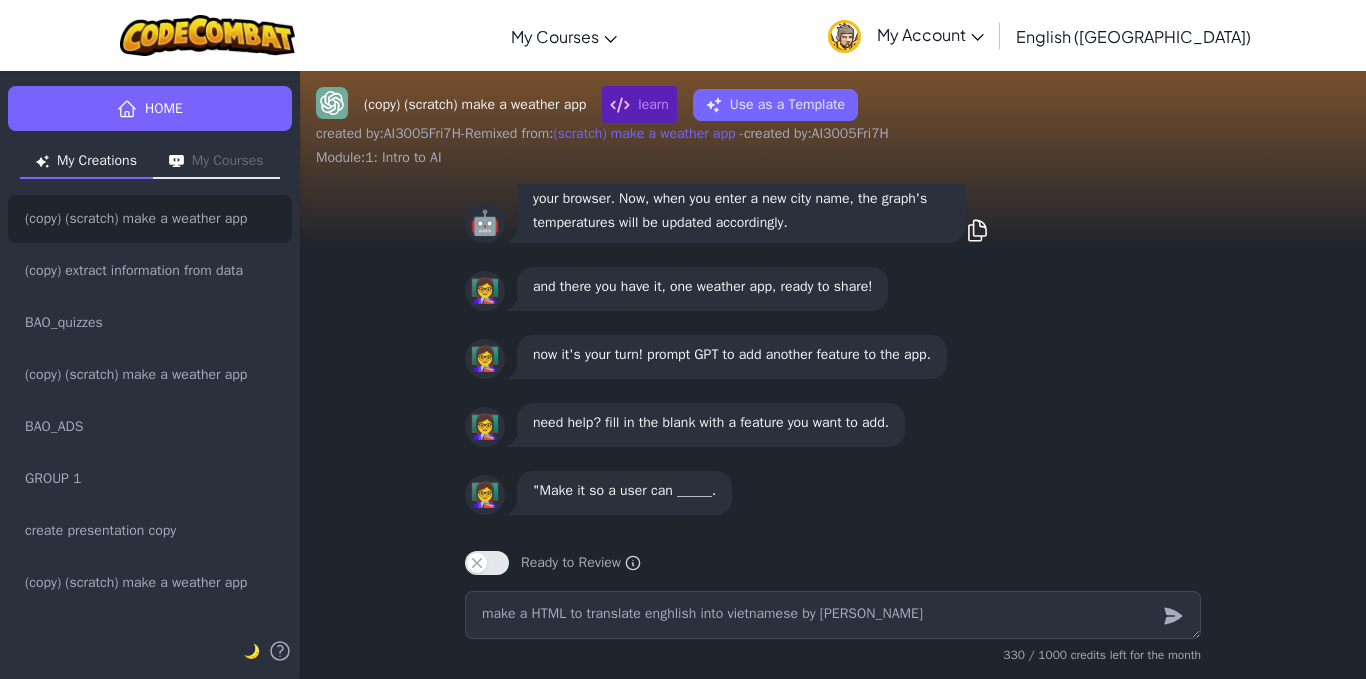 type on "x" 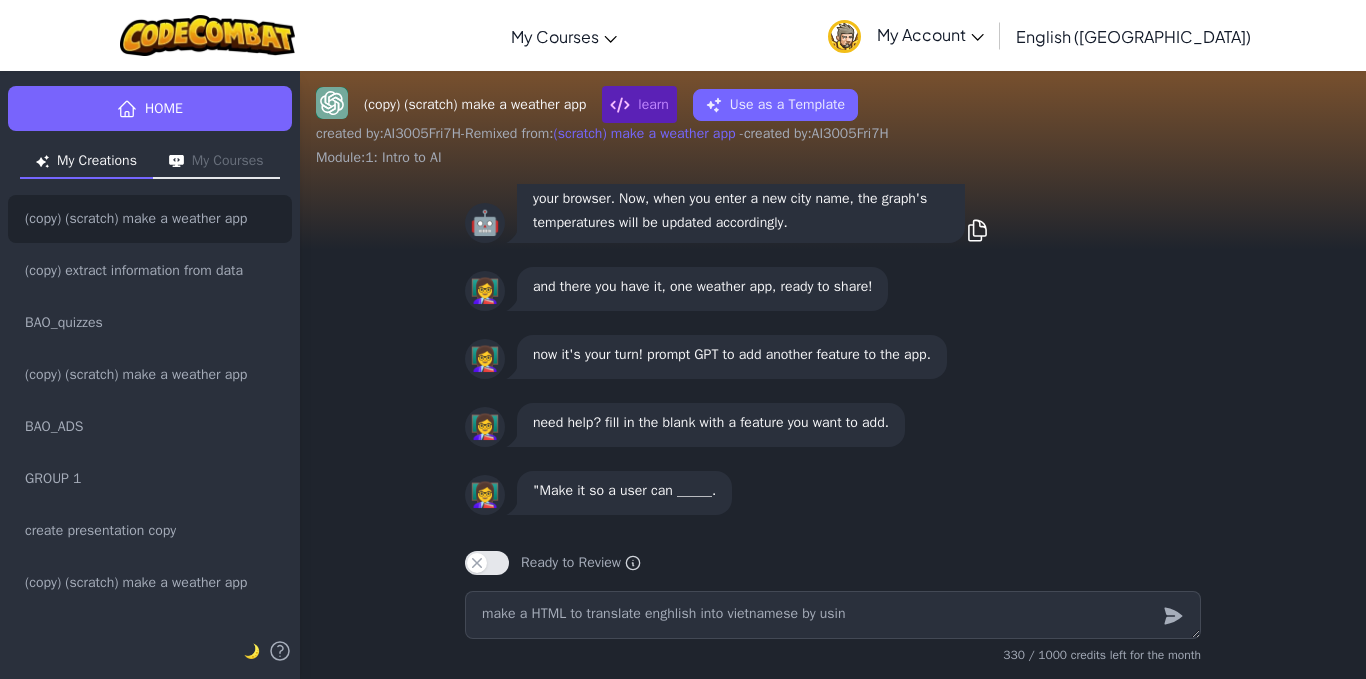 type on "x" 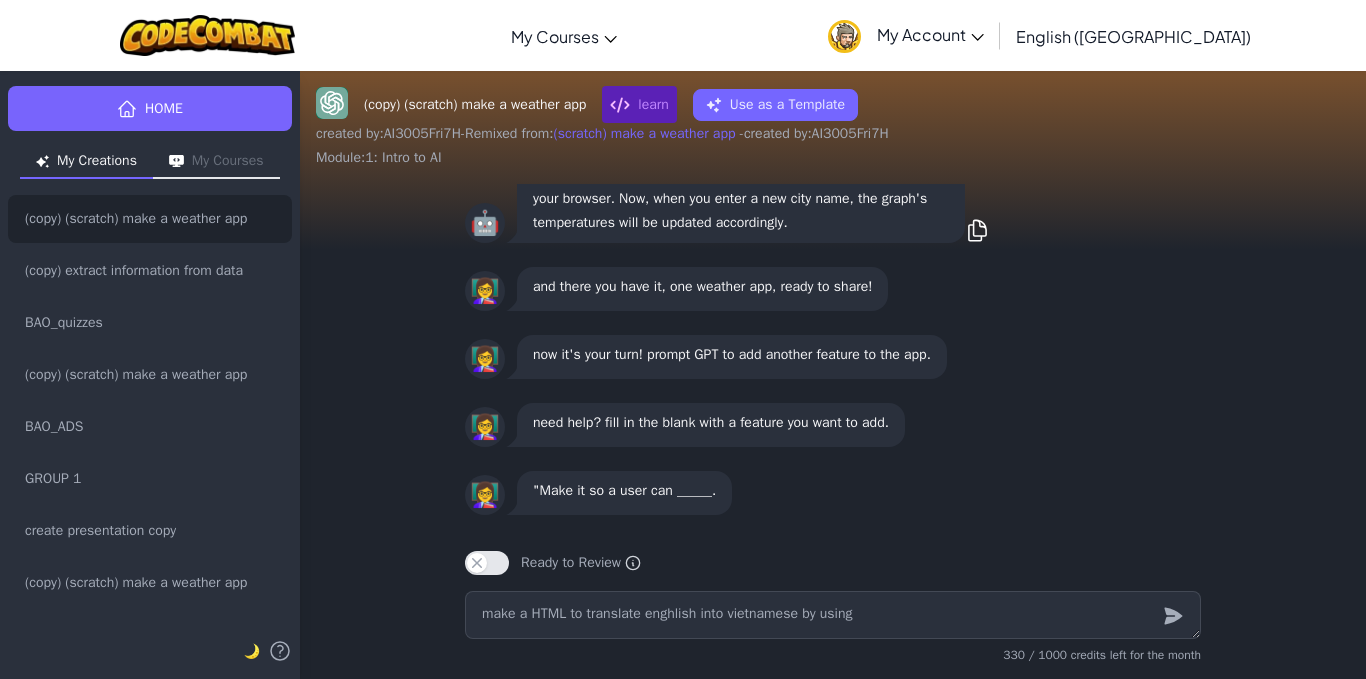 type on "x" 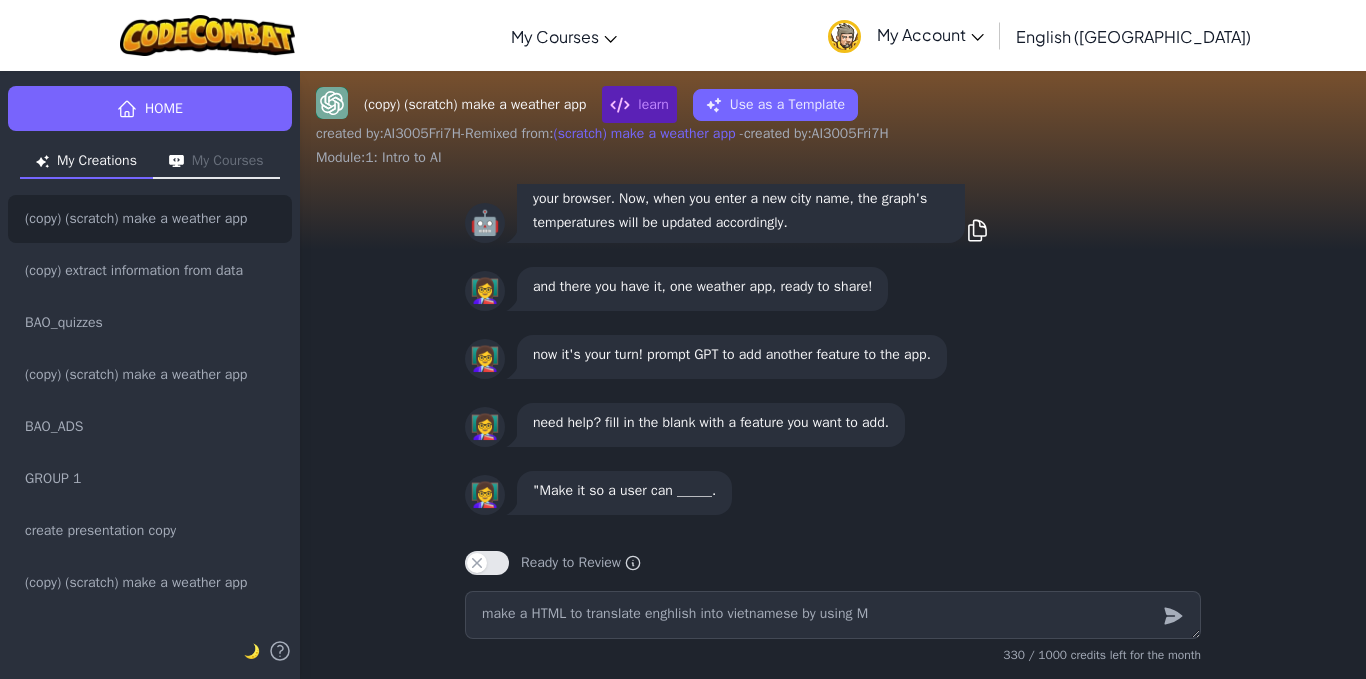 type on "x" 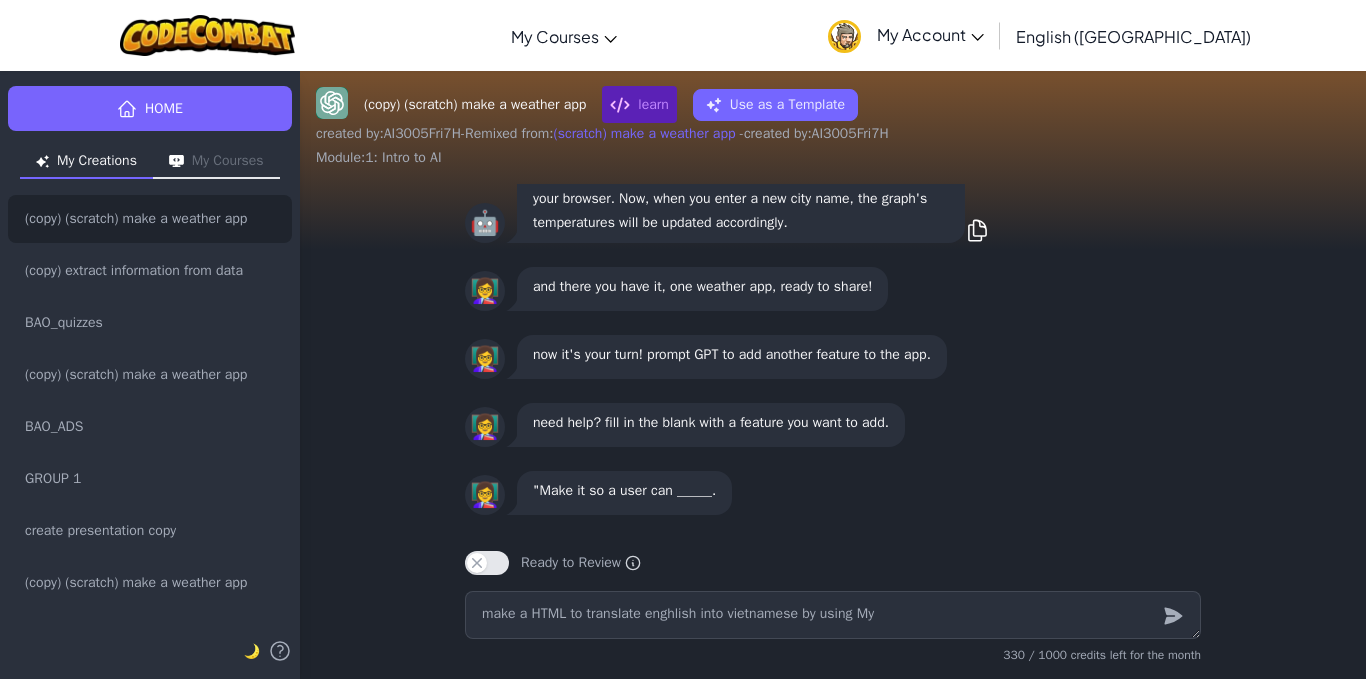 type on "x" 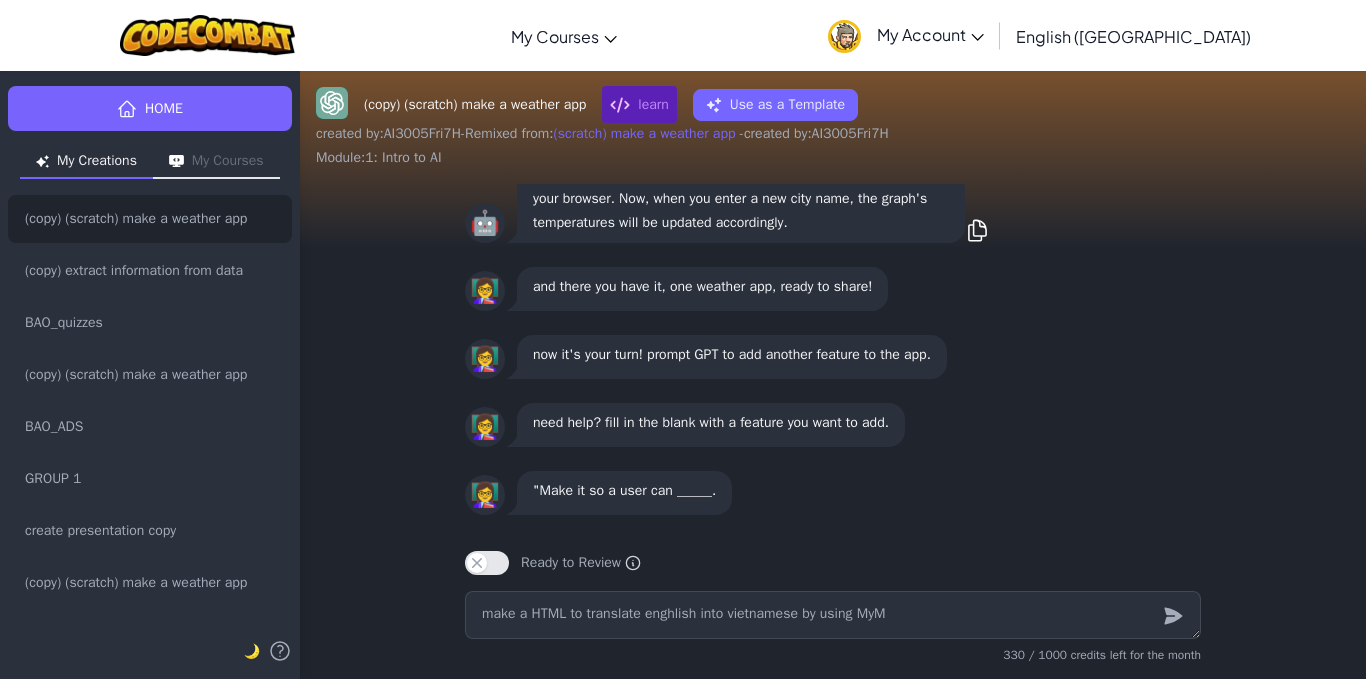type on "x" 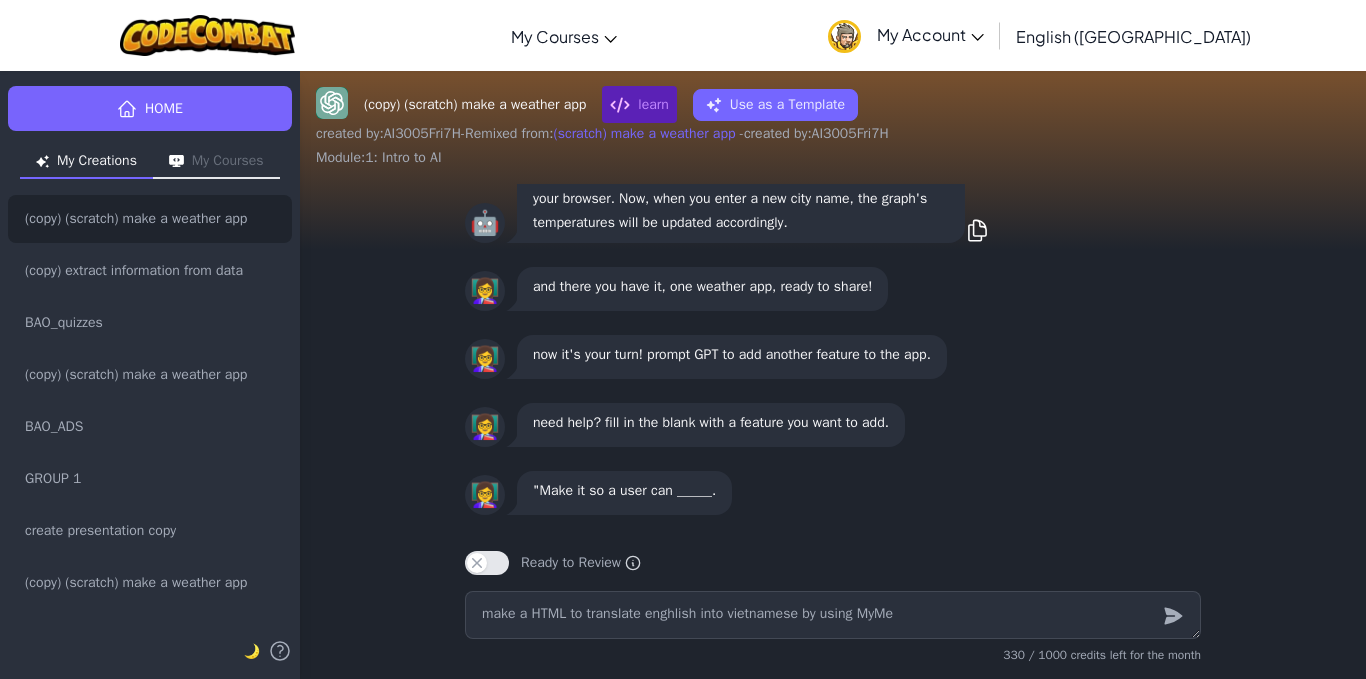 type on "x" 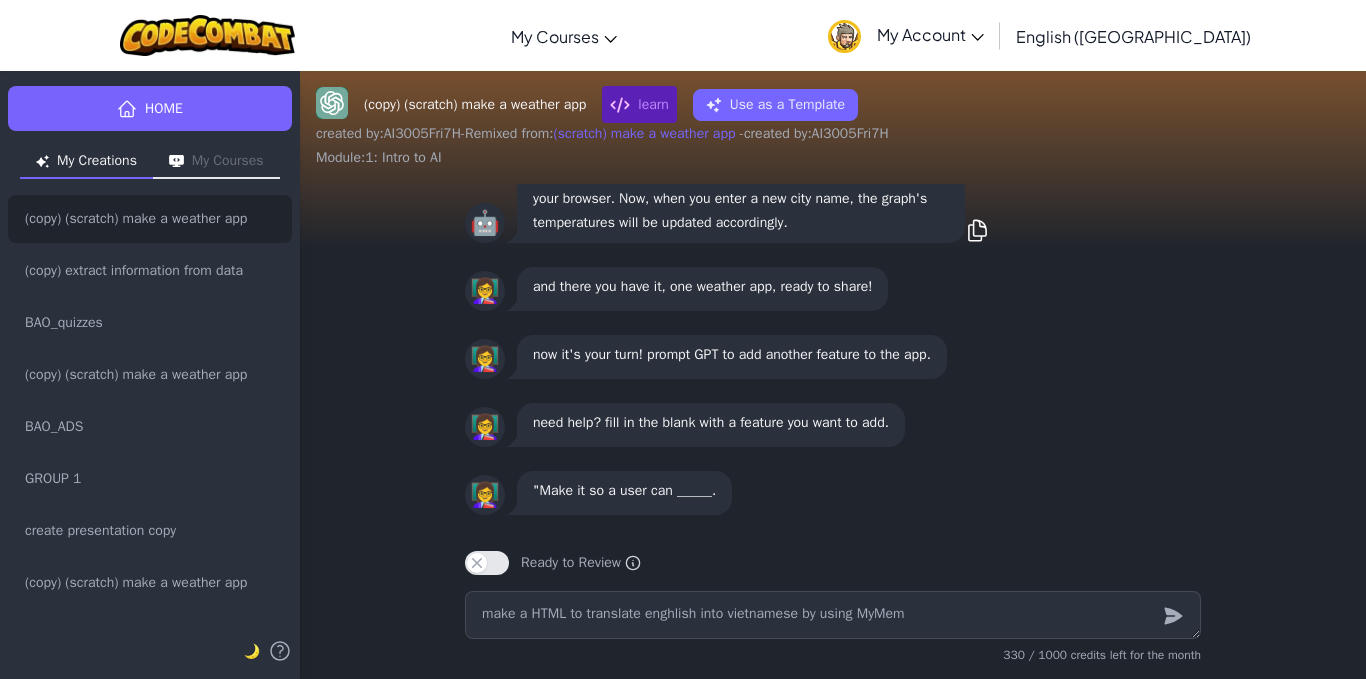type on "x" 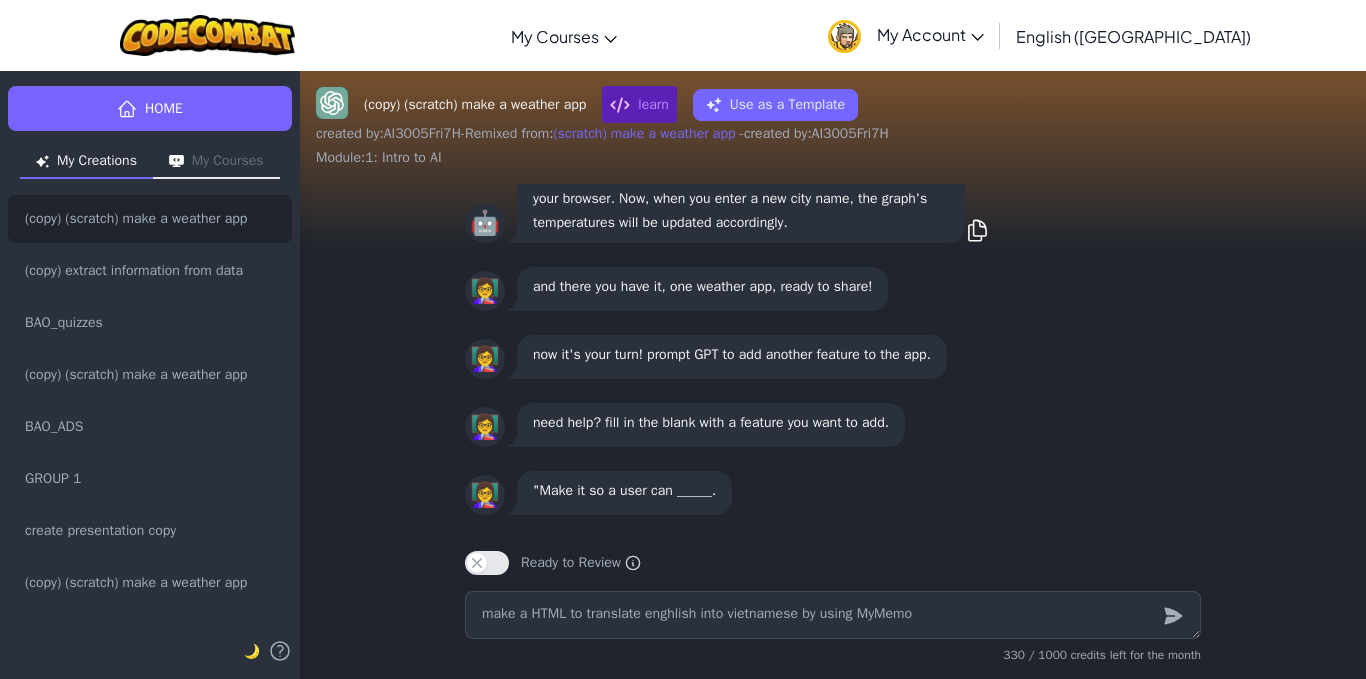 type on "x" 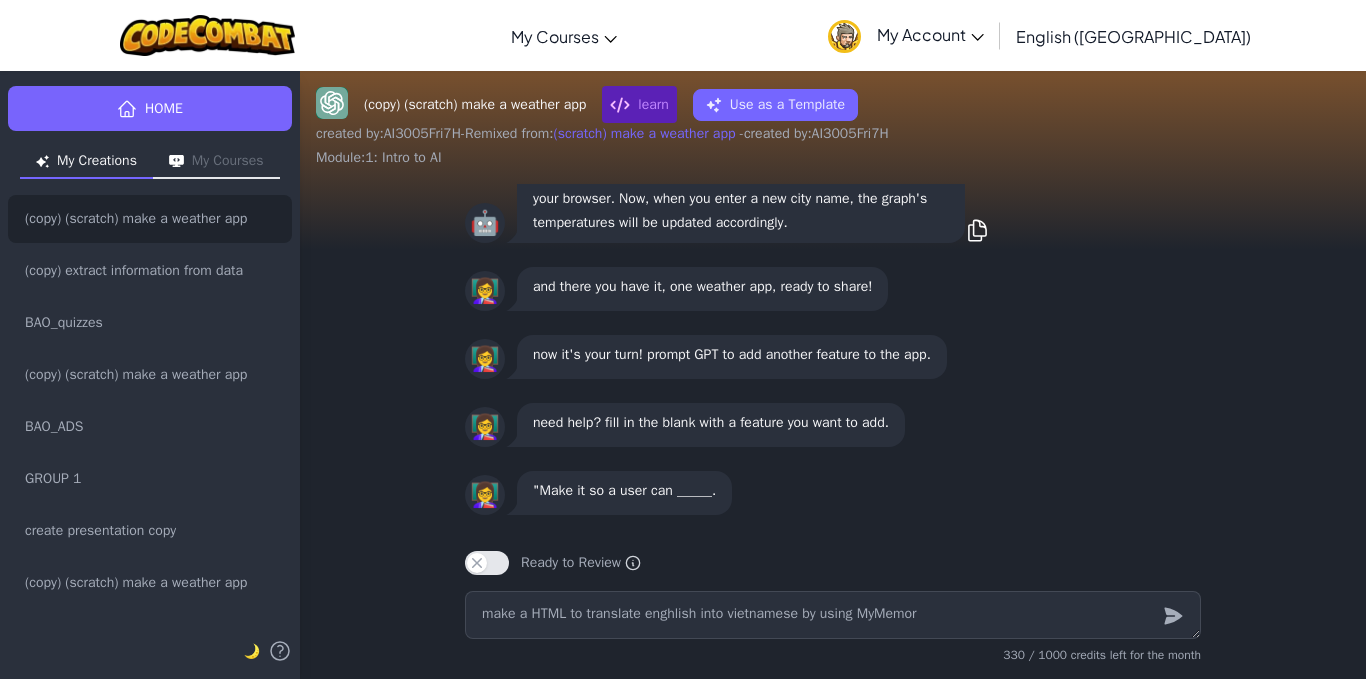 type on "x" 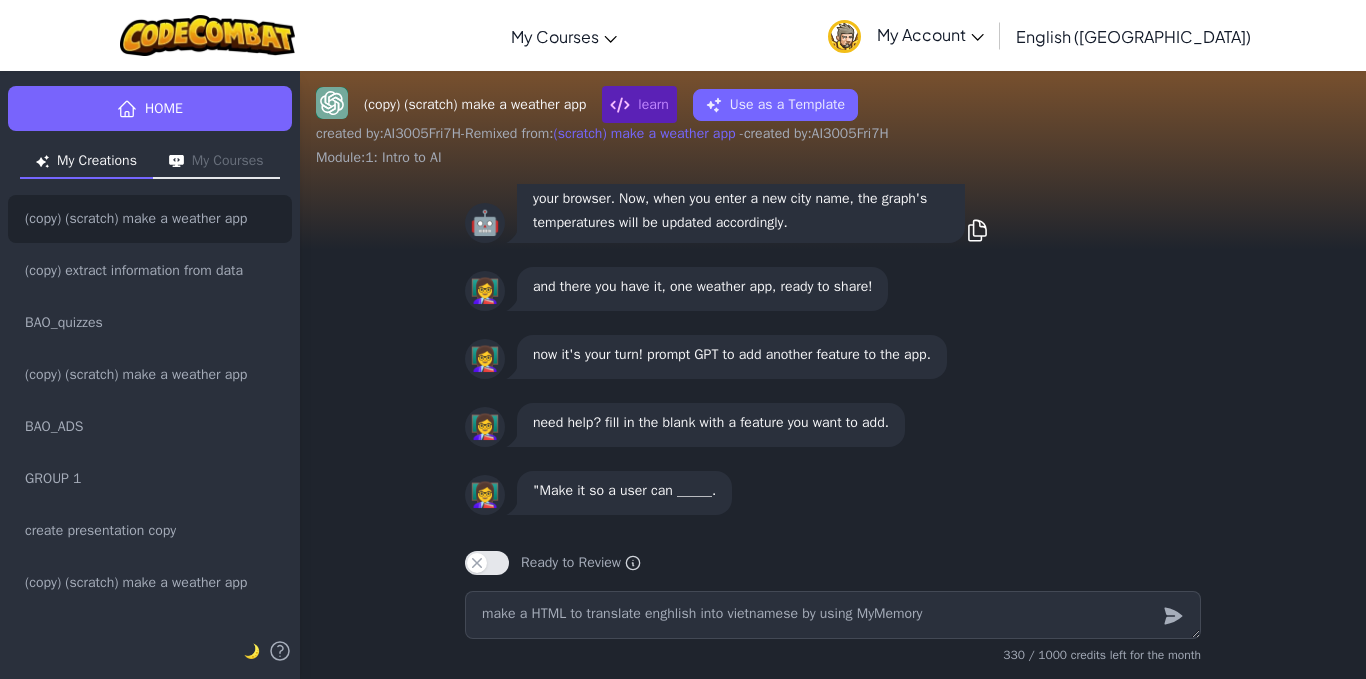 type on "x" 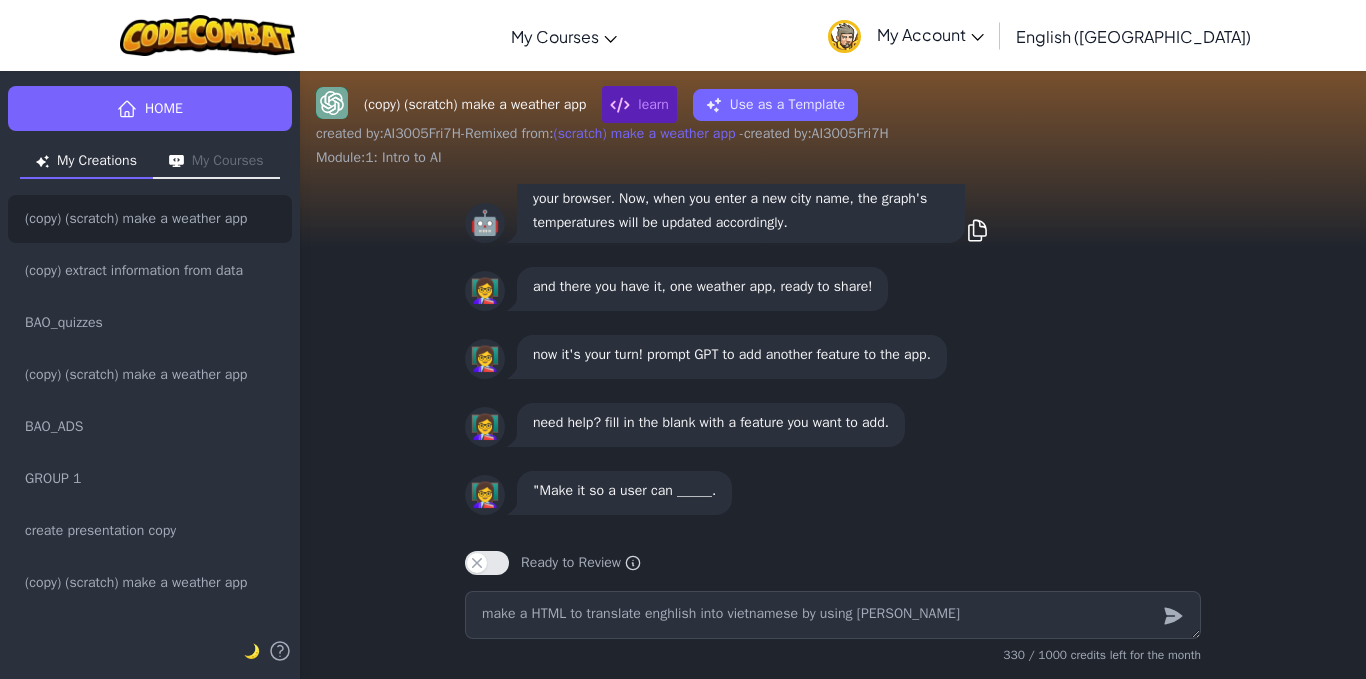 type on "x" 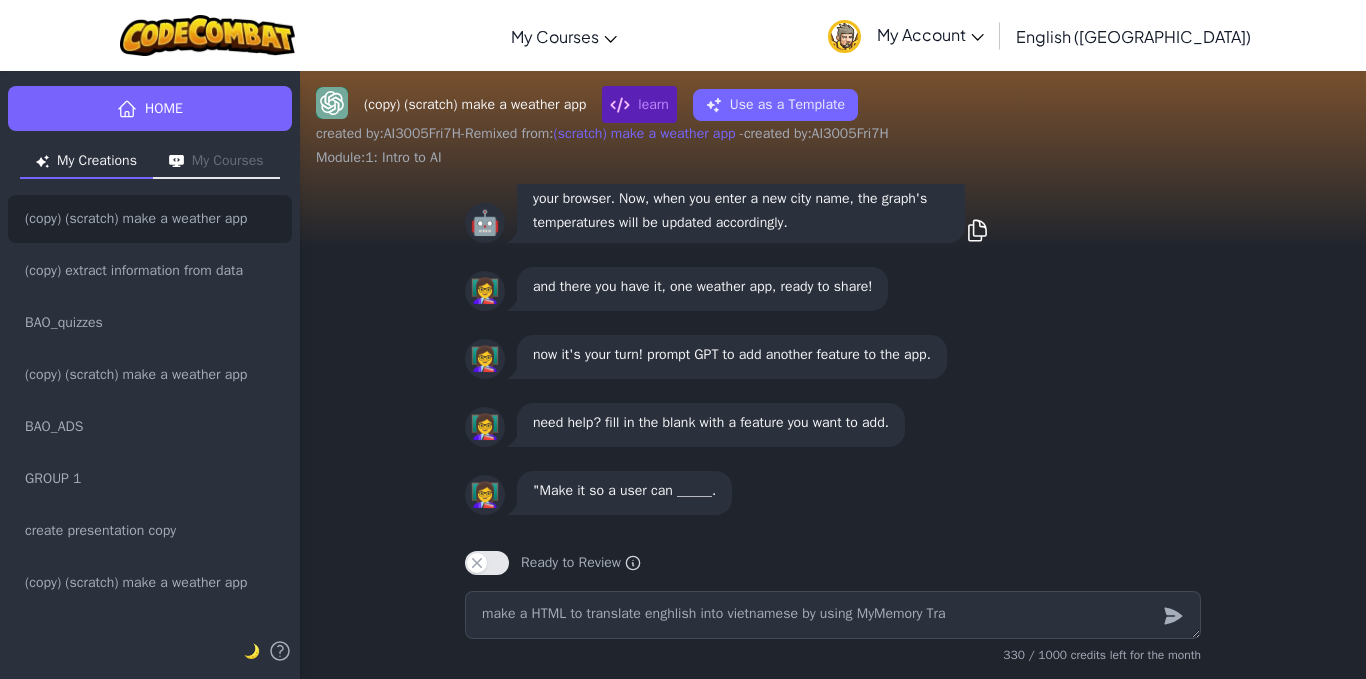 type on "x" 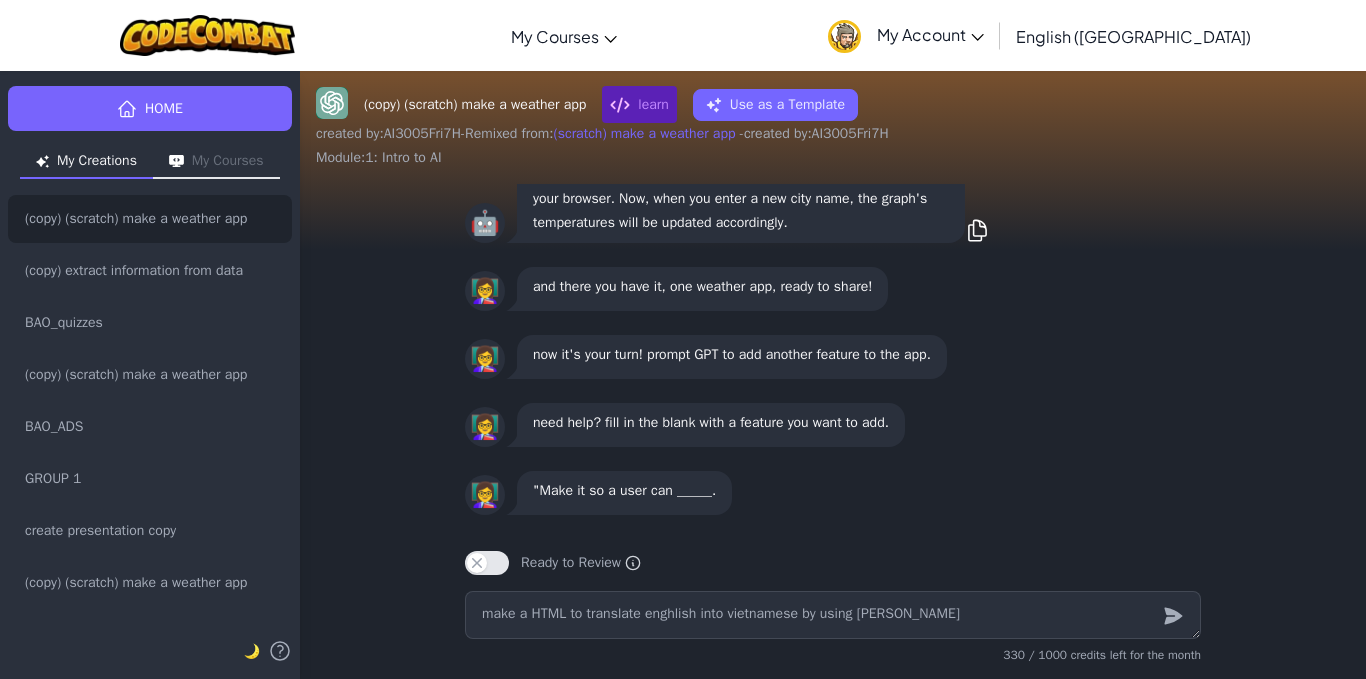 type on "x" 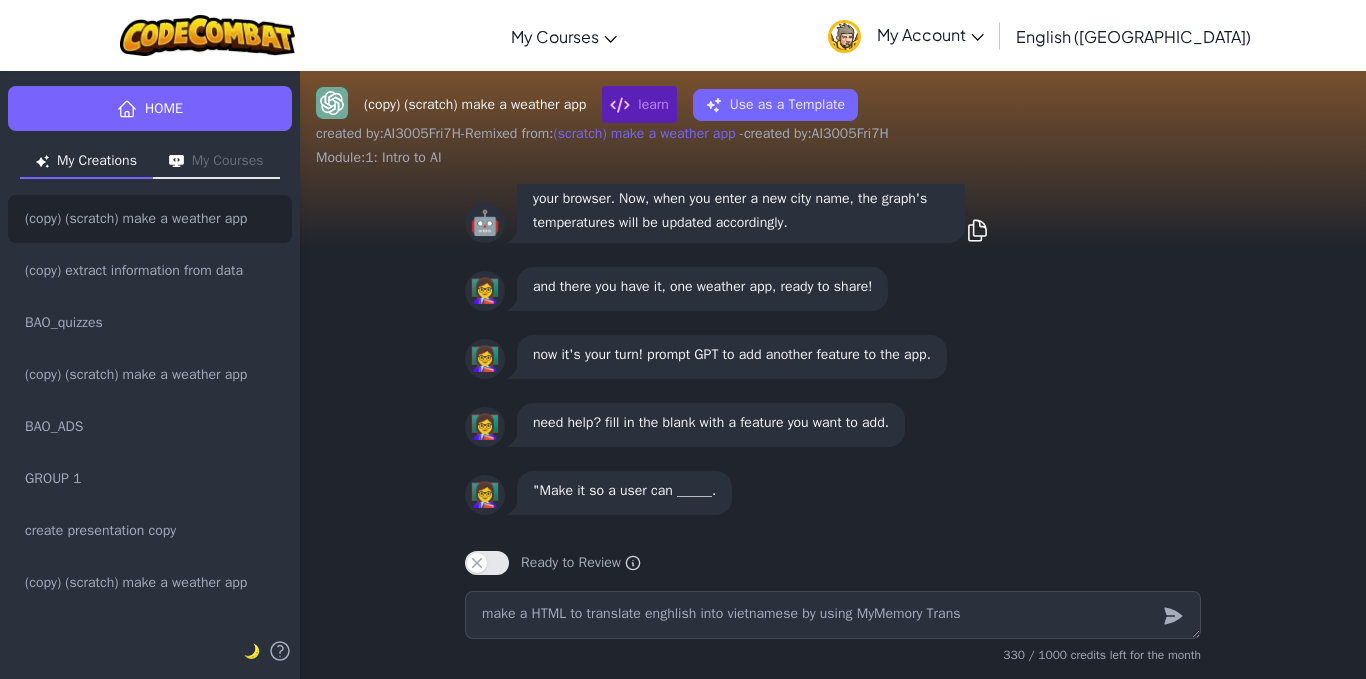 type on "x" 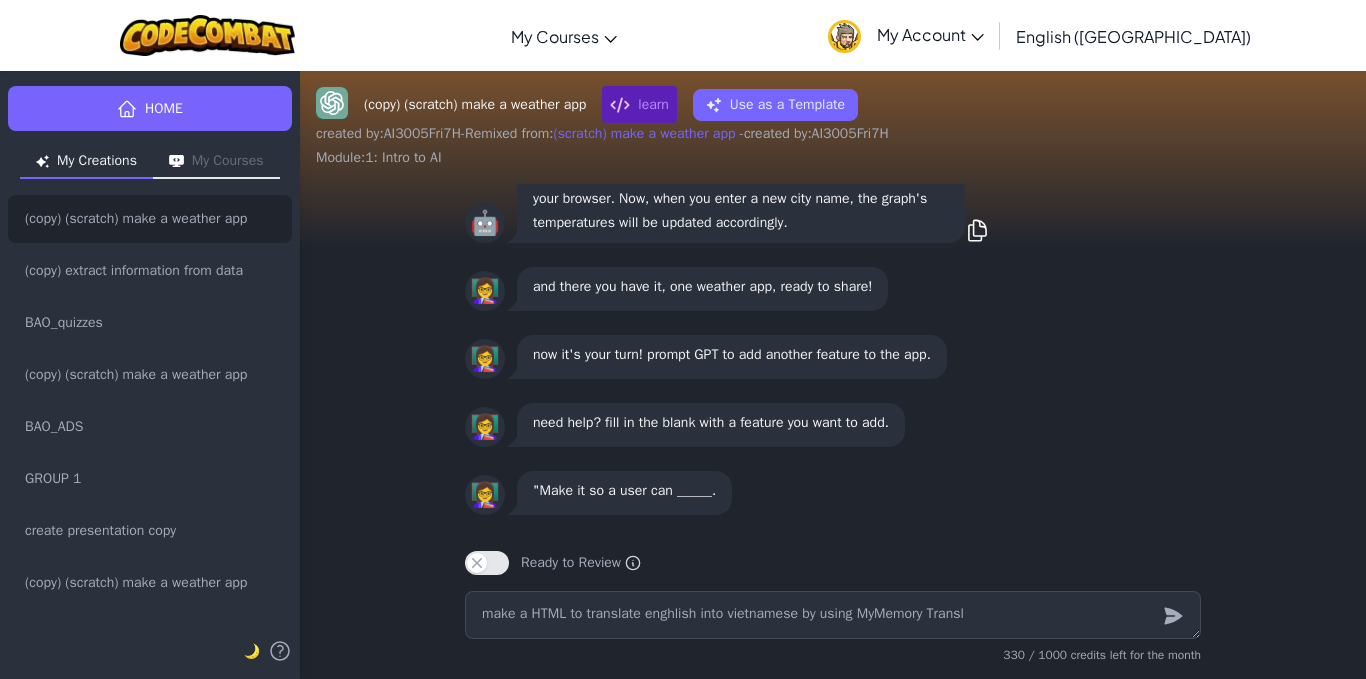 type on "x" 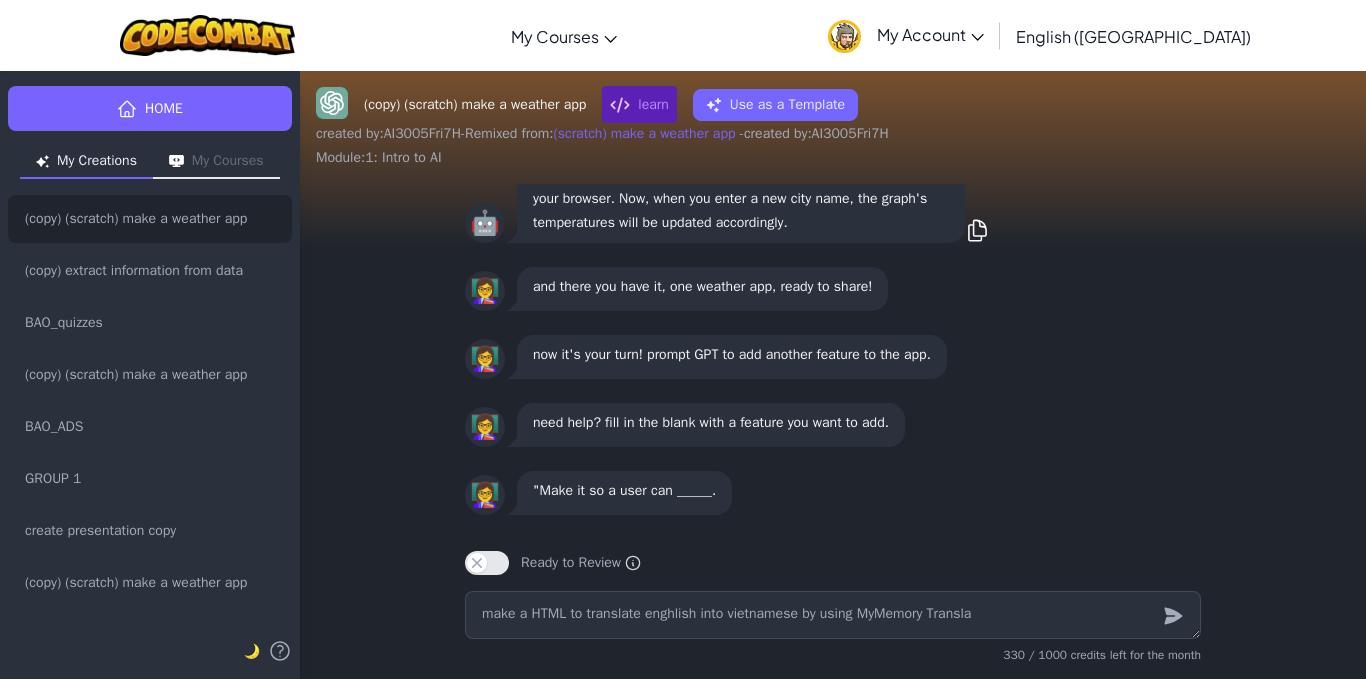 type on "x" 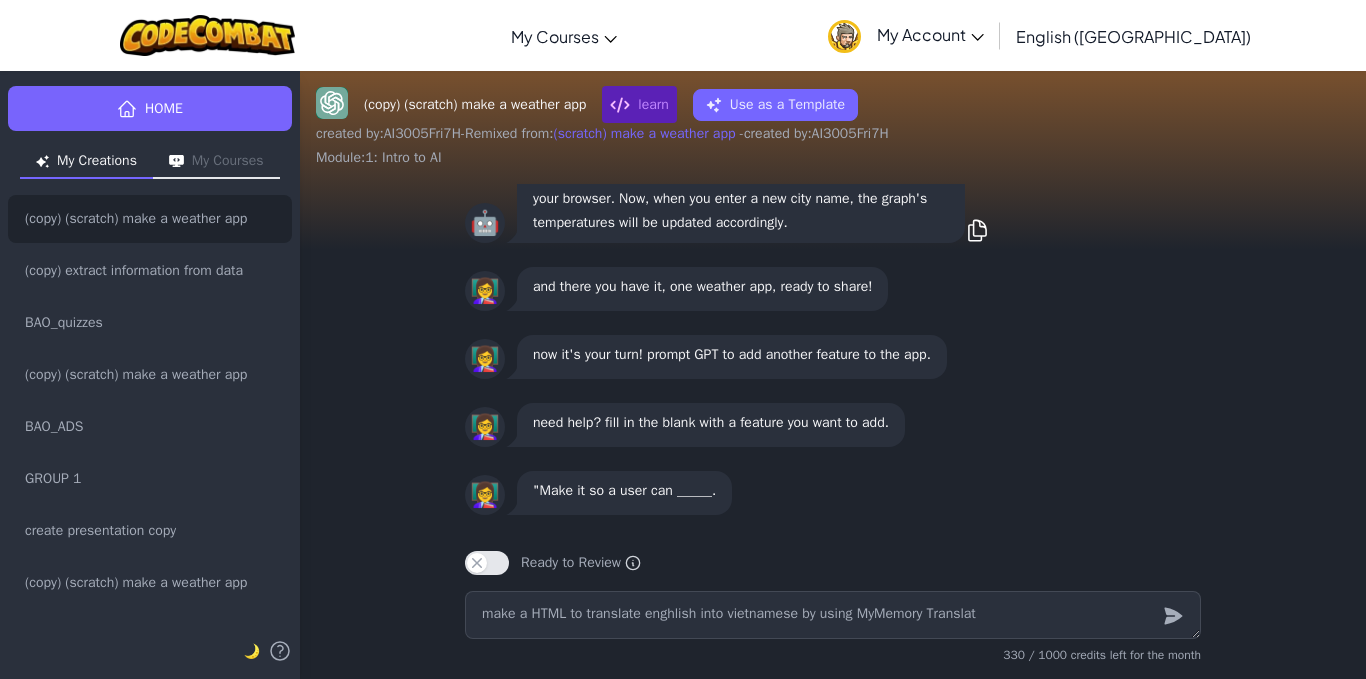 type on "x" 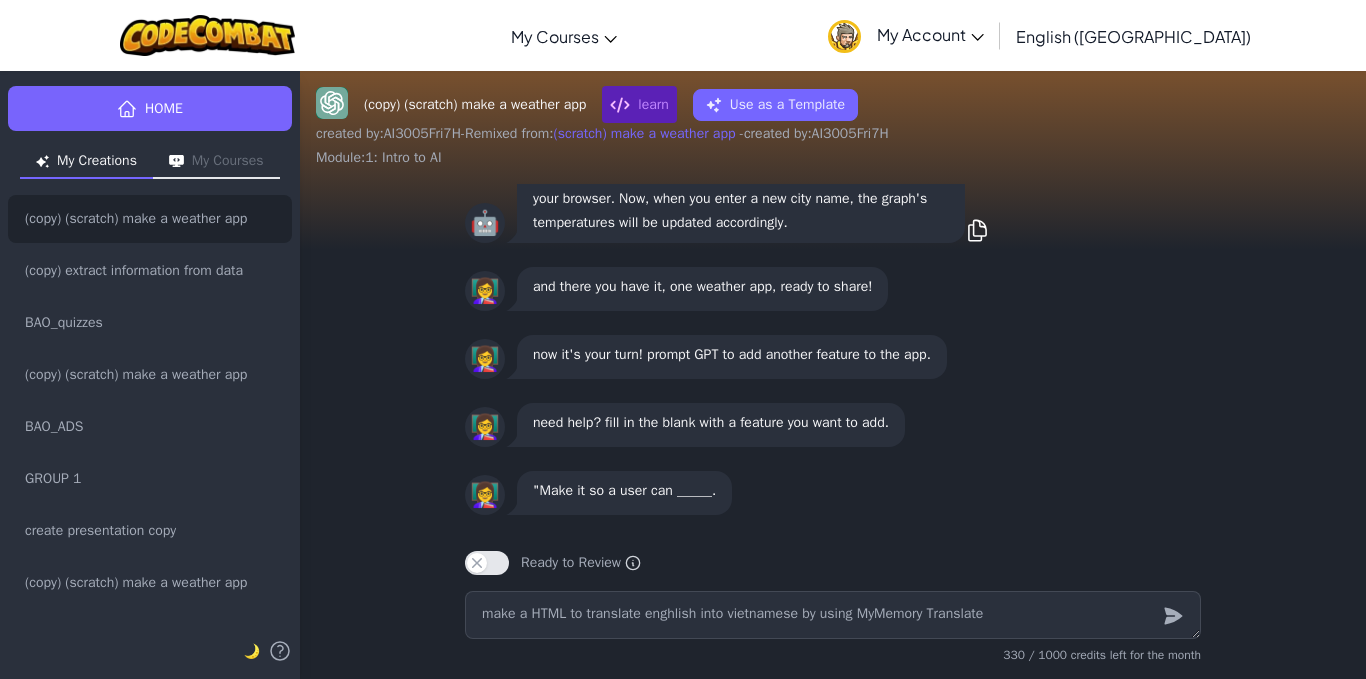 type on "x" 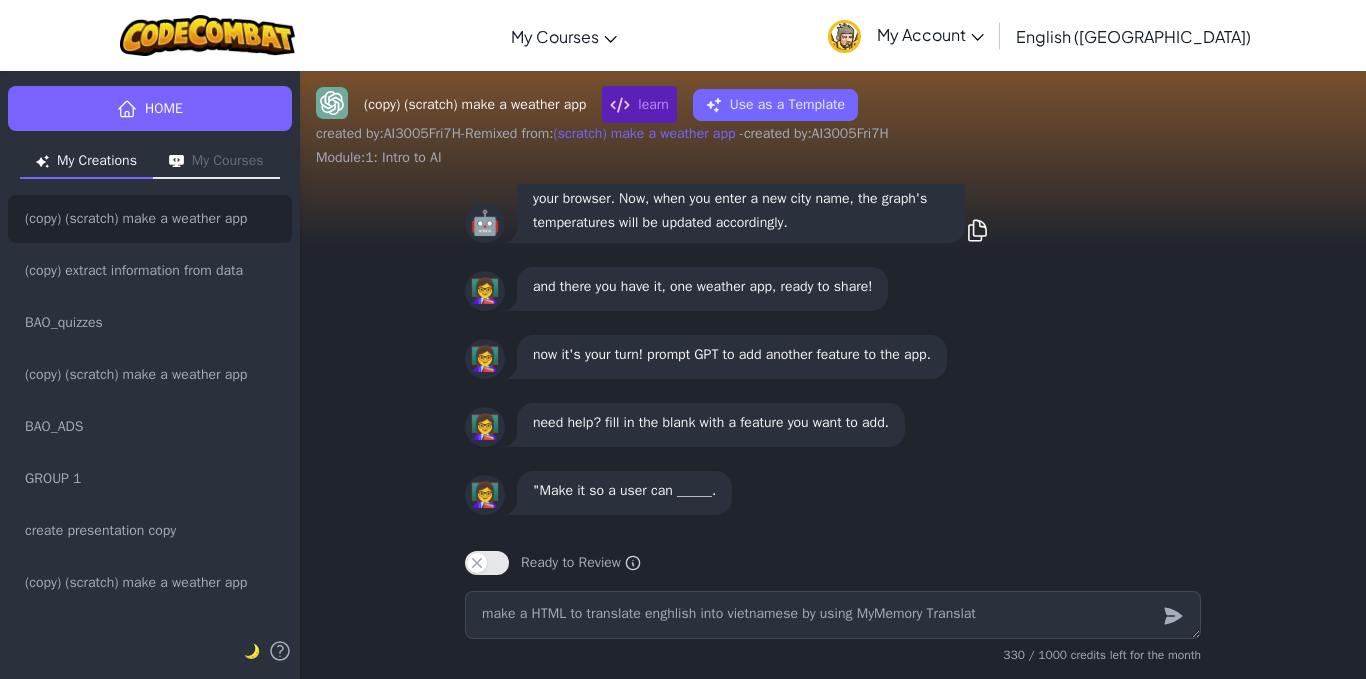 type on "x" 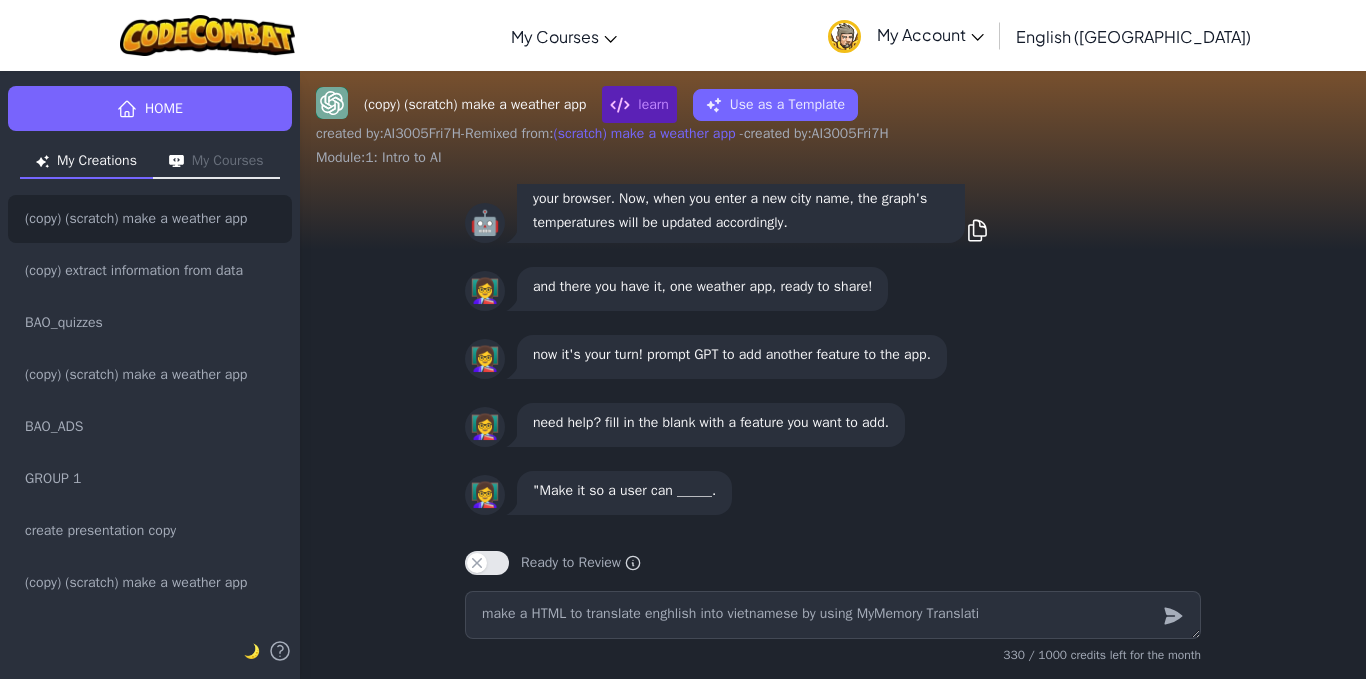 type on "x" 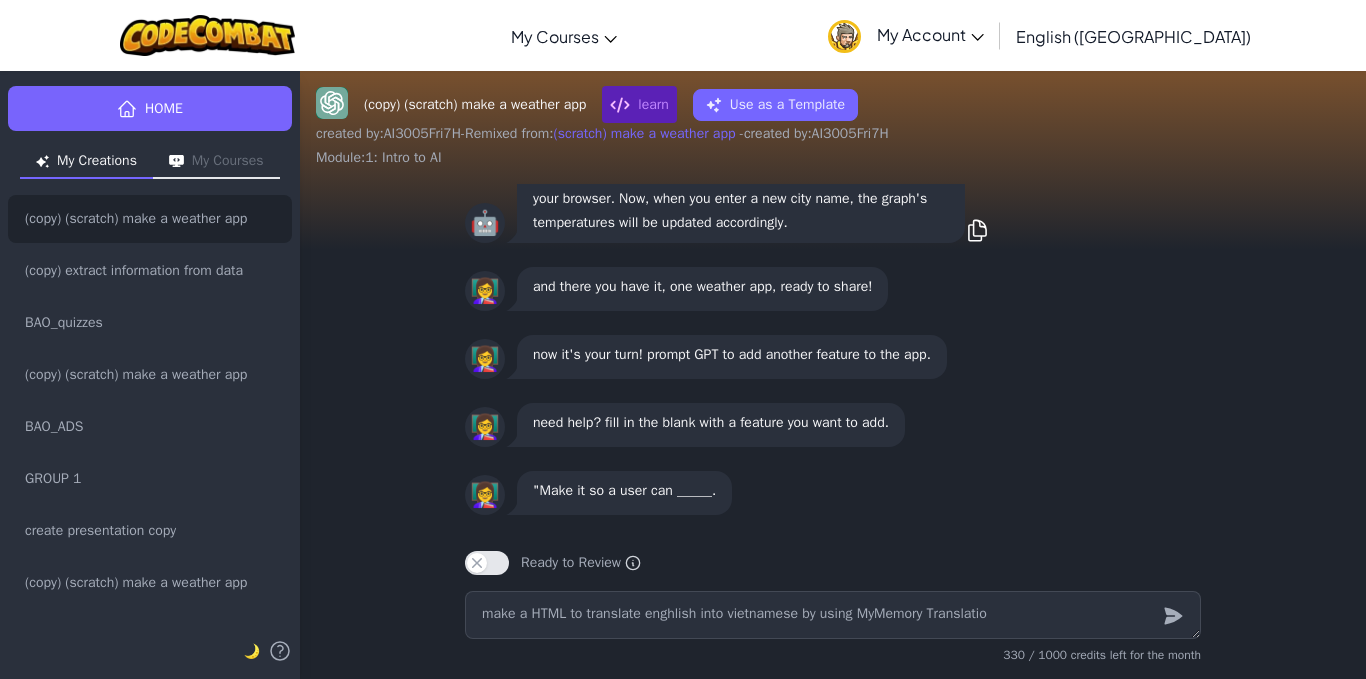 type on "x" 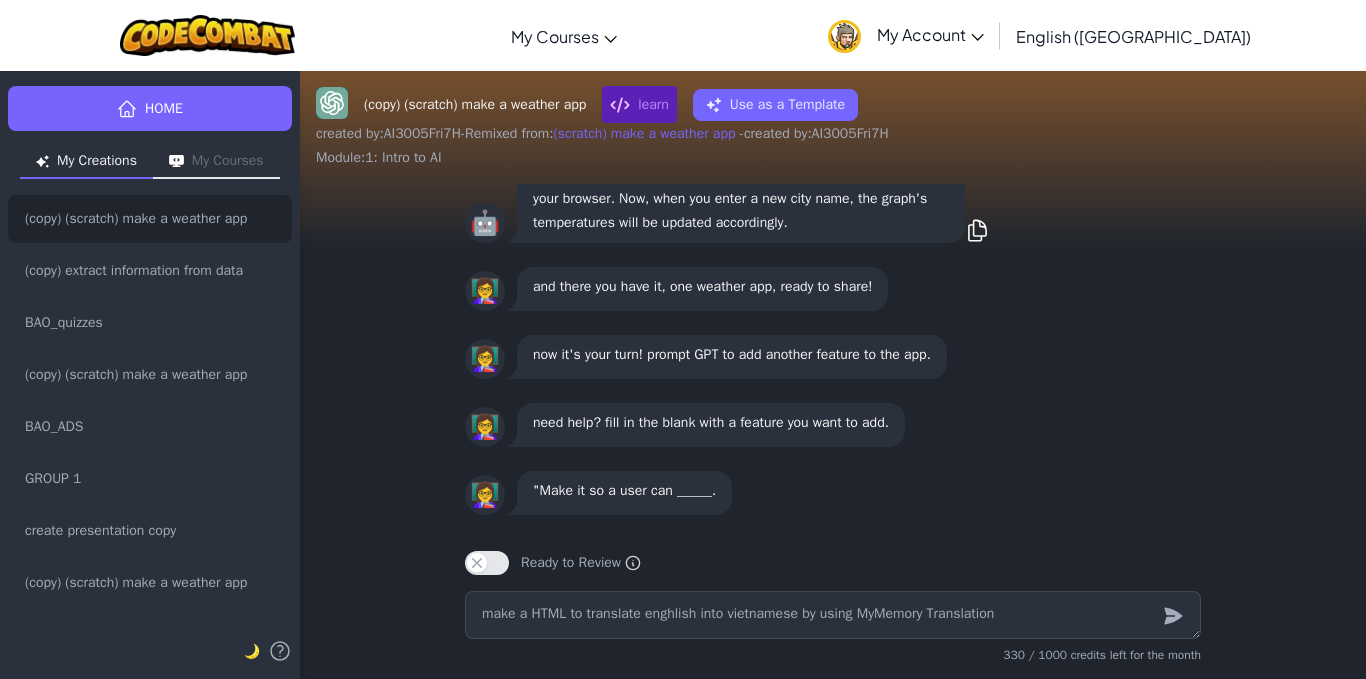 type on "x" 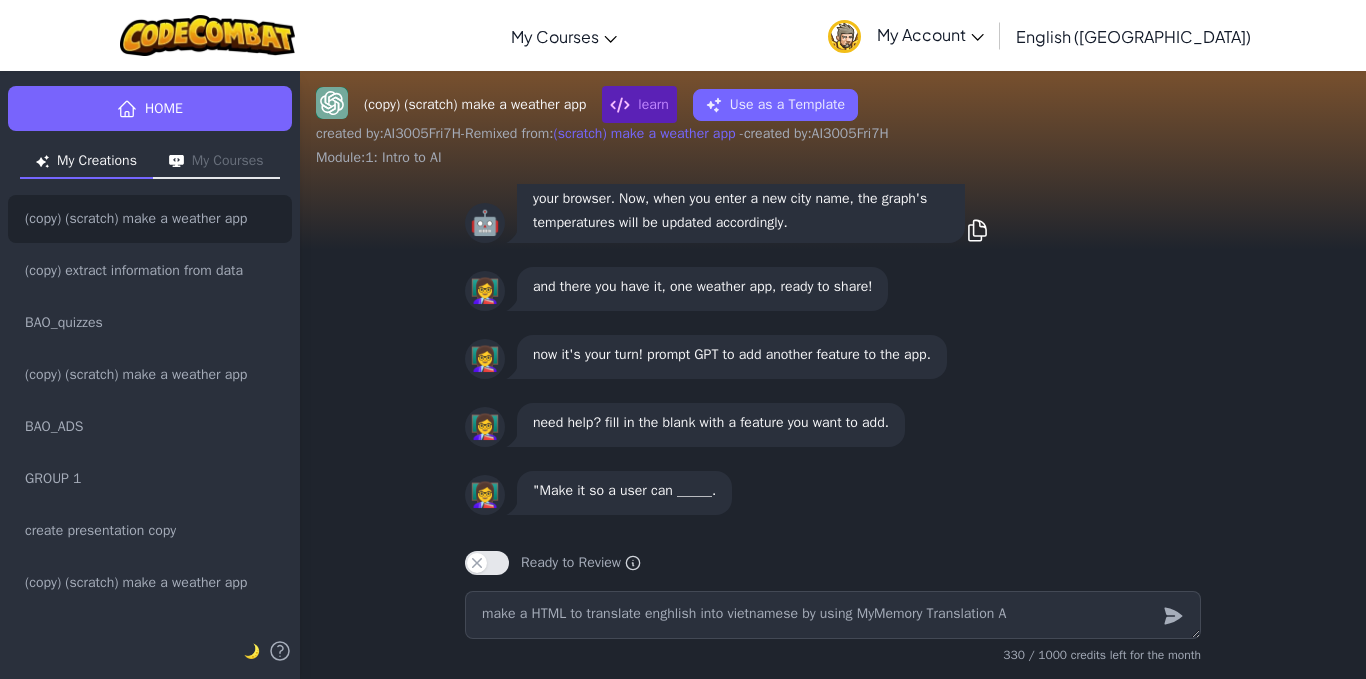 type on "x" 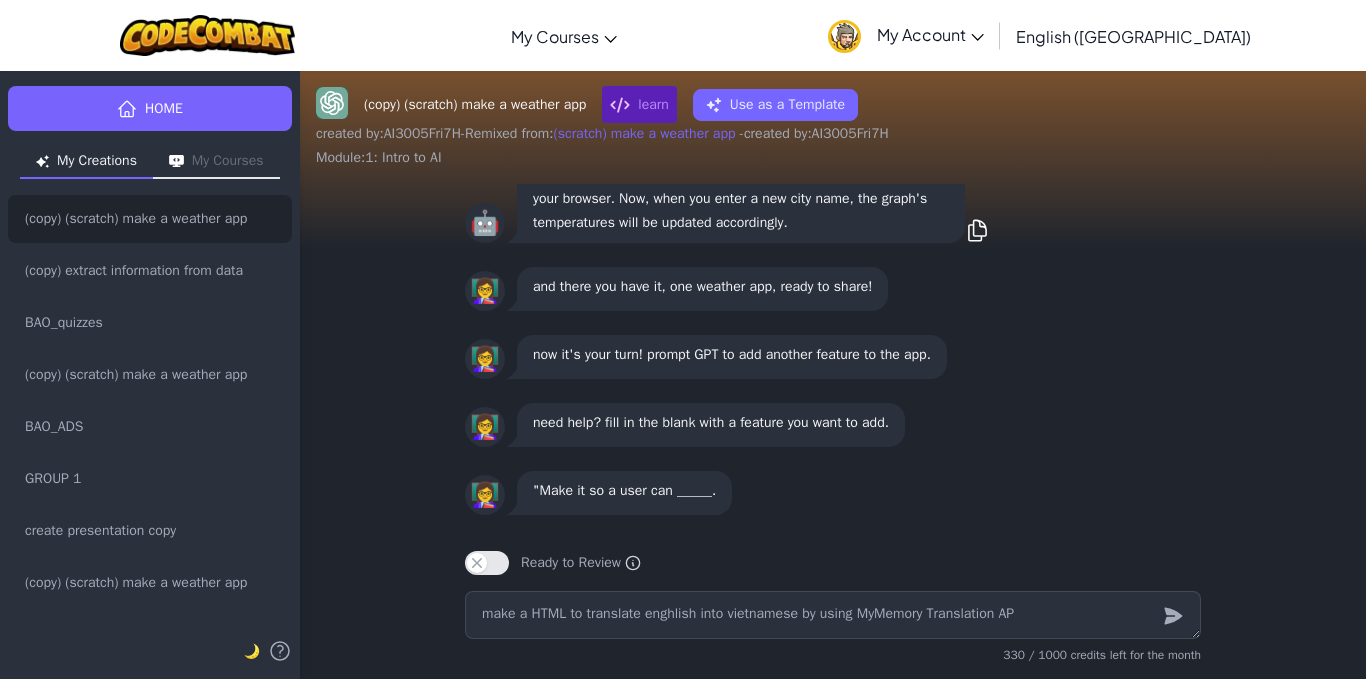type on "x" 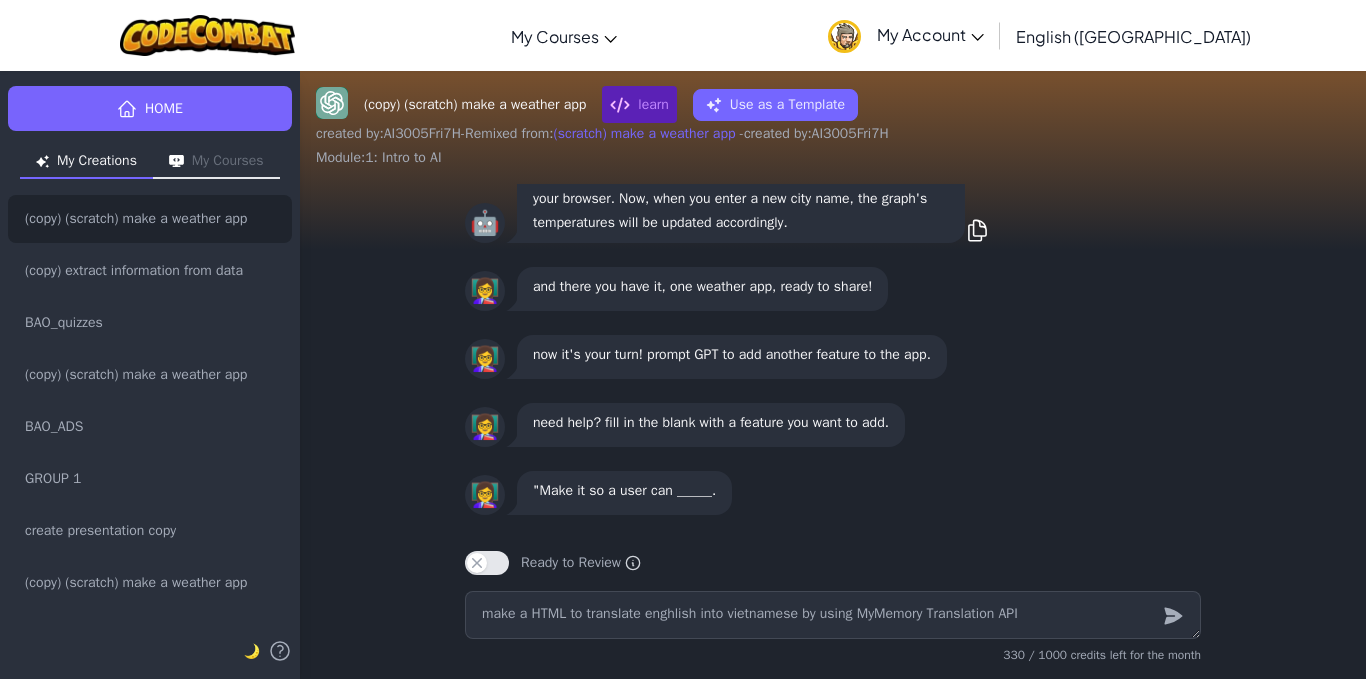 type on "make a HTML to translate enghlish into vietnamese by using MyMemory Translation API" 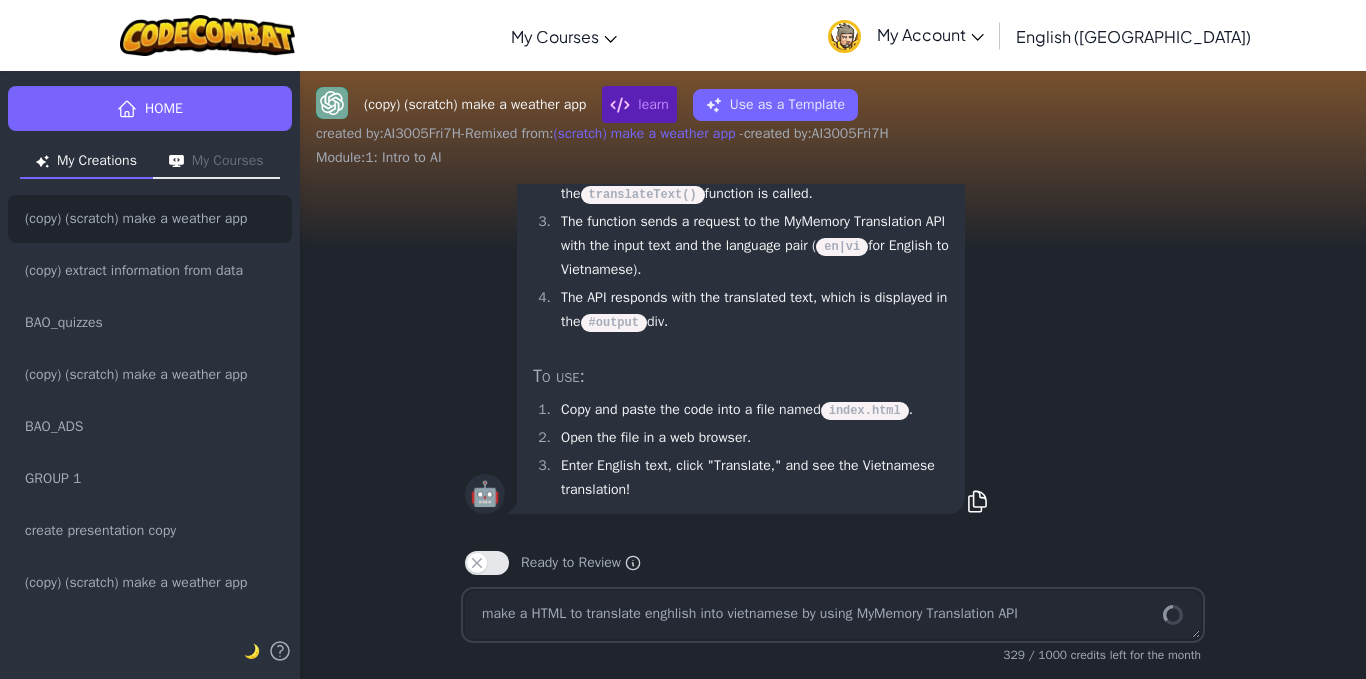 scroll, scrollTop: 1, scrollLeft: 0, axis: vertical 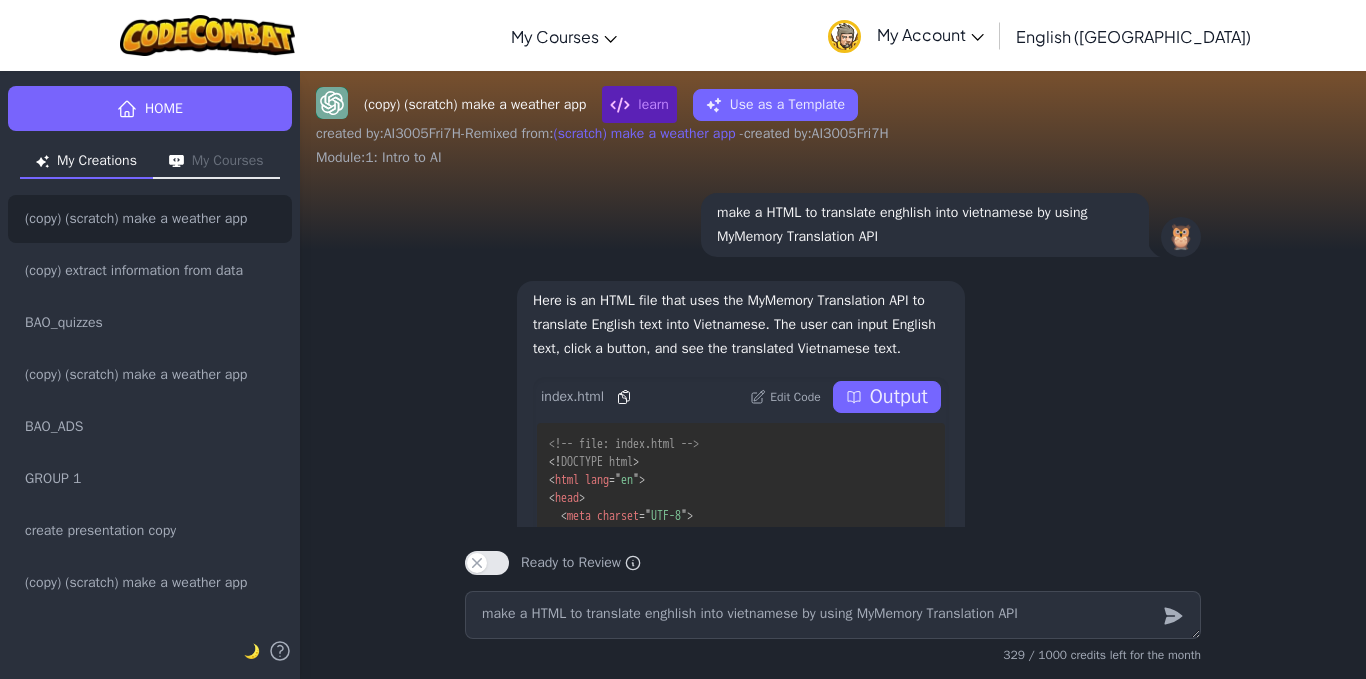 click on "Output" at bounding box center (899, 397) 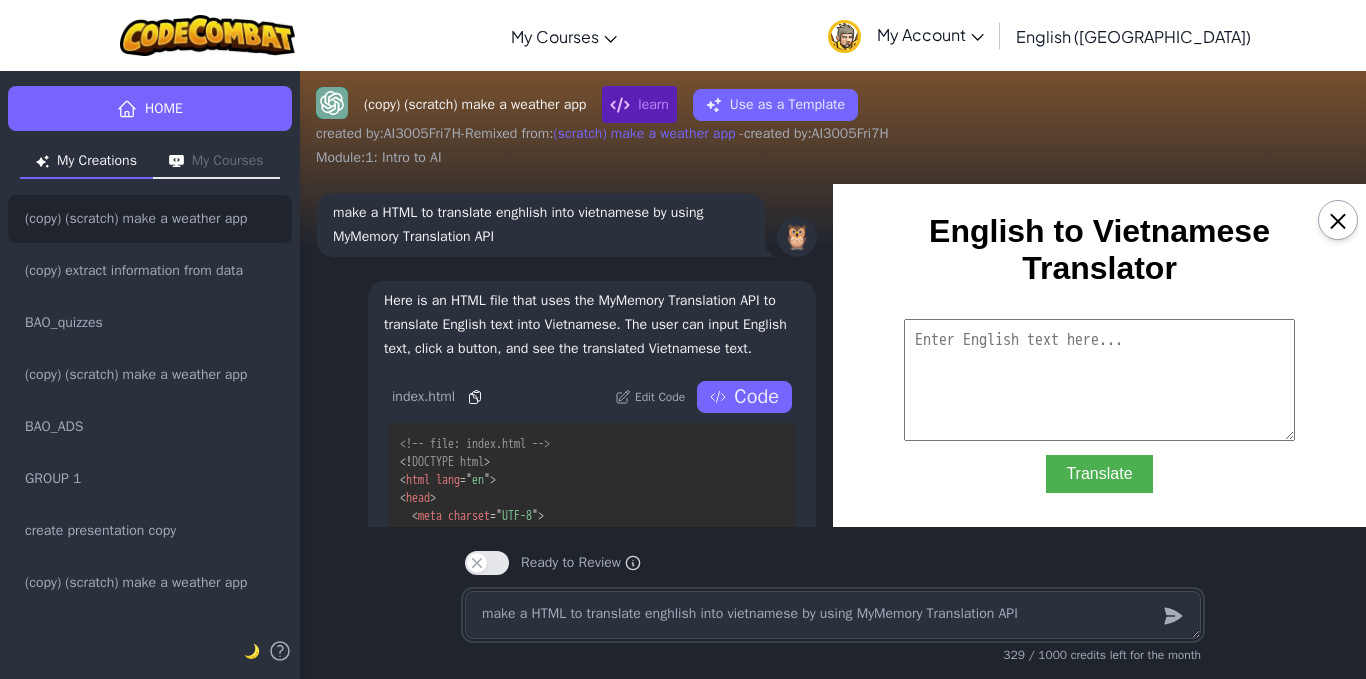 scroll, scrollTop: 10, scrollLeft: 0, axis: vertical 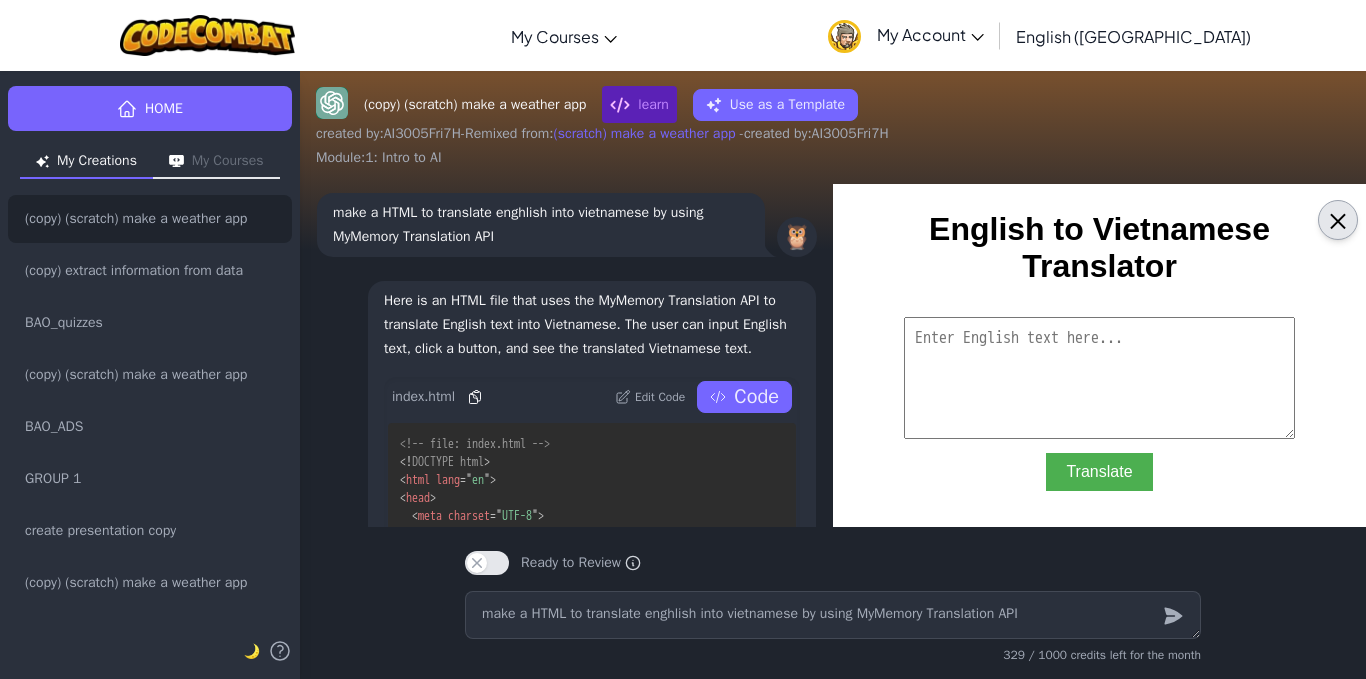 click on "×" at bounding box center (1338, 220) 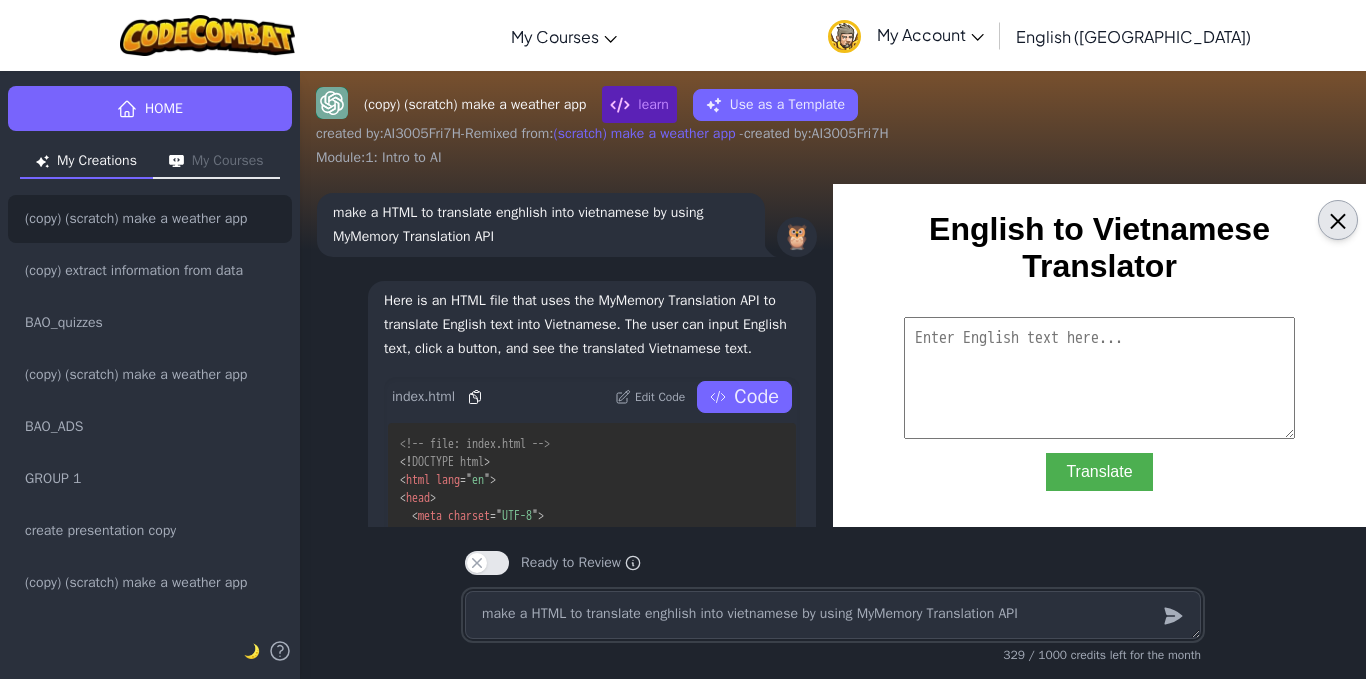 type on "x" 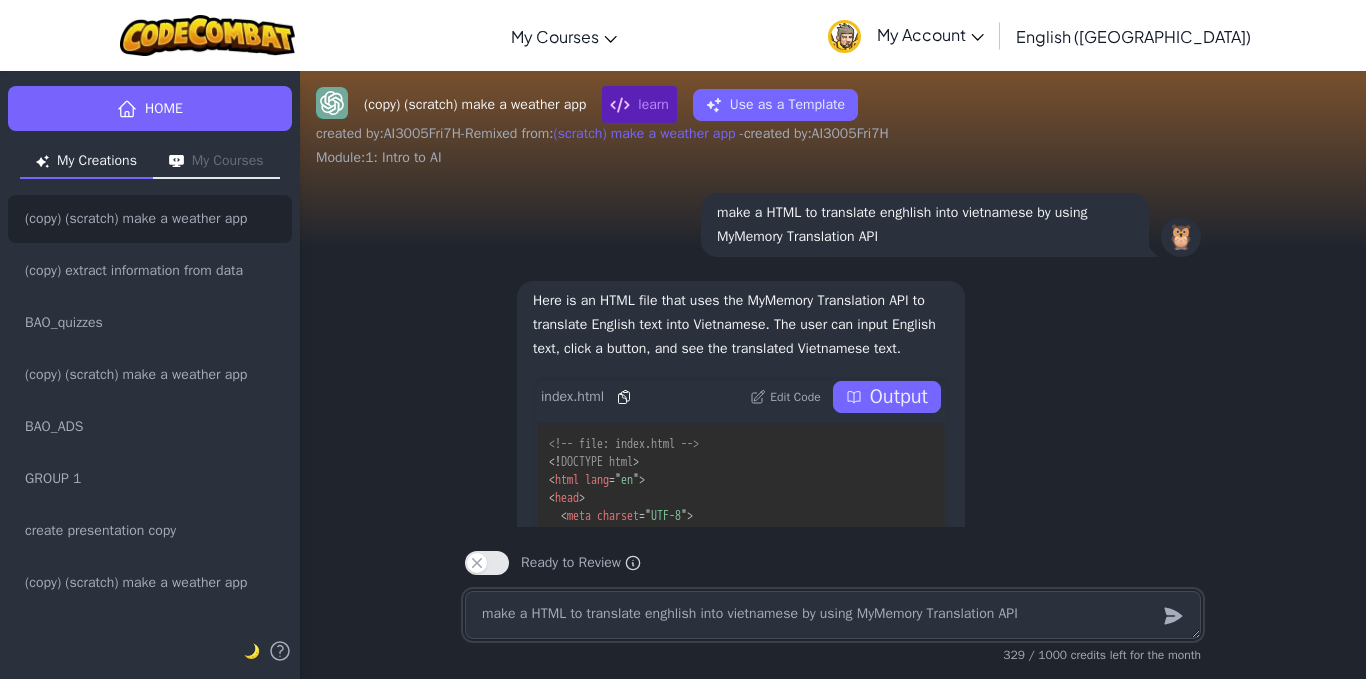 type 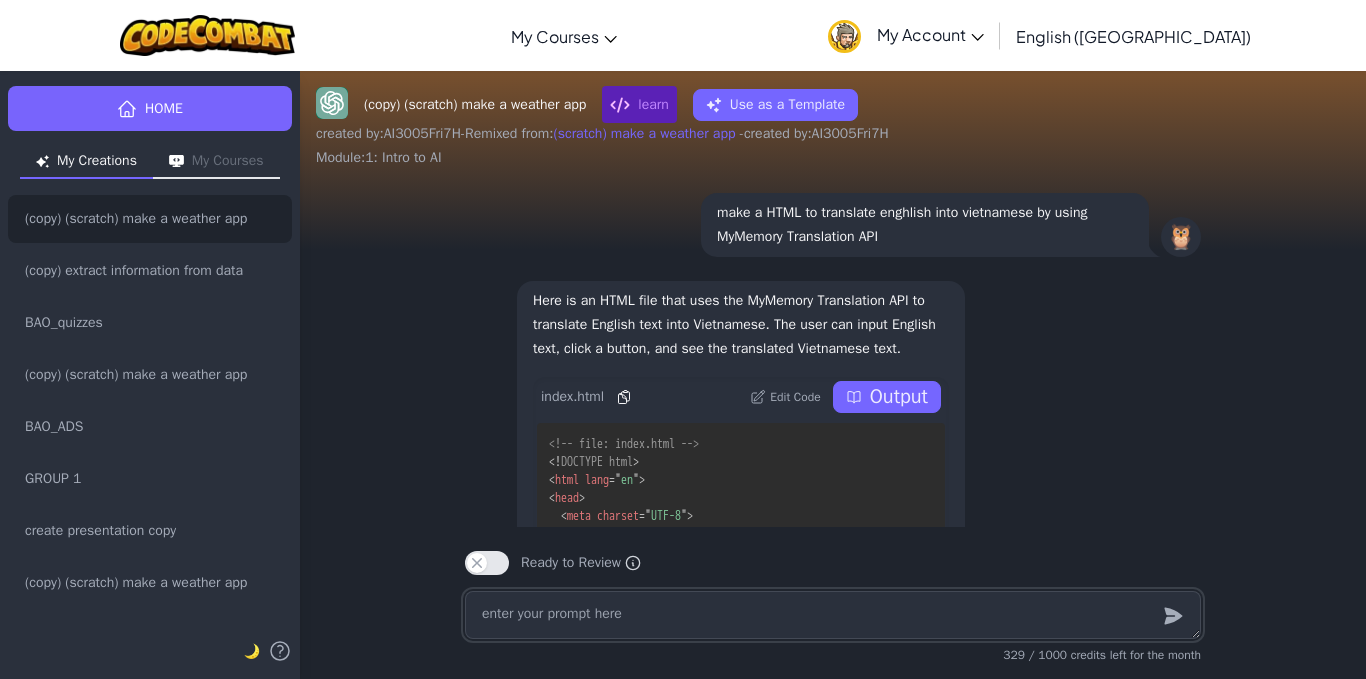 type on "x" 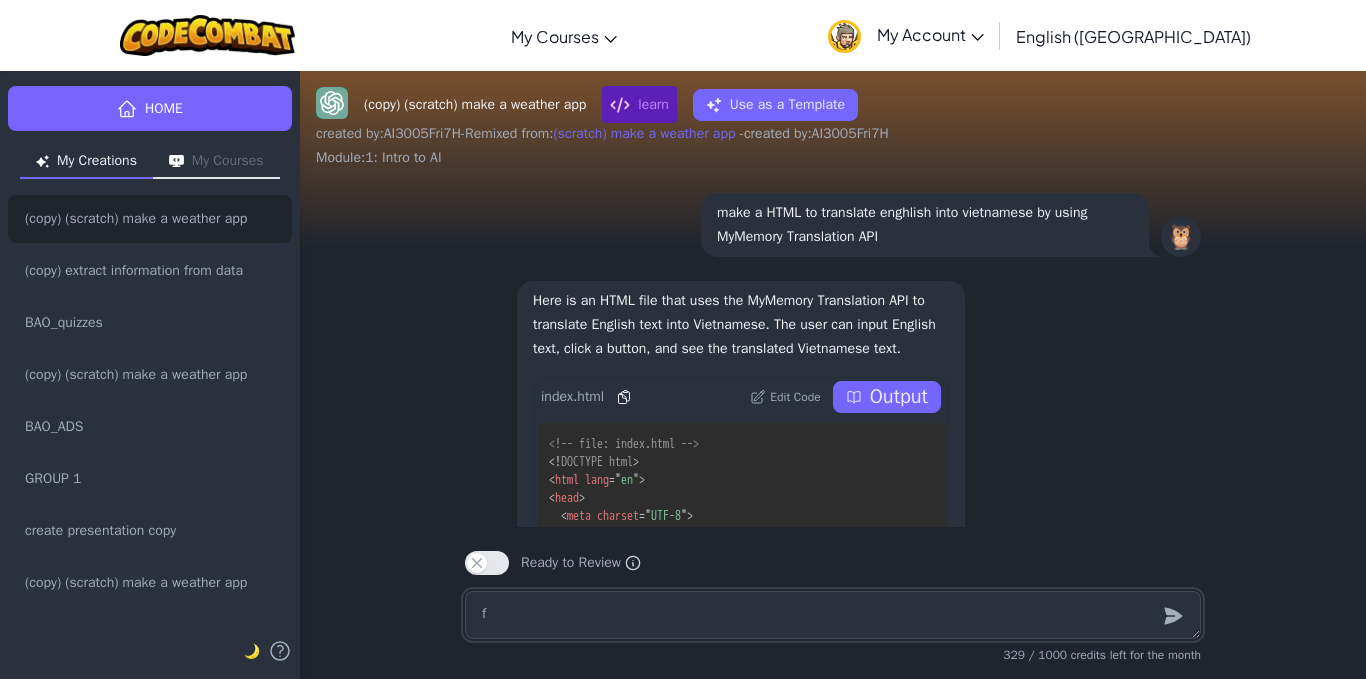 type on "x" 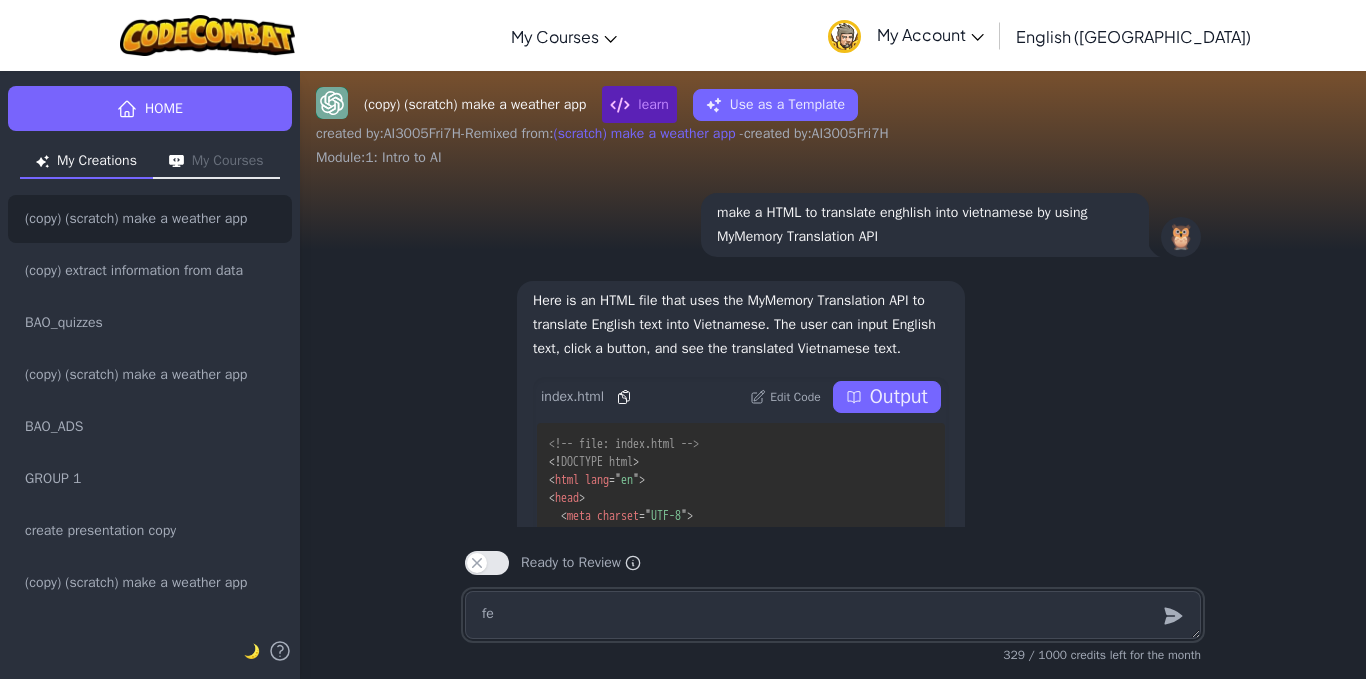 type on "x" 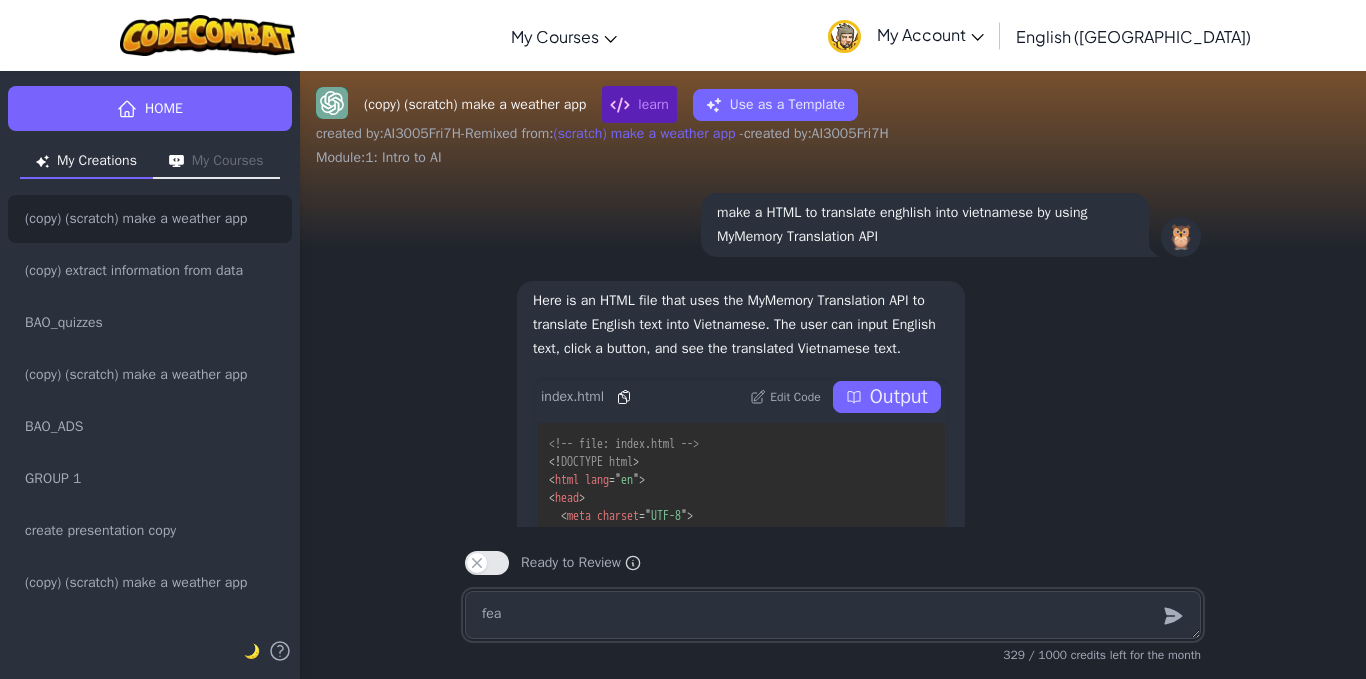 type 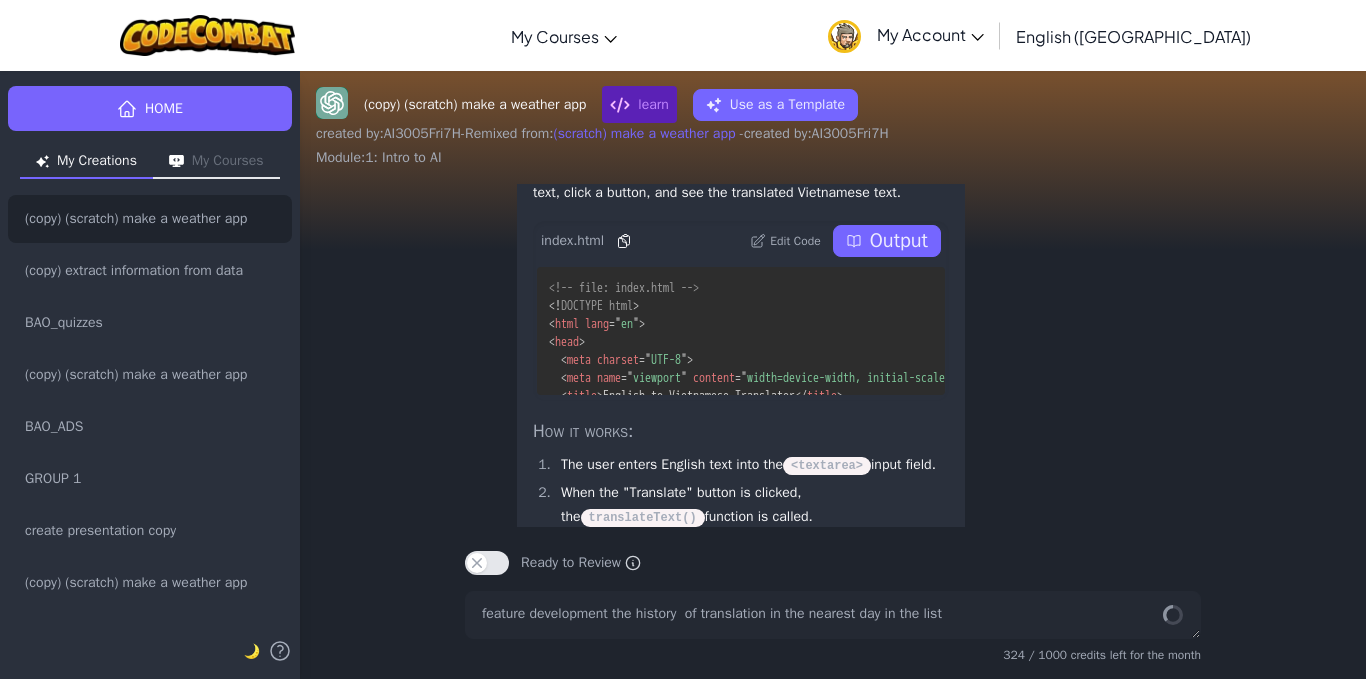 scroll, scrollTop: 1, scrollLeft: 0, axis: vertical 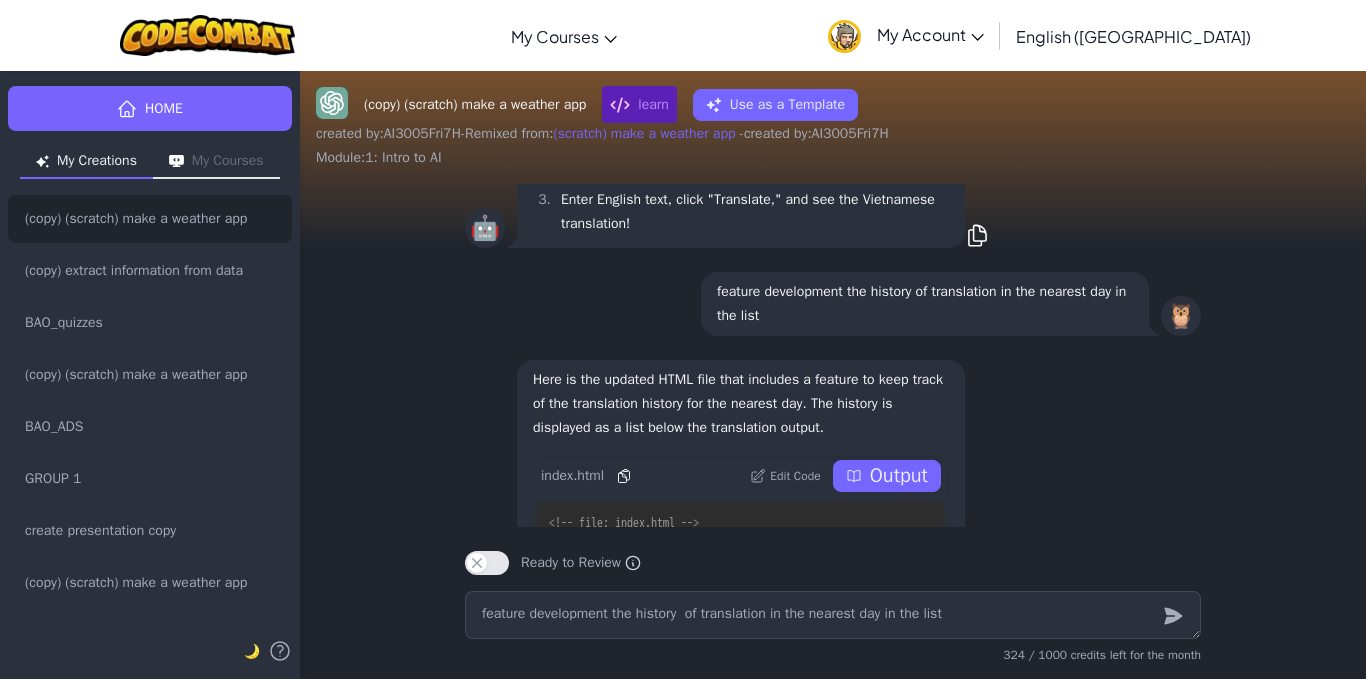 click on "Output" at bounding box center [899, 476] 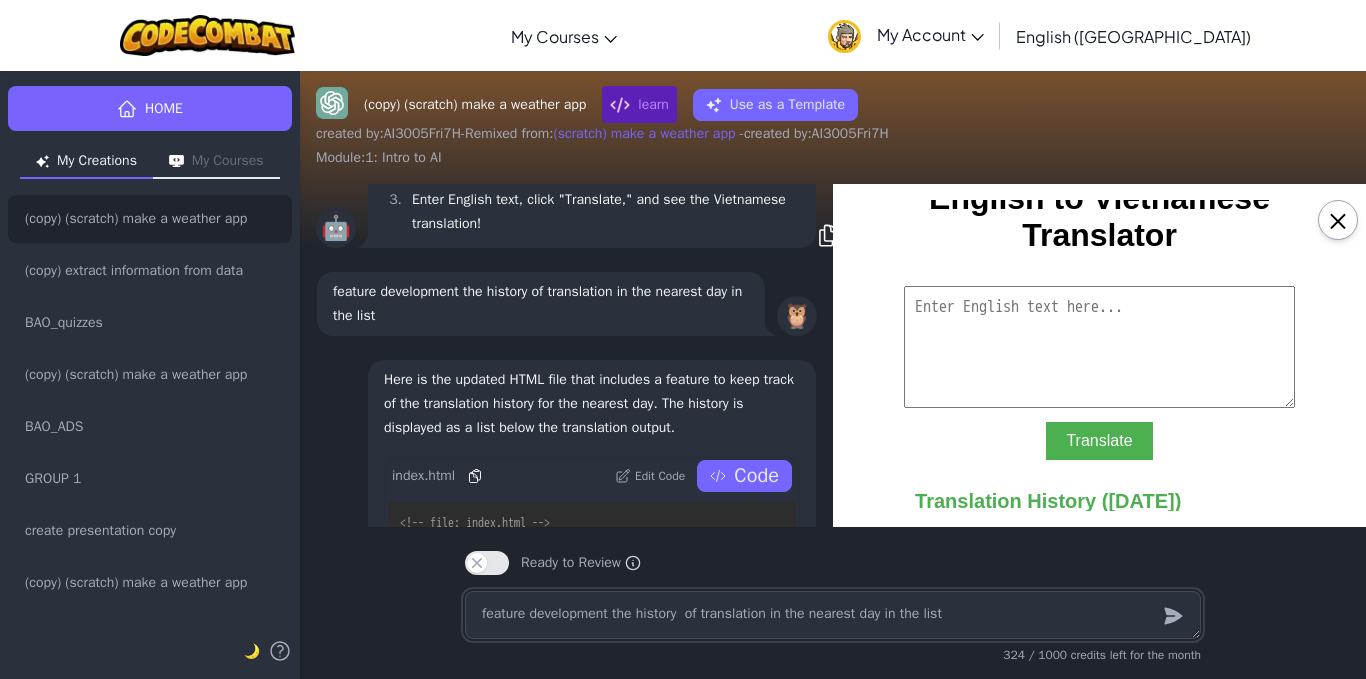 scroll, scrollTop: 63, scrollLeft: 0, axis: vertical 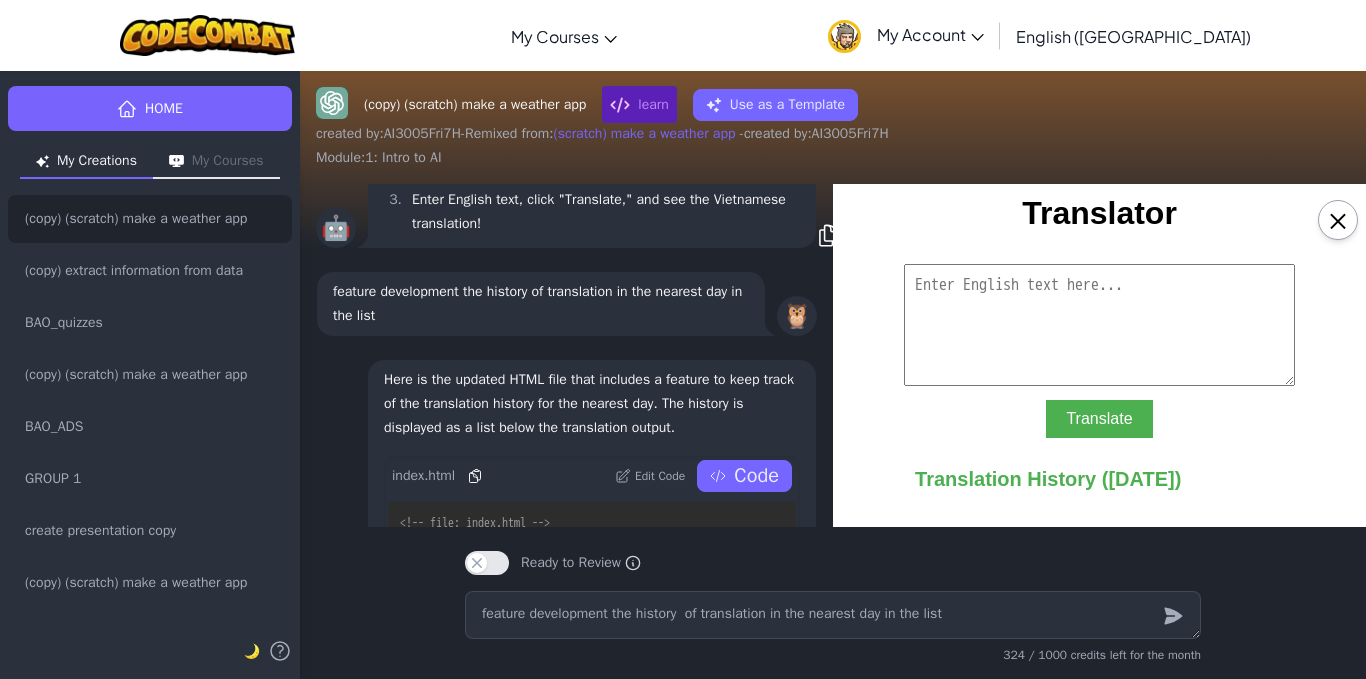 click at bounding box center [1099, 325] 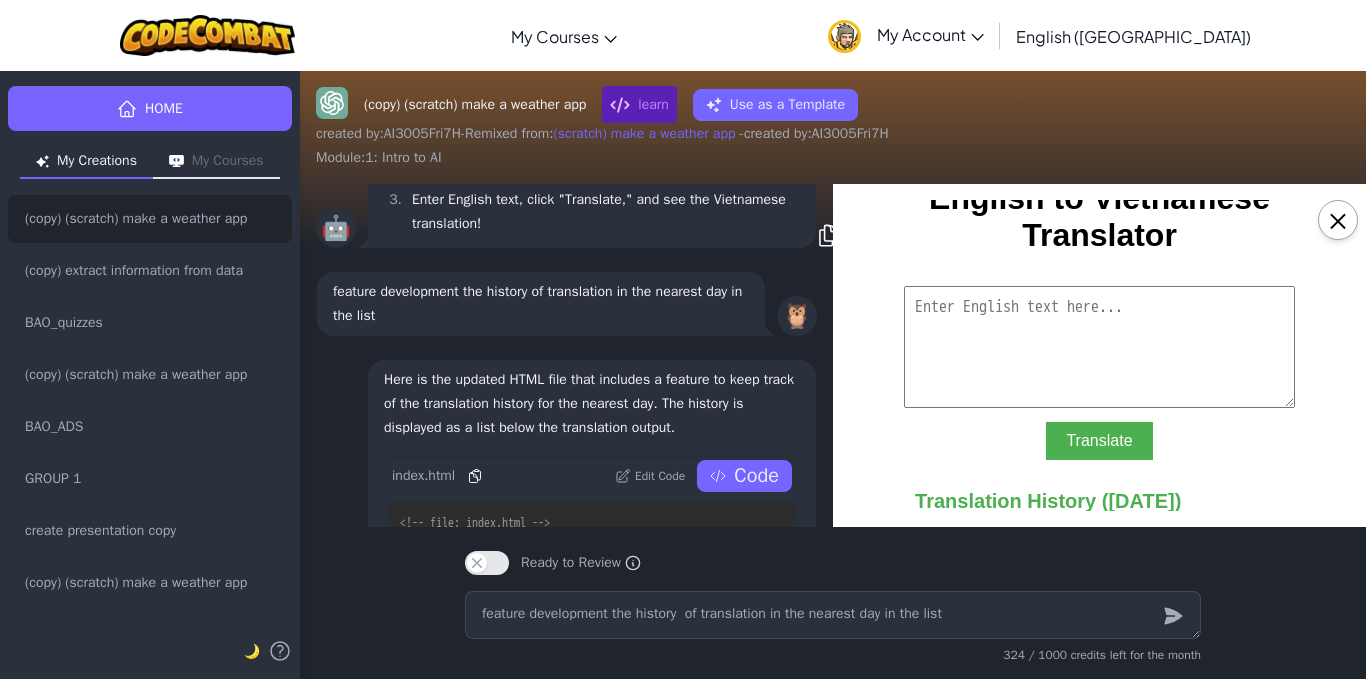 scroll, scrollTop: 63, scrollLeft: 0, axis: vertical 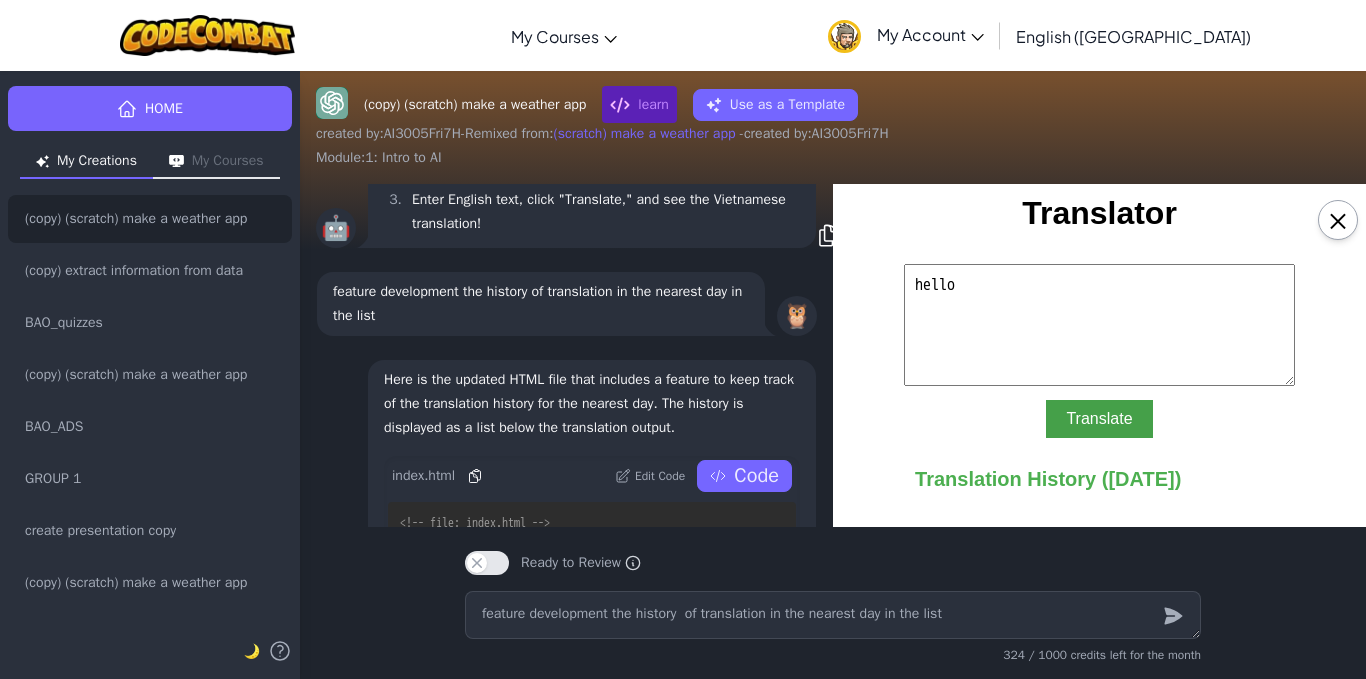 click on "Translate" at bounding box center [1099, 419] 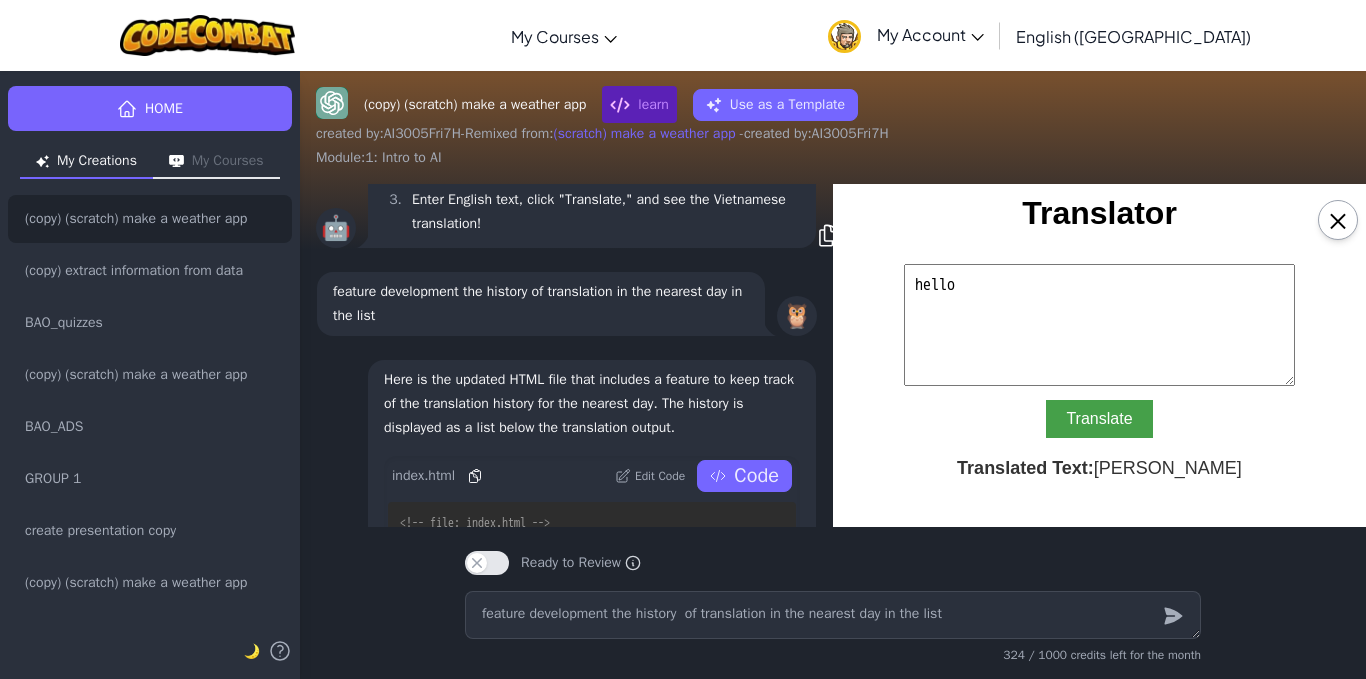 scroll, scrollTop: 160, scrollLeft: 0, axis: vertical 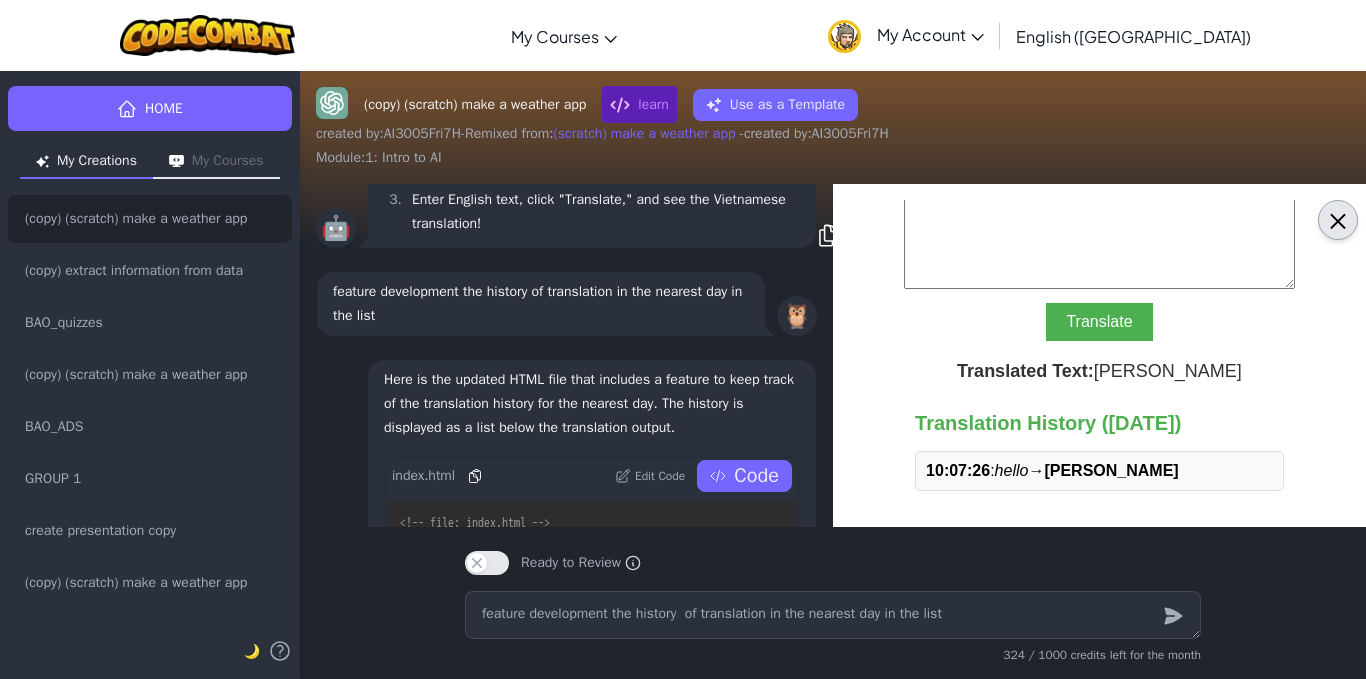 click on "×" at bounding box center [1338, 220] 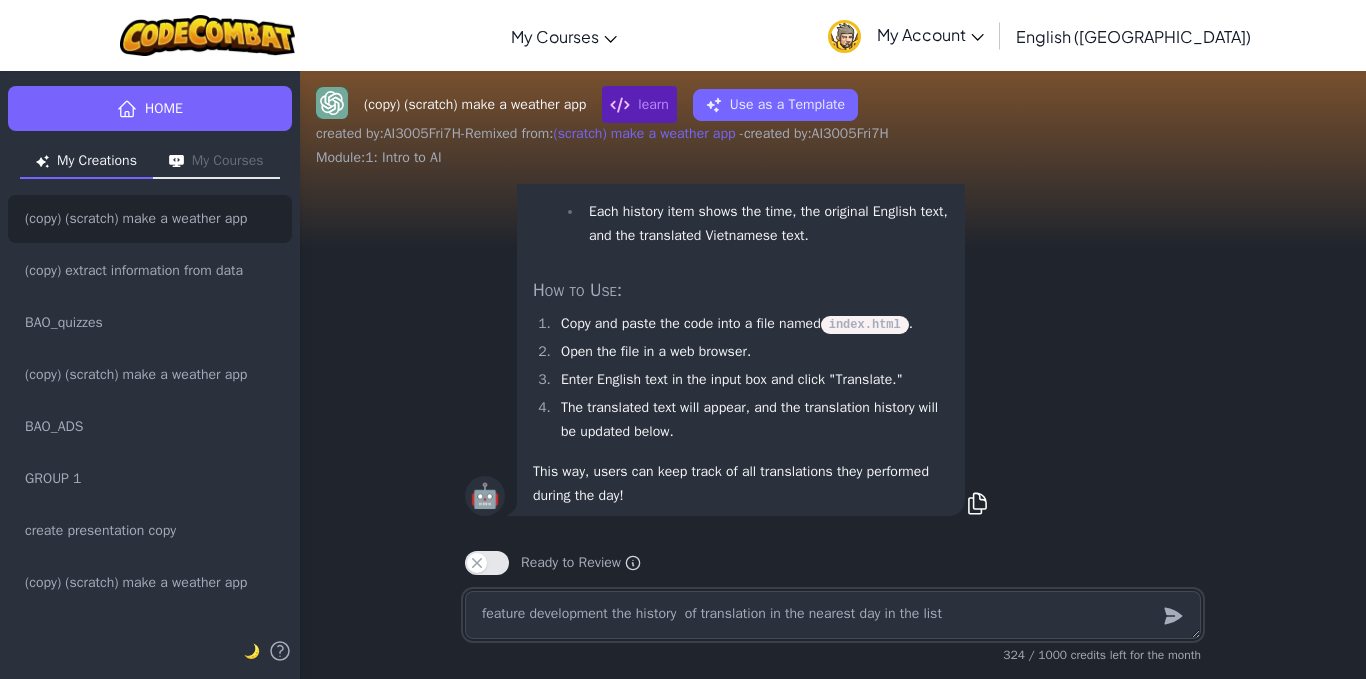 scroll, scrollTop: 1, scrollLeft: 0, axis: vertical 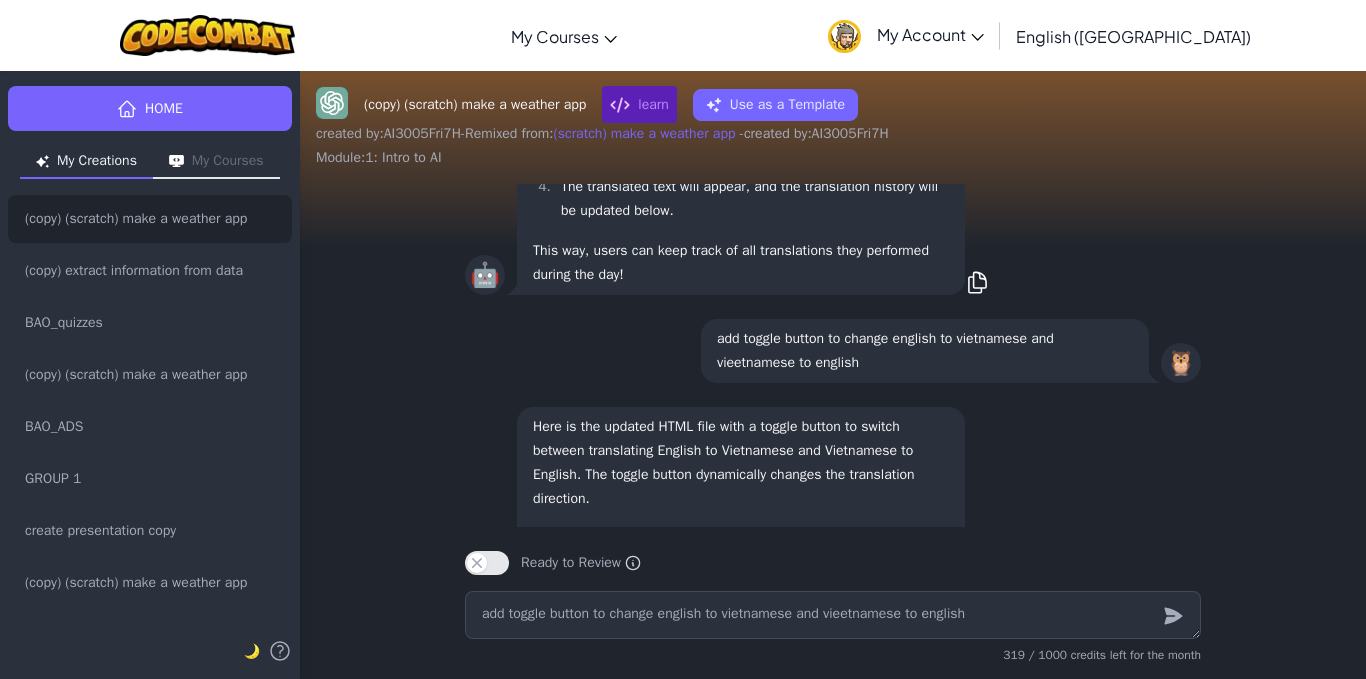 click on "Output" at bounding box center (899, 547) 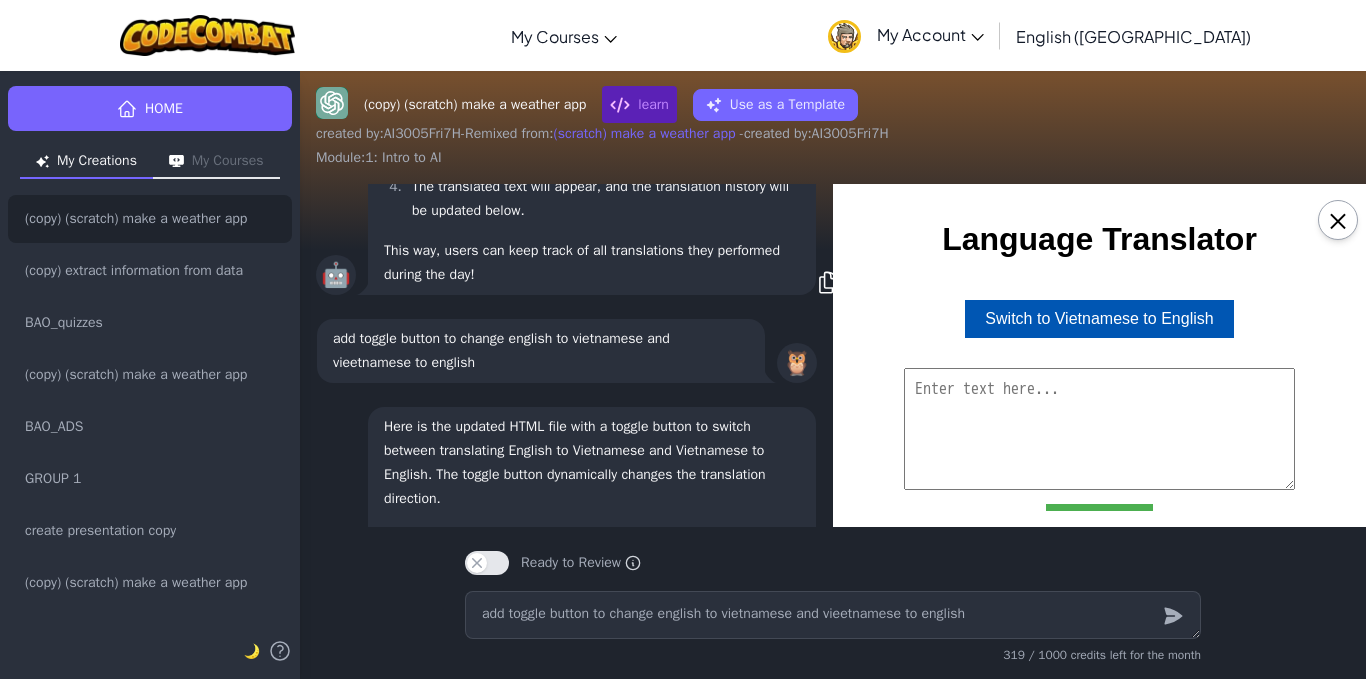 click on "Switch to Vietnamese to English" at bounding box center (1099, 319) 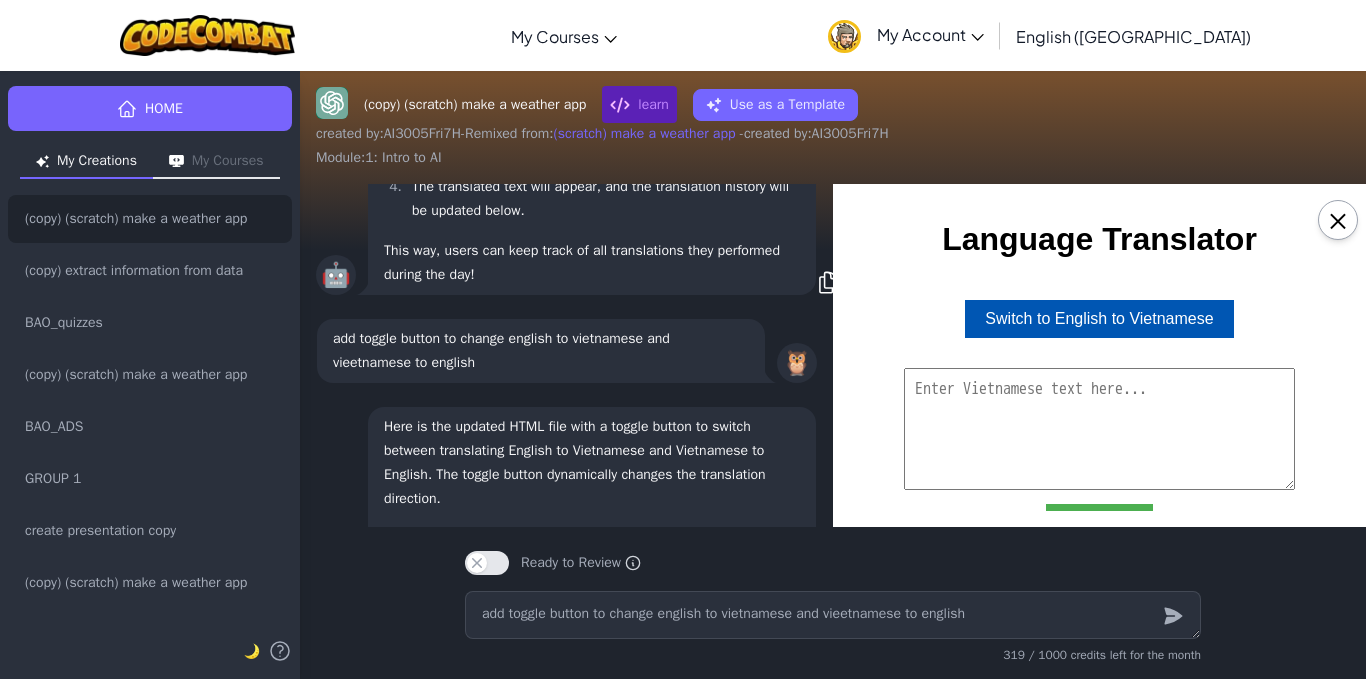 click on "Switch to English to Vietnamese" at bounding box center [1099, 319] 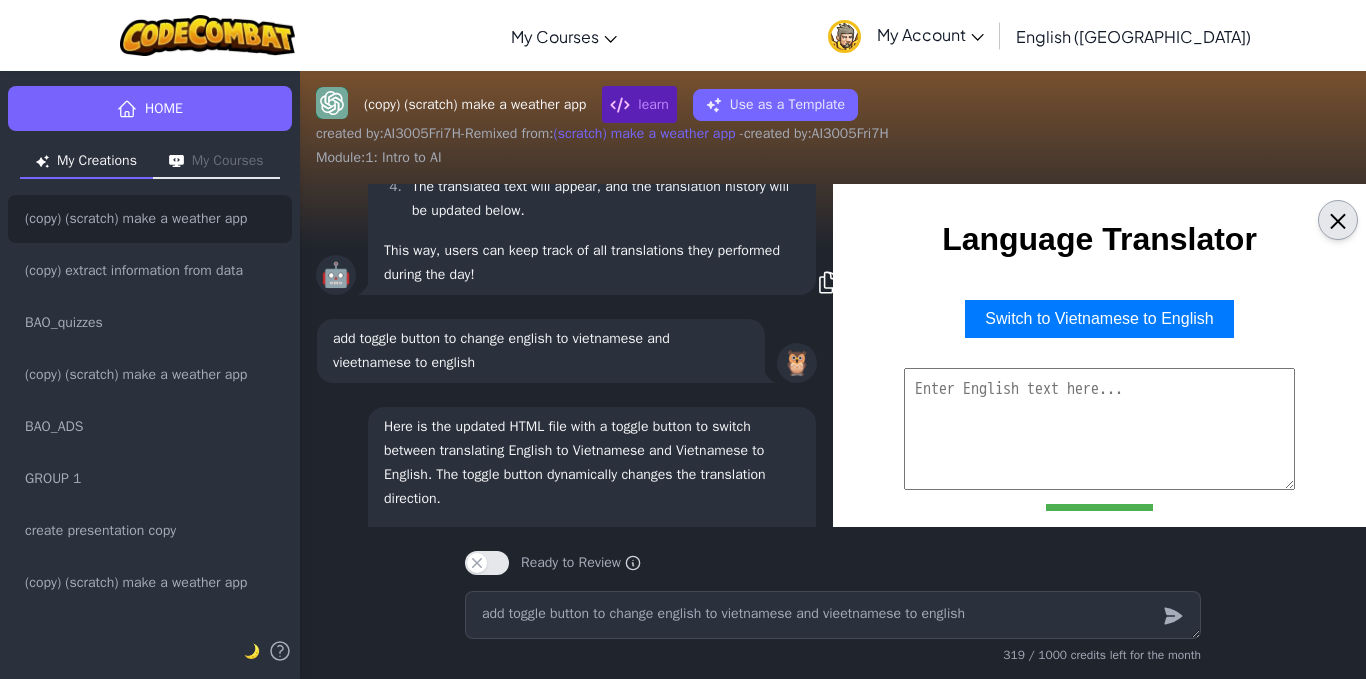 click on "×" at bounding box center (1338, 220) 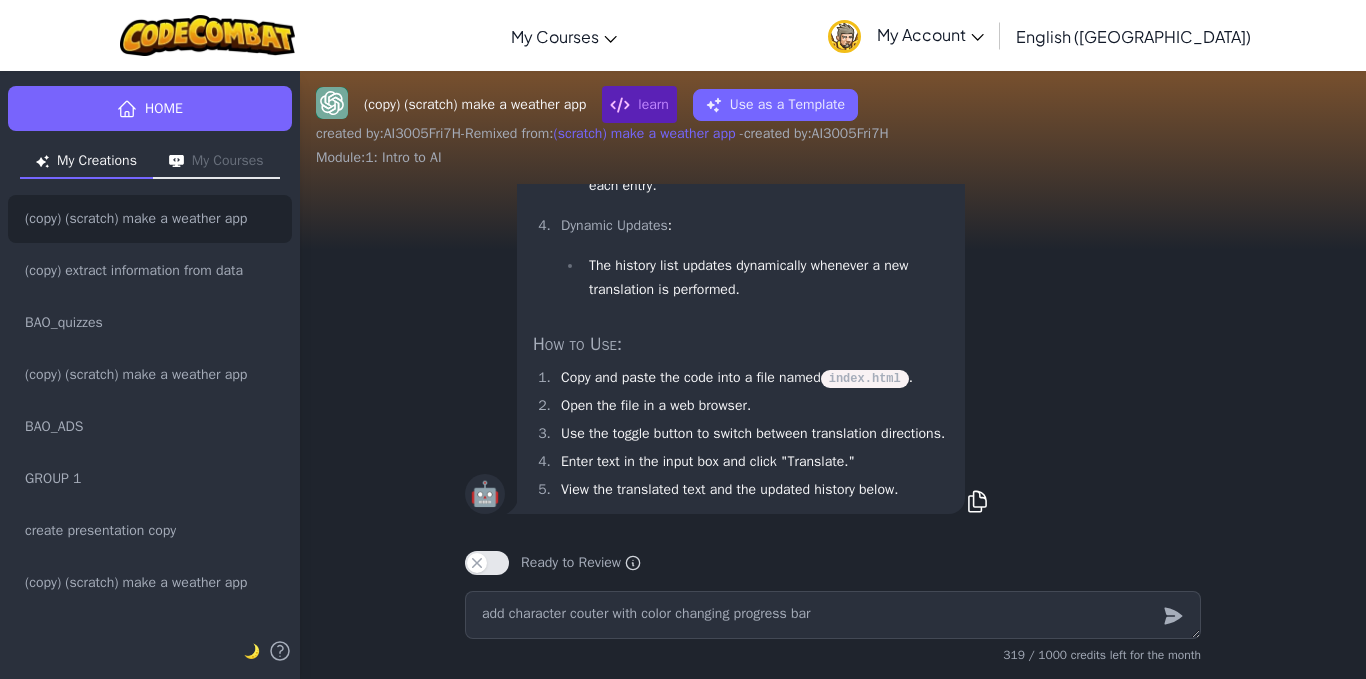 click on "🤖 Here is the updated HTML file with a toggle button to switch between translating English to Vietnamese and Vietnamese to English. The toggle button dynamically changes the translation direction. index.html Edit Code Output <!-- file: index.html -->
<! DOCTYPE   html >
< html   lang = " en " >
< head >
< meta   charset = " UTF-8 " >
< meta   name = " viewport "   content = " width=device-width, initial-scale=1.0 " >
< title > Language Translator </ title >
< style >
body   {
font-family :  Arial ,  sans-serif ;
text-align :  center ;
margin :   20 px ;
}
textarea   {
width :   80 % ;
height :   100 px ;
margin :   10 px   0 ;
padding :   10 px ;
font-size :   16 px ;
}
button   {
padding :   10 px   20 px ;
font-size :   16 px ;
background-color :   #4CAF50 ;
color :   white ;
border :  none ;
cursor :  pointer ;
}" at bounding box center [833, -24] 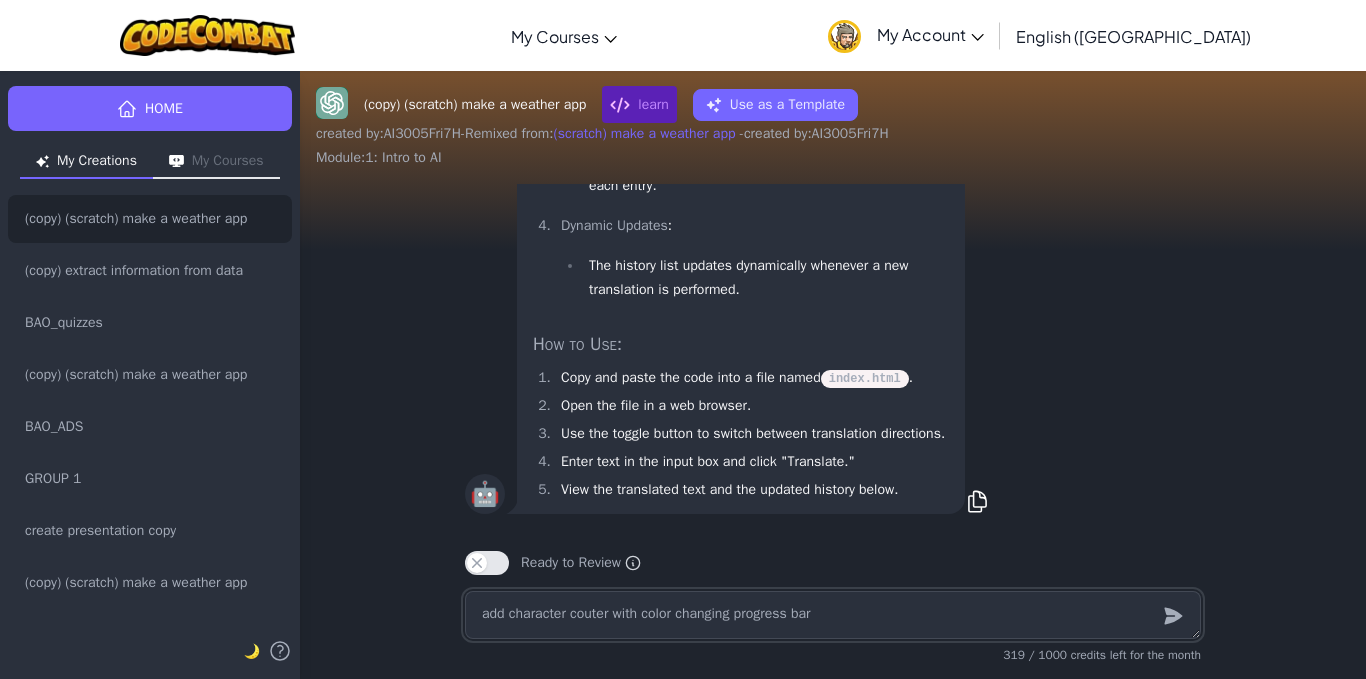 drag, startPoint x: 737, startPoint y: 613, endPoint x: 569, endPoint y: 604, distance: 168.2409 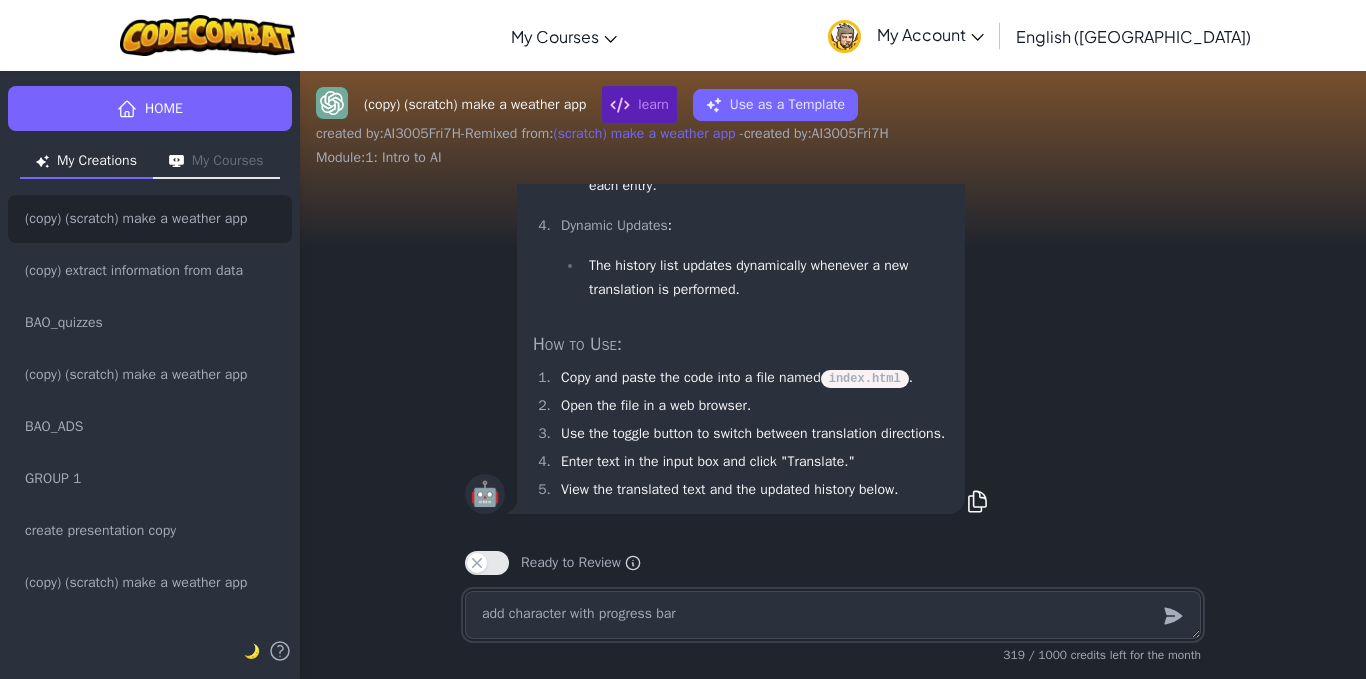 click on "add character with progress bar" at bounding box center (833, 615) 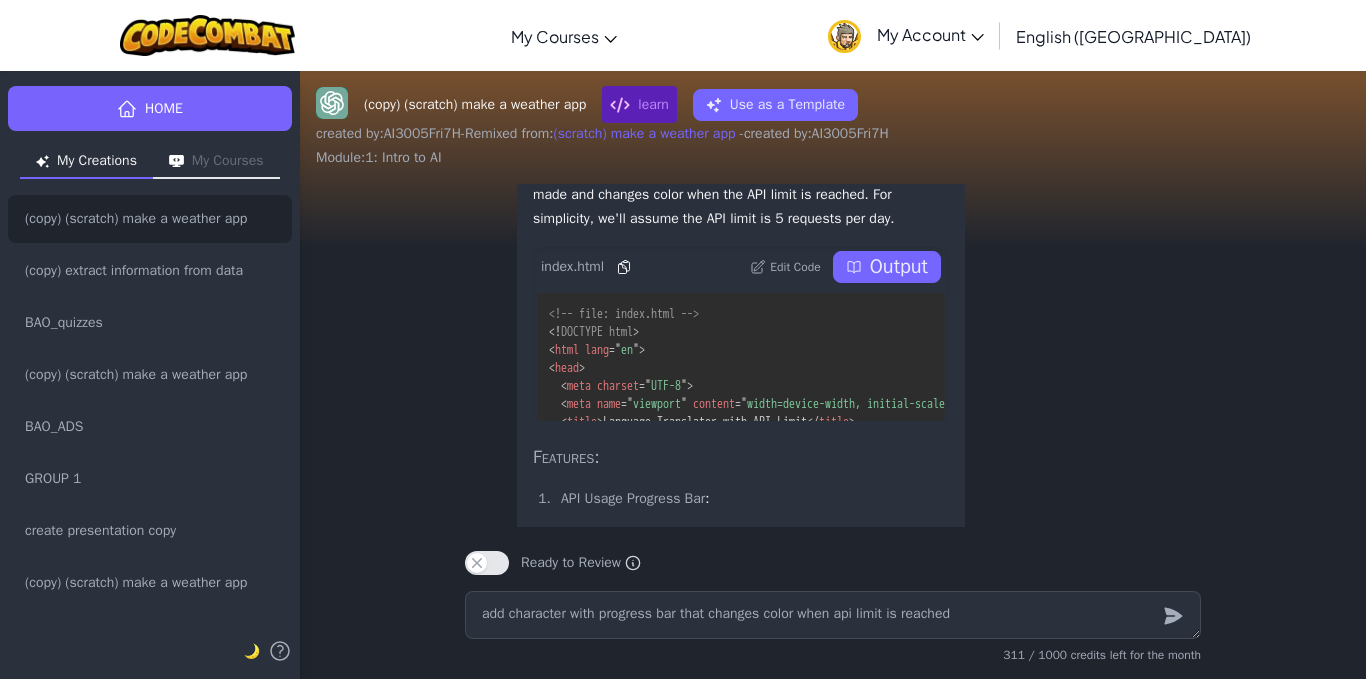 scroll, scrollTop: -742, scrollLeft: 0, axis: vertical 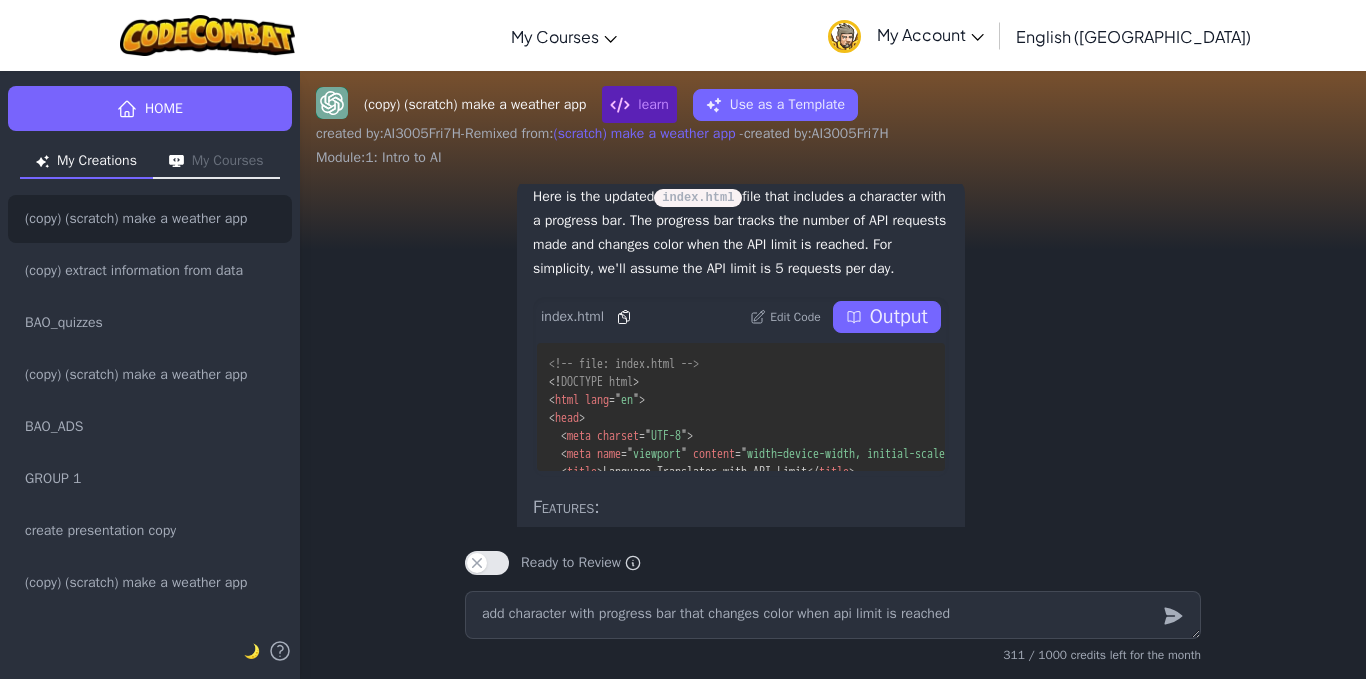 click on "Output" at bounding box center [899, 317] 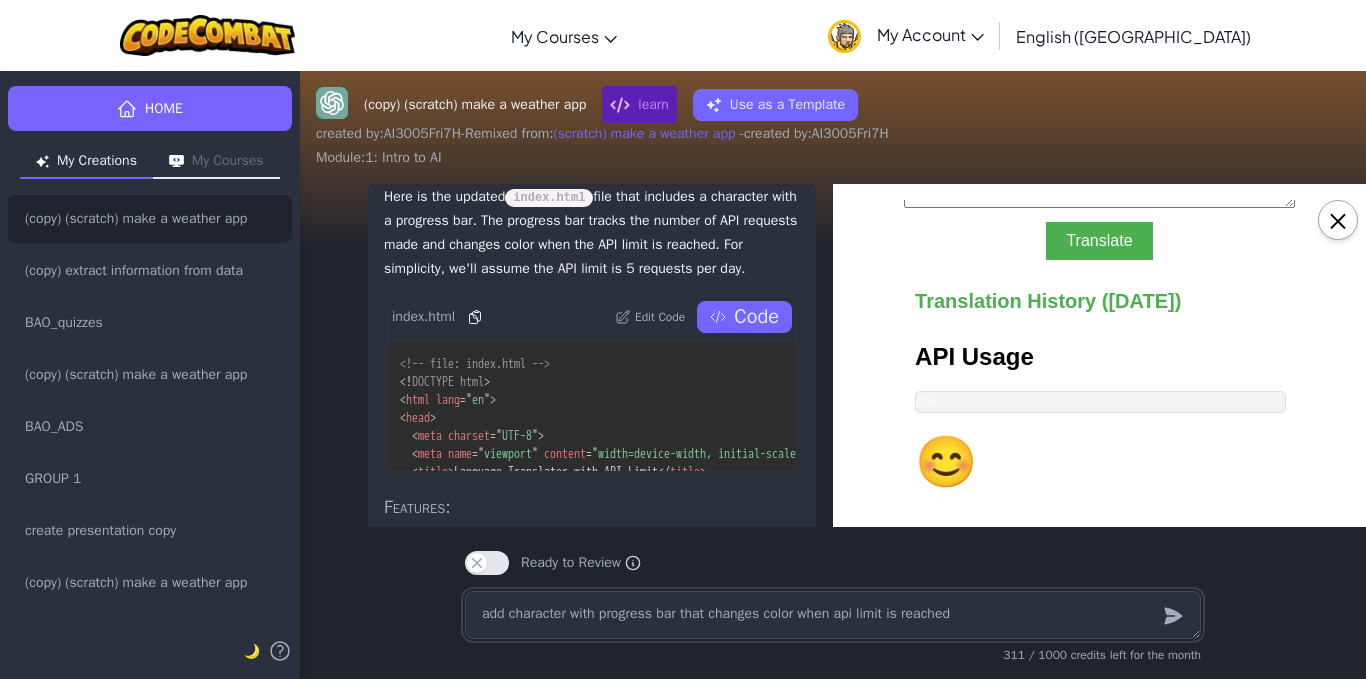 scroll, scrollTop: 0, scrollLeft: 0, axis: both 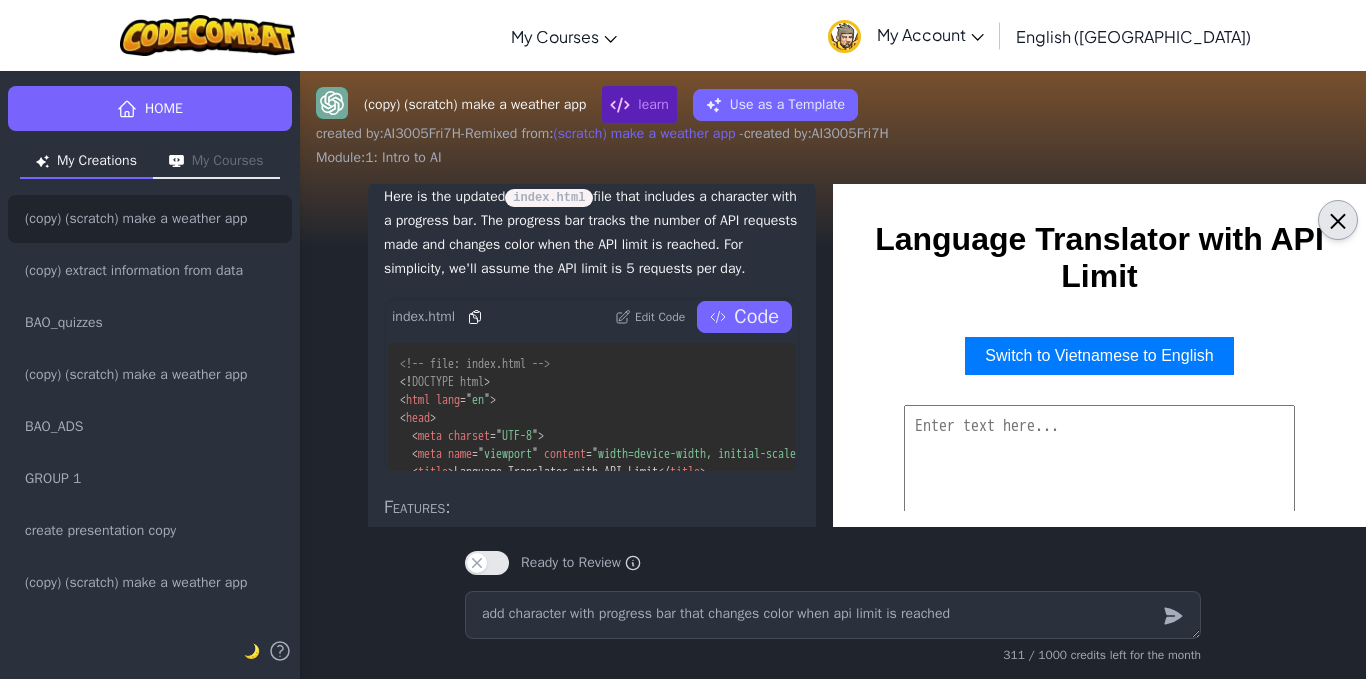 click on "×" at bounding box center [1338, 220] 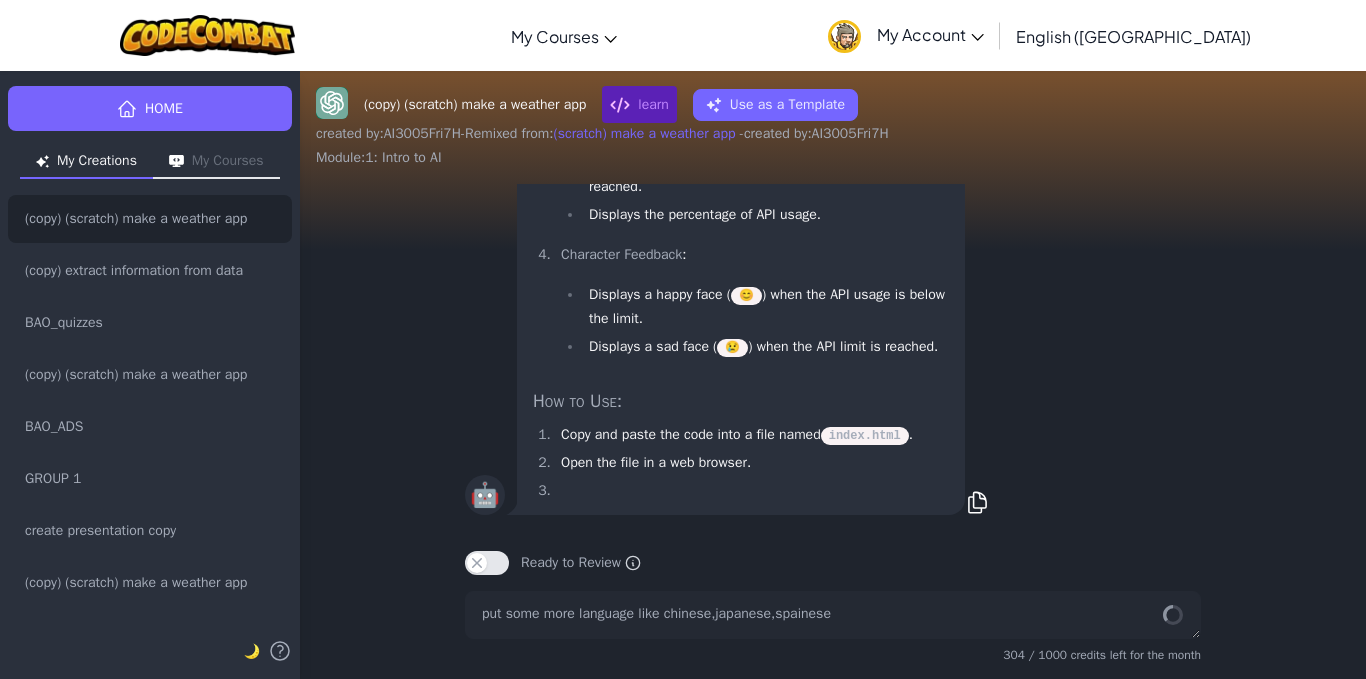 scroll, scrollTop: 0, scrollLeft: 0, axis: both 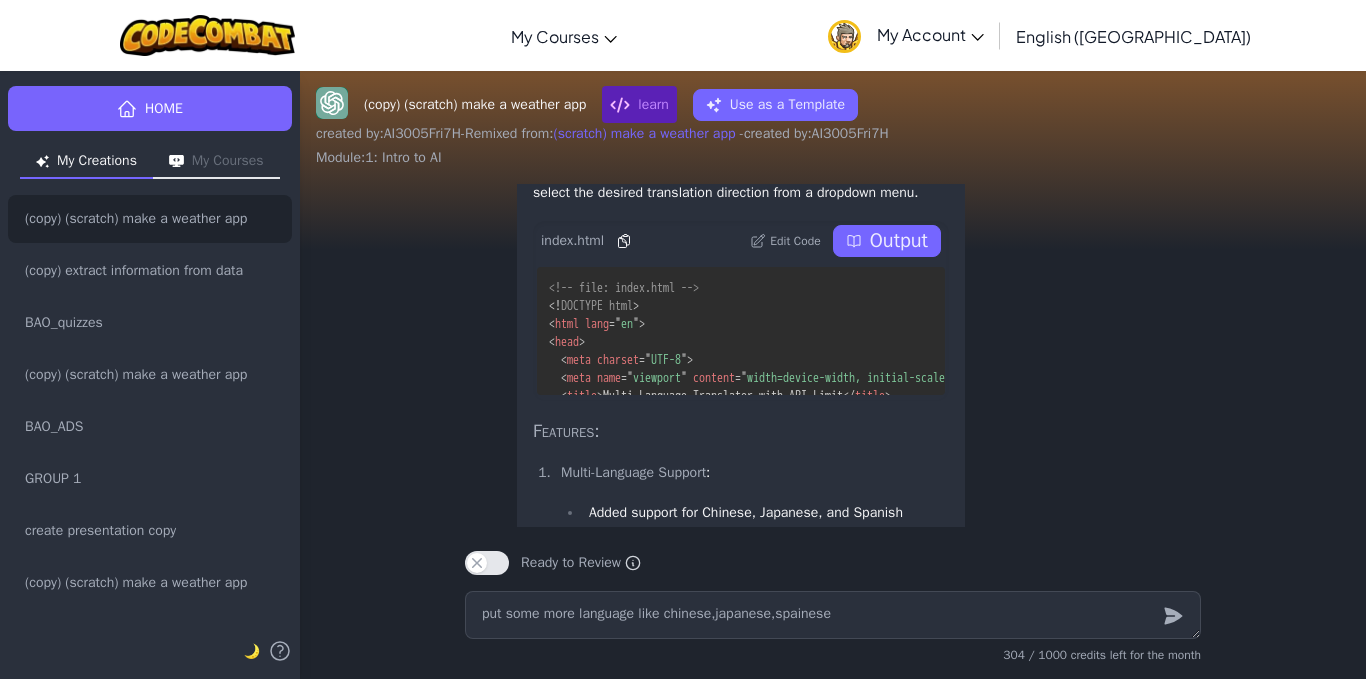 click on "Output" at bounding box center (887, 241) 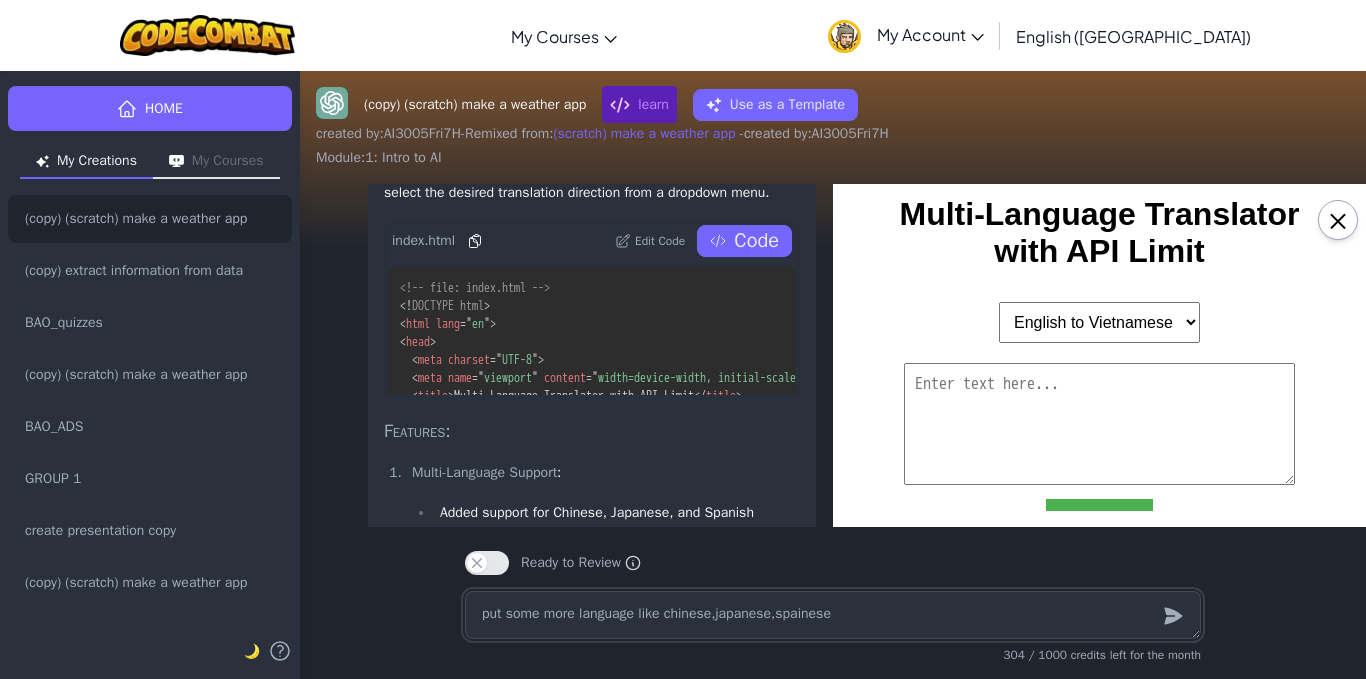 scroll, scrollTop: 0, scrollLeft: 0, axis: both 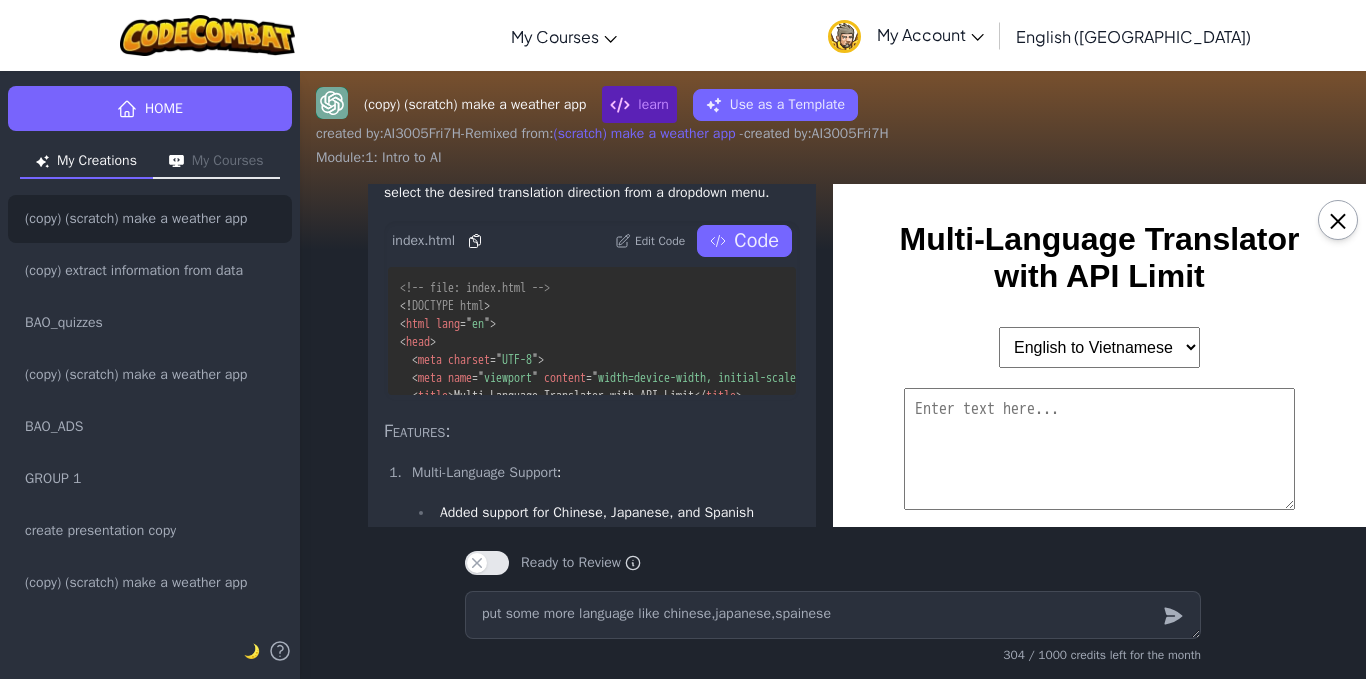 click on "English to Vietnamese
Vietnamese to English
English to Chinese
Chinese to English
English to Japanese
Japanese to English
English to Spanish
Spanish to English" at bounding box center (1099, 347) 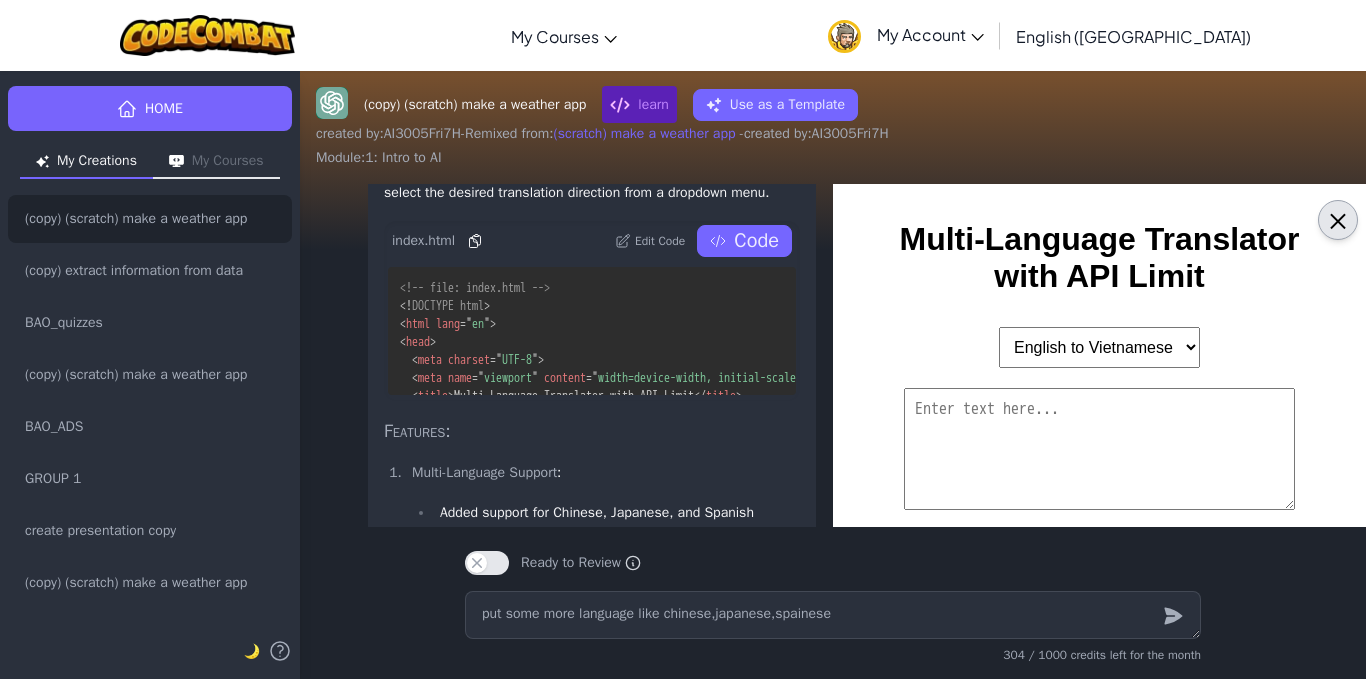 click on "×" at bounding box center (1338, 220) 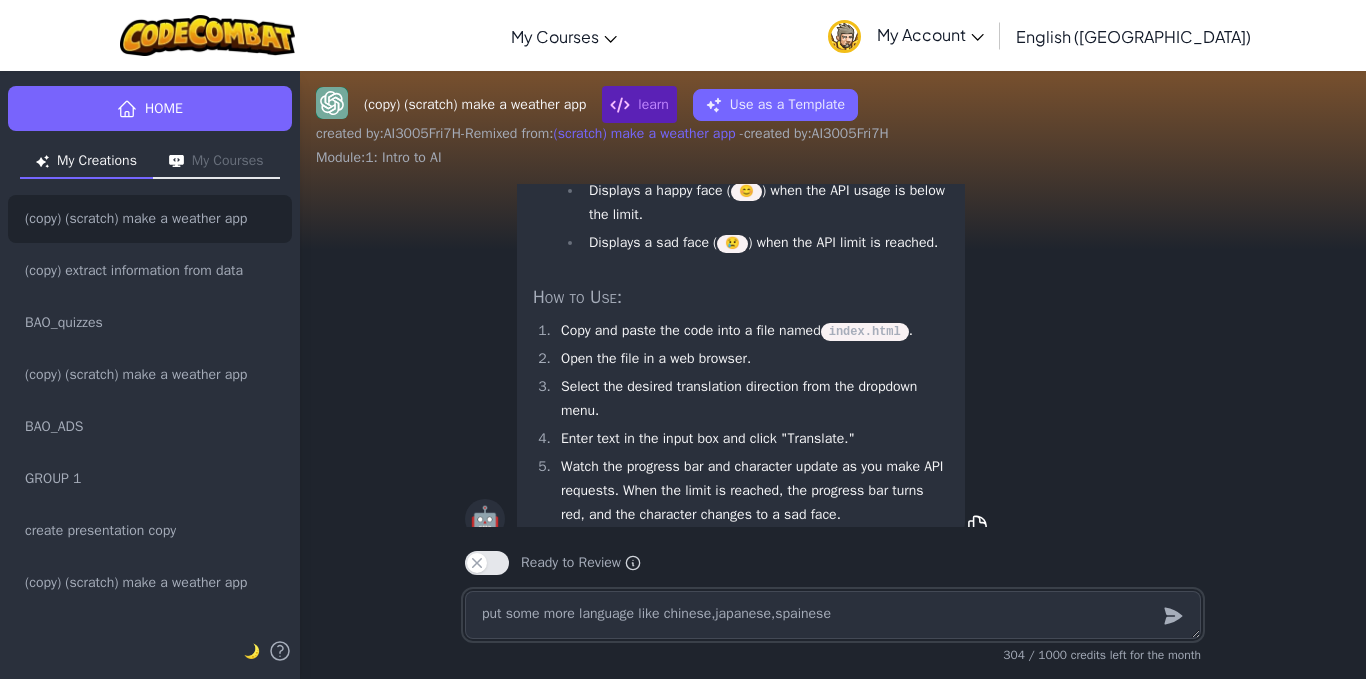 scroll, scrollTop: 0, scrollLeft: 0, axis: both 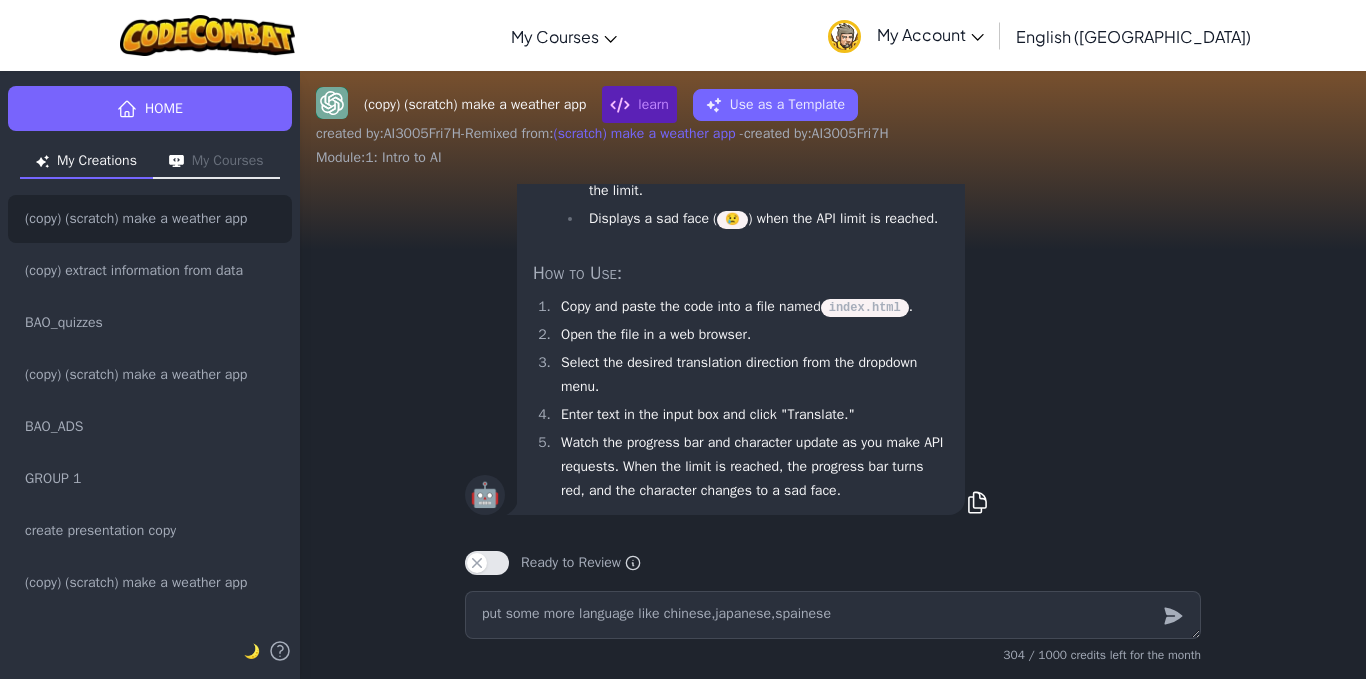 drag, startPoint x: 1144, startPoint y: 324, endPoint x: 1129, endPoint y: 266, distance: 59.908264 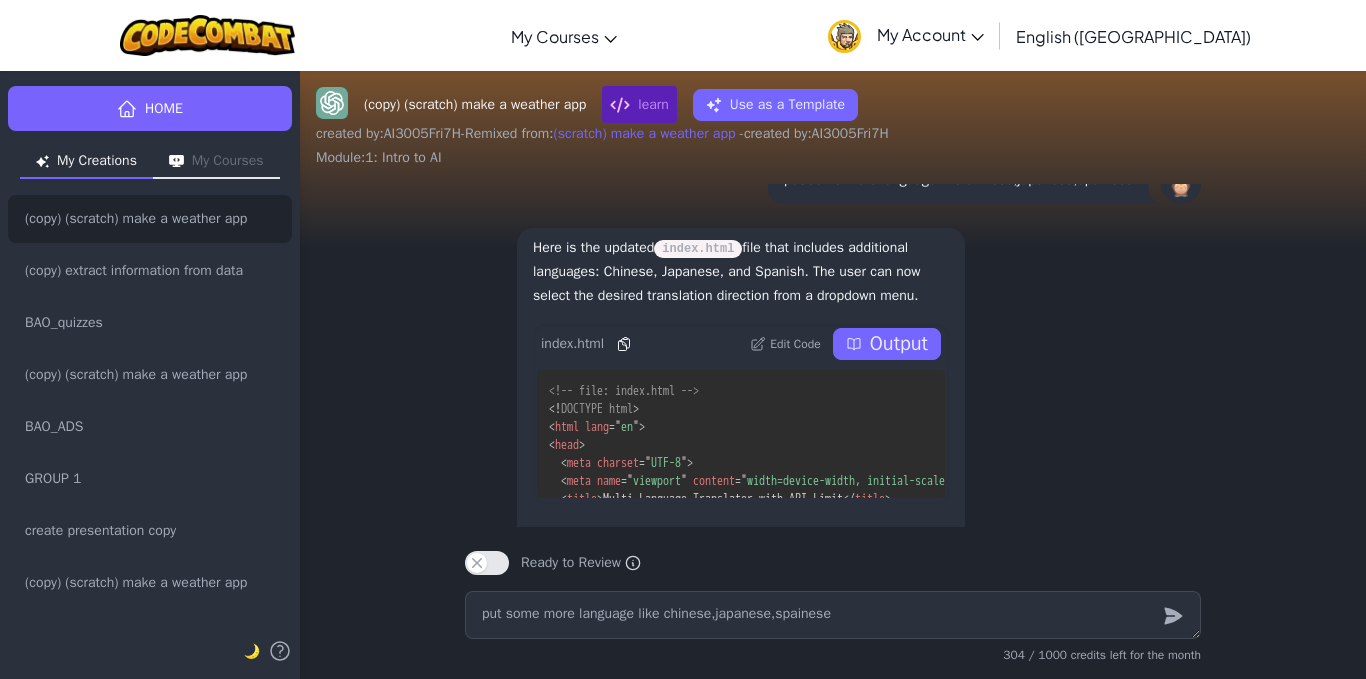 scroll, scrollTop: -895, scrollLeft: 0, axis: vertical 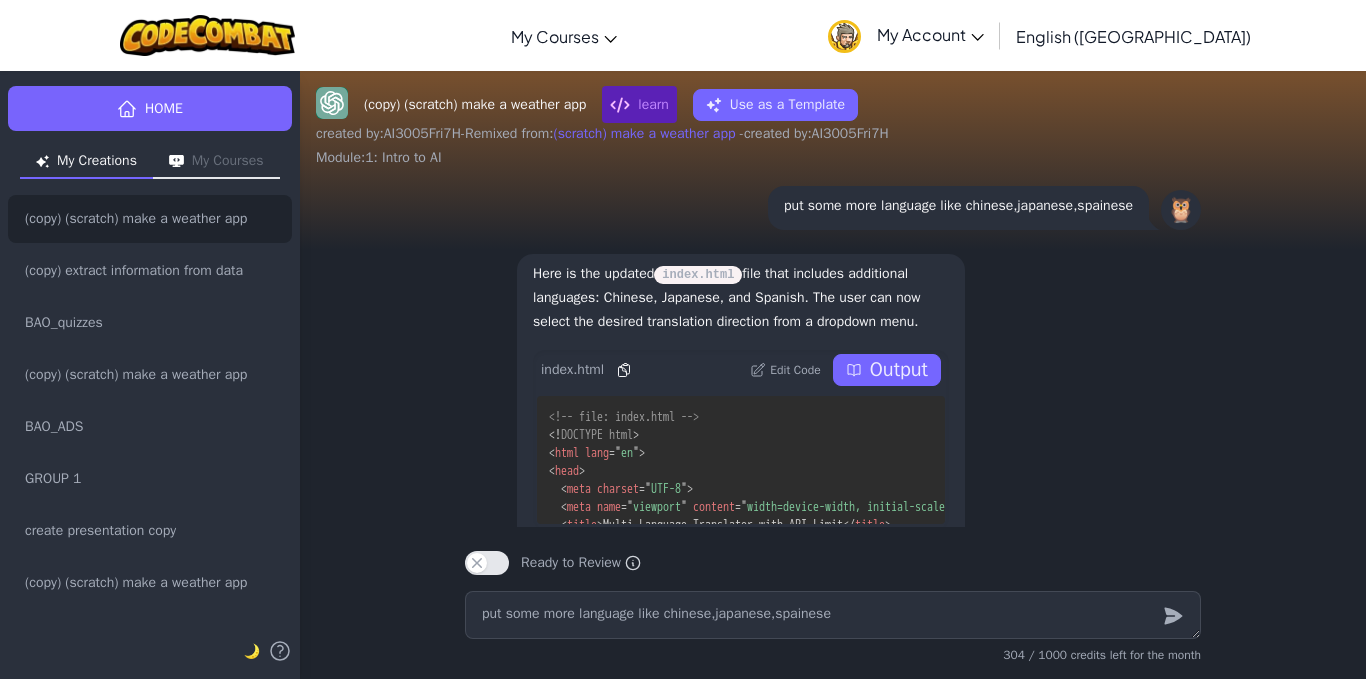 click on "index.html Edit Code Output" at bounding box center (741, 370) 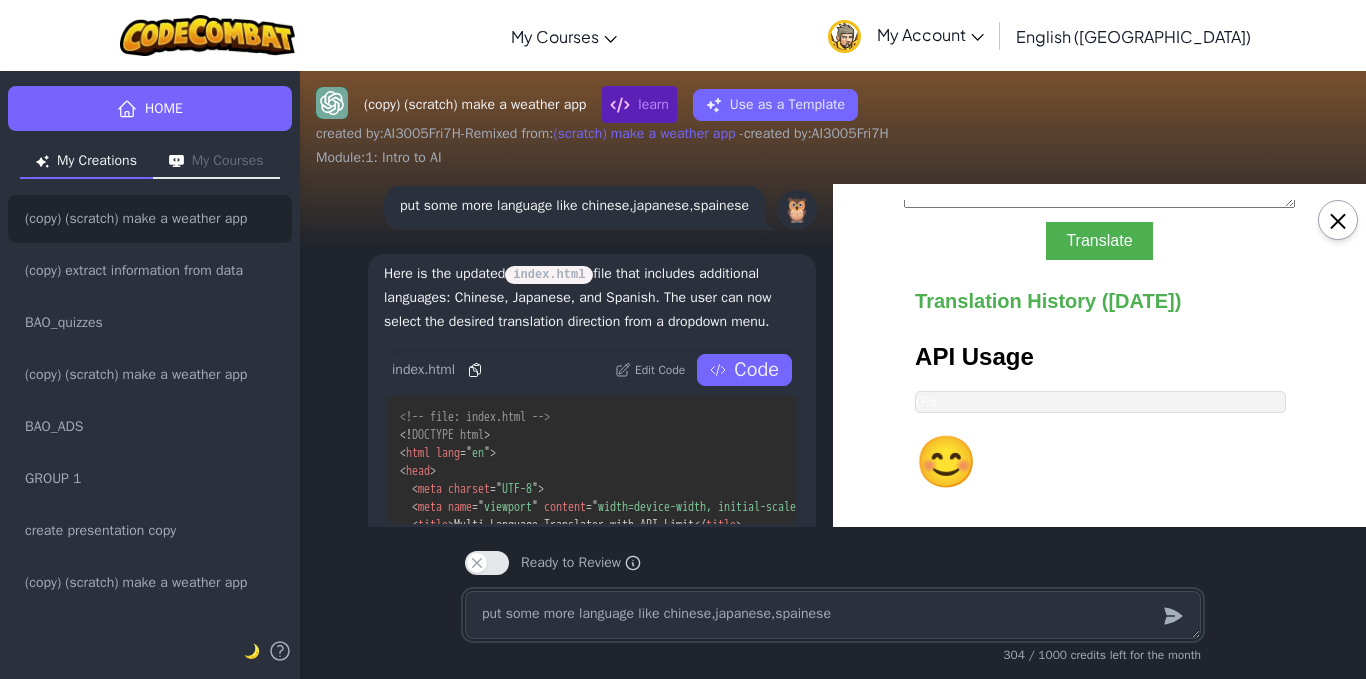 scroll, scrollTop: 0, scrollLeft: 0, axis: both 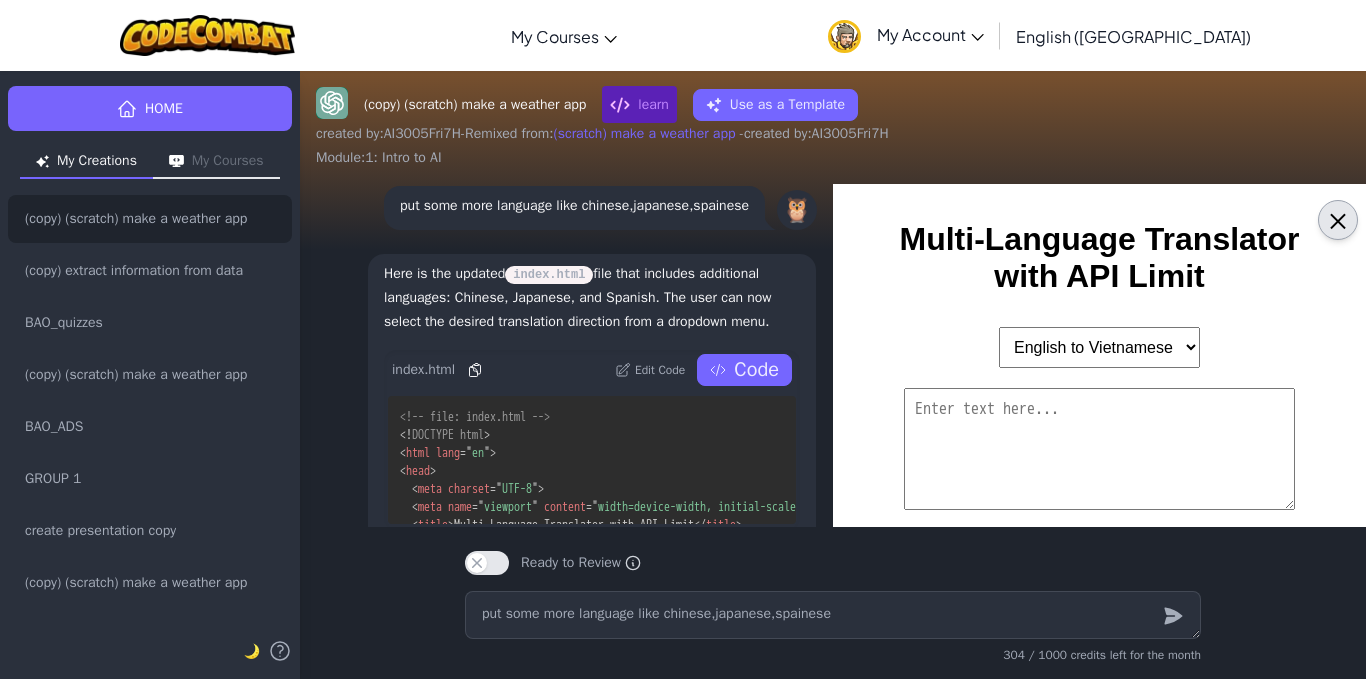 click on "×" at bounding box center (1338, 220) 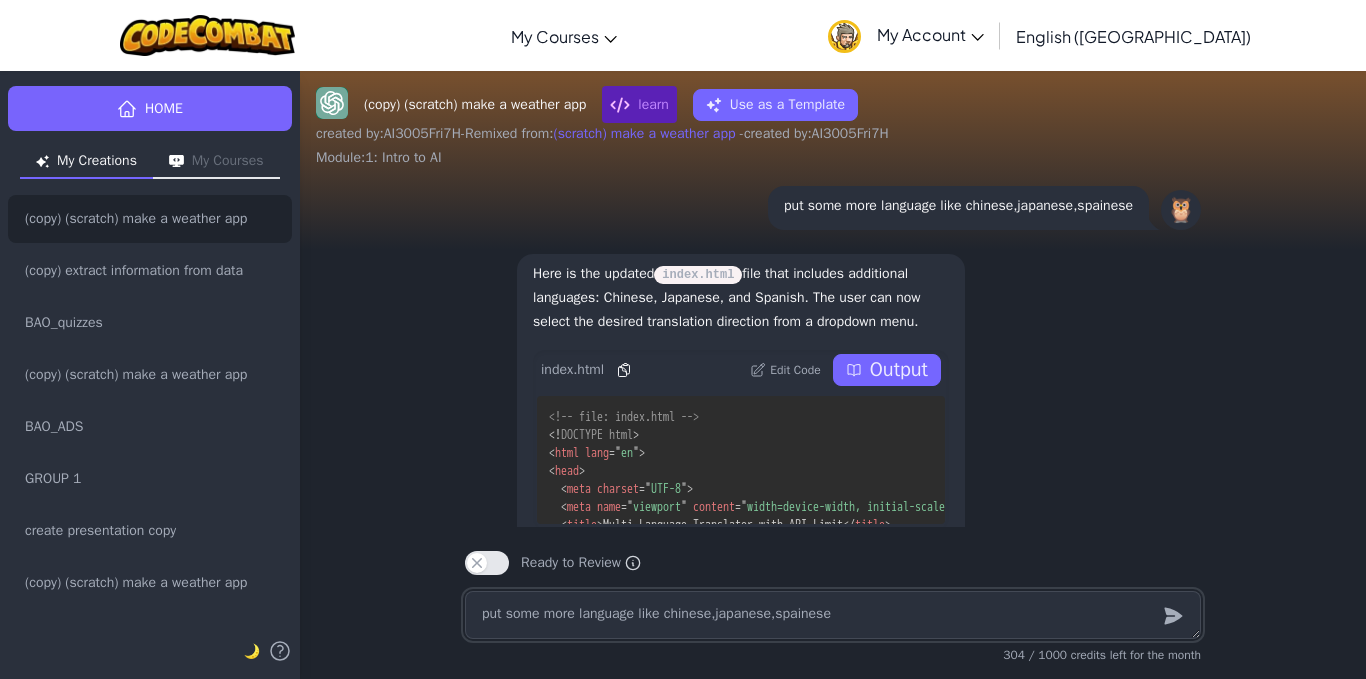 scroll, scrollTop: 0, scrollLeft: 0, axis: both 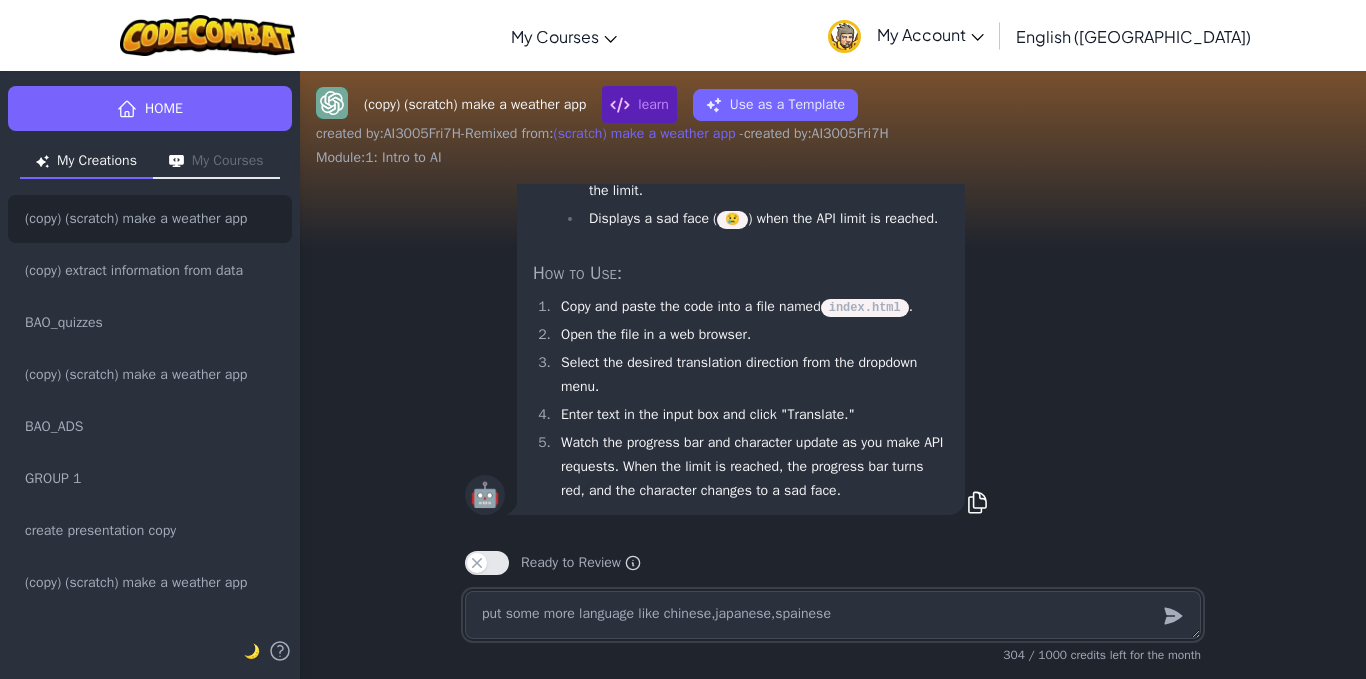 click on "put some more language like chinese,japanese,spainese" at bounding box center [833, 615] 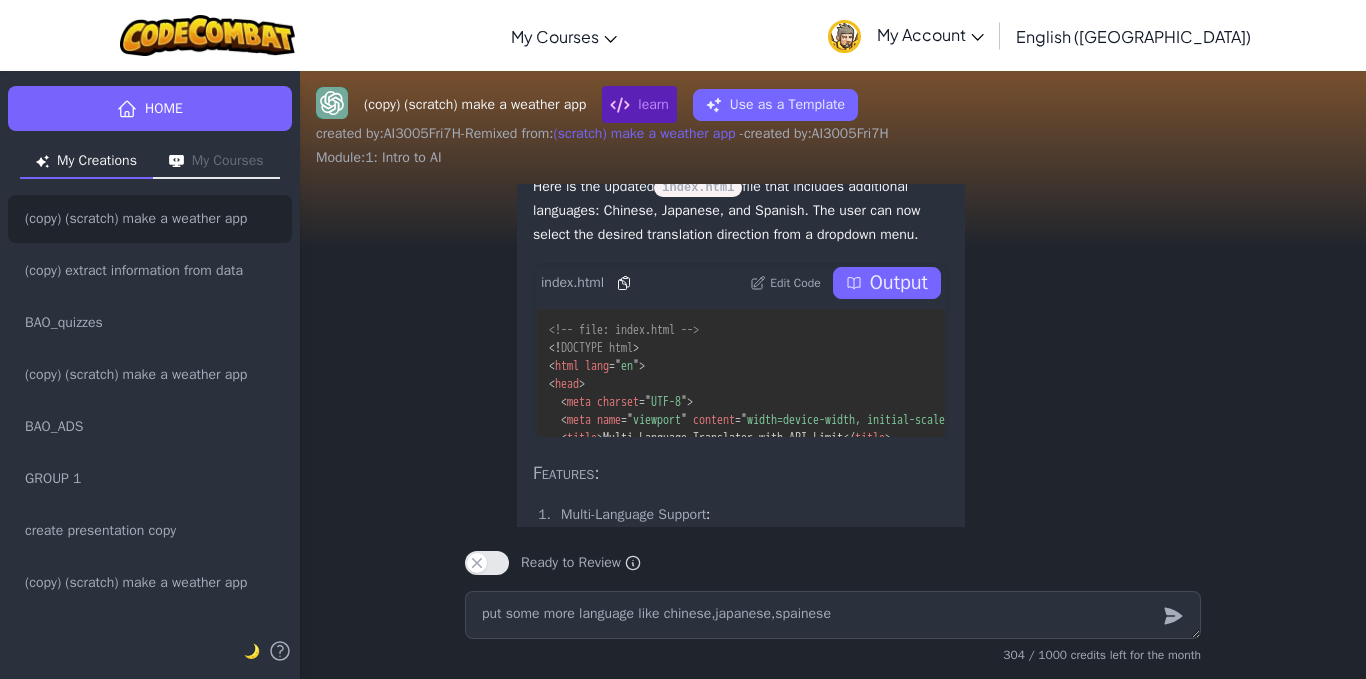 scroll, scrollTop: -860, scrollLeft: 0, axis: vertical 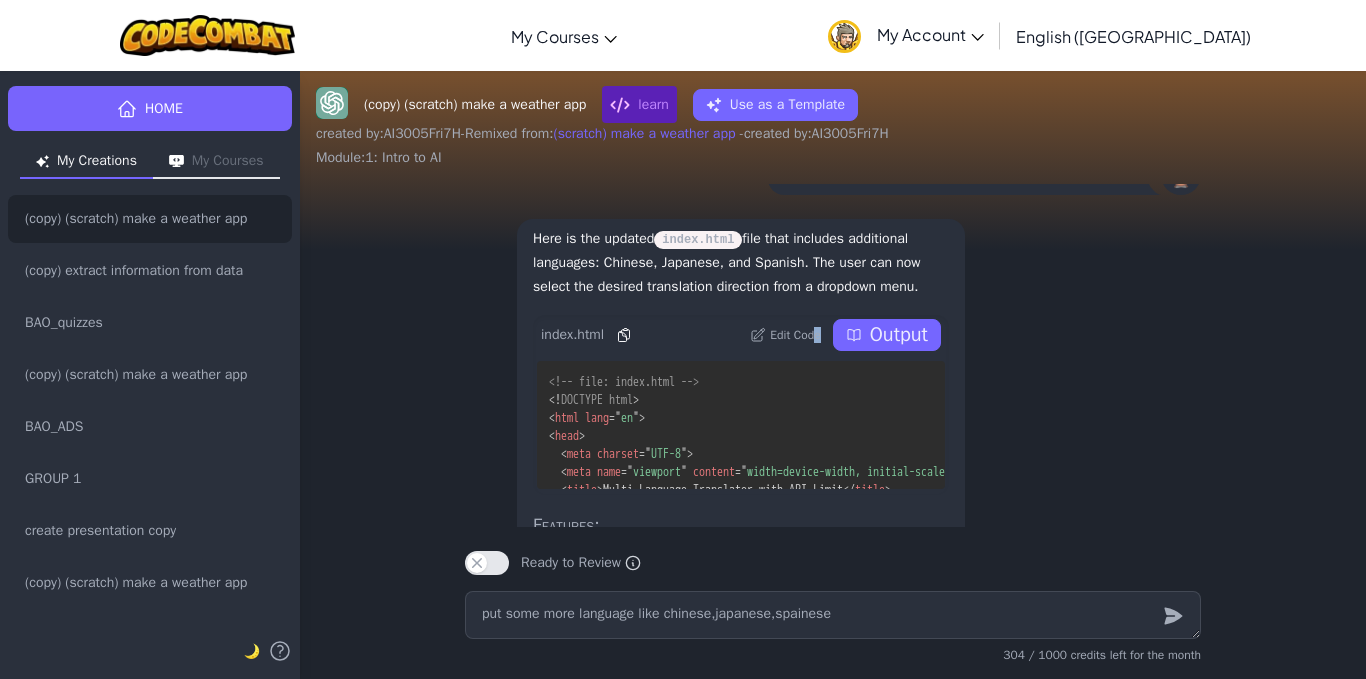 drag, startPoint x: 810, startPoint y: 331, endPoint x: 781, endPoint y: 337, distance: 29.614185 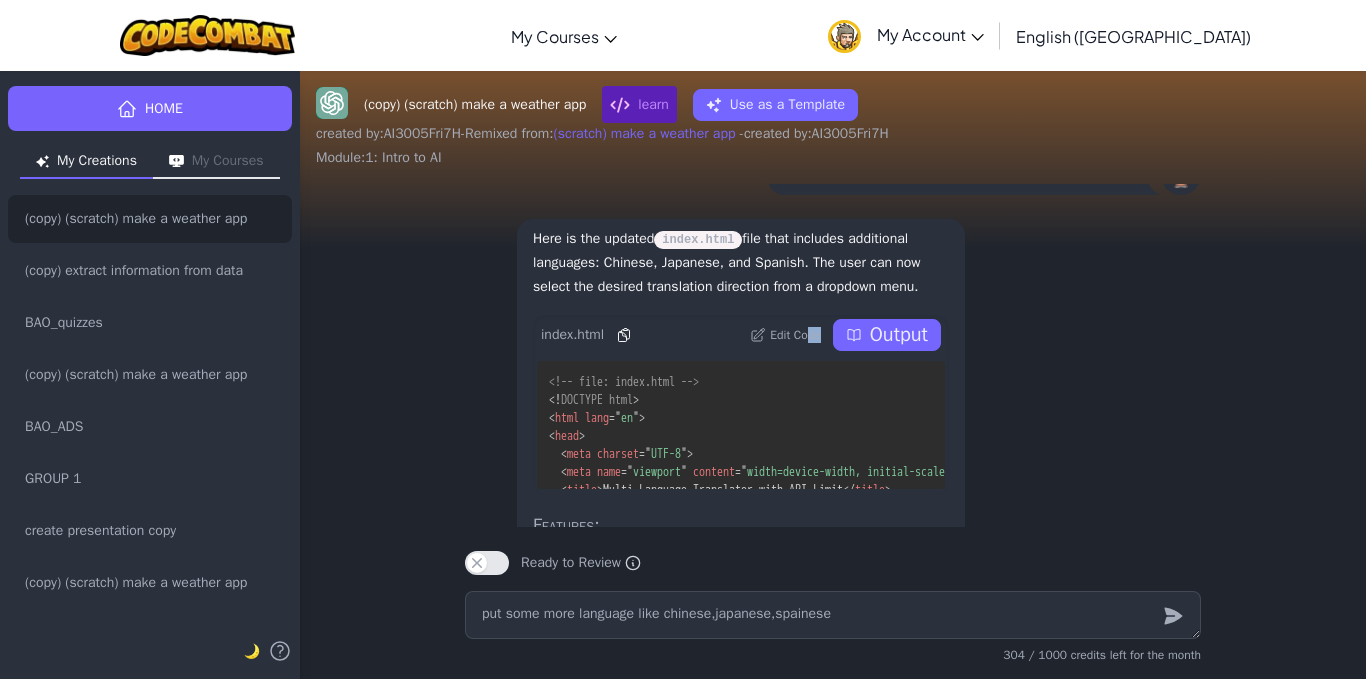 click on "Edit Code" at bounding box center [795, 335] 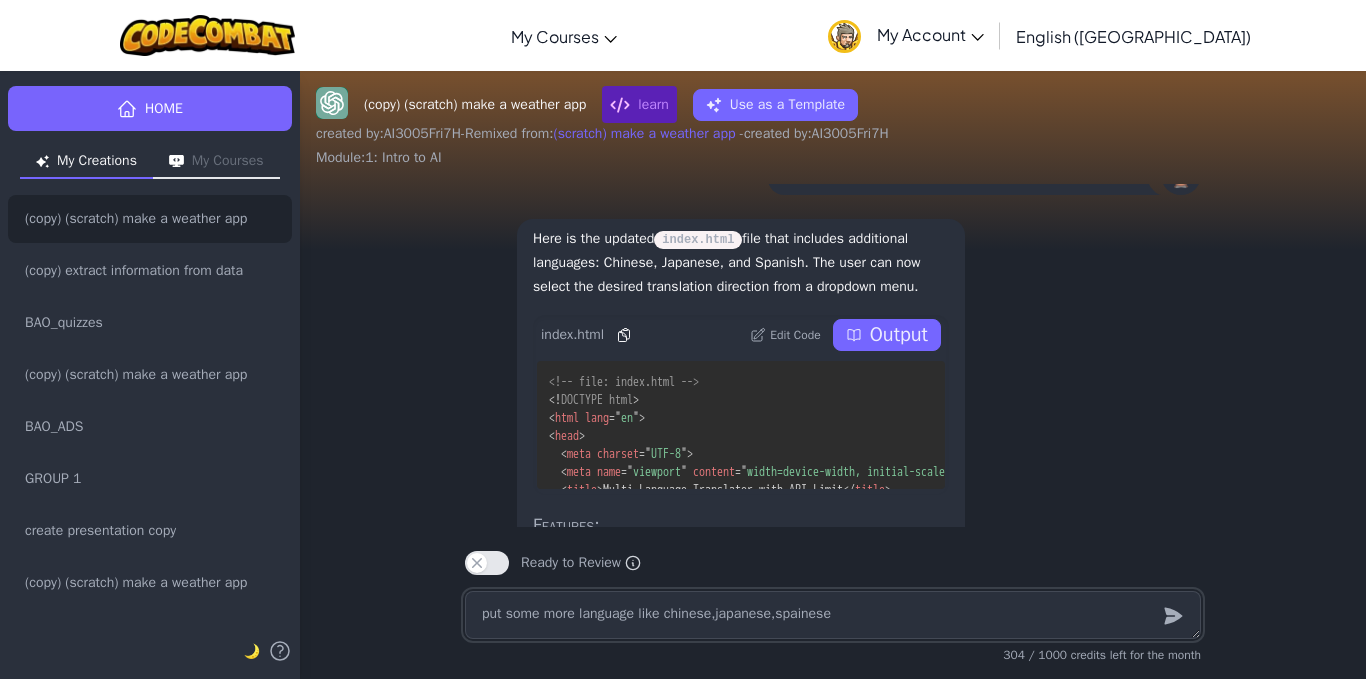 click on "put some more language like chinese,japanese,spainese" at bounding box center [833, 615] 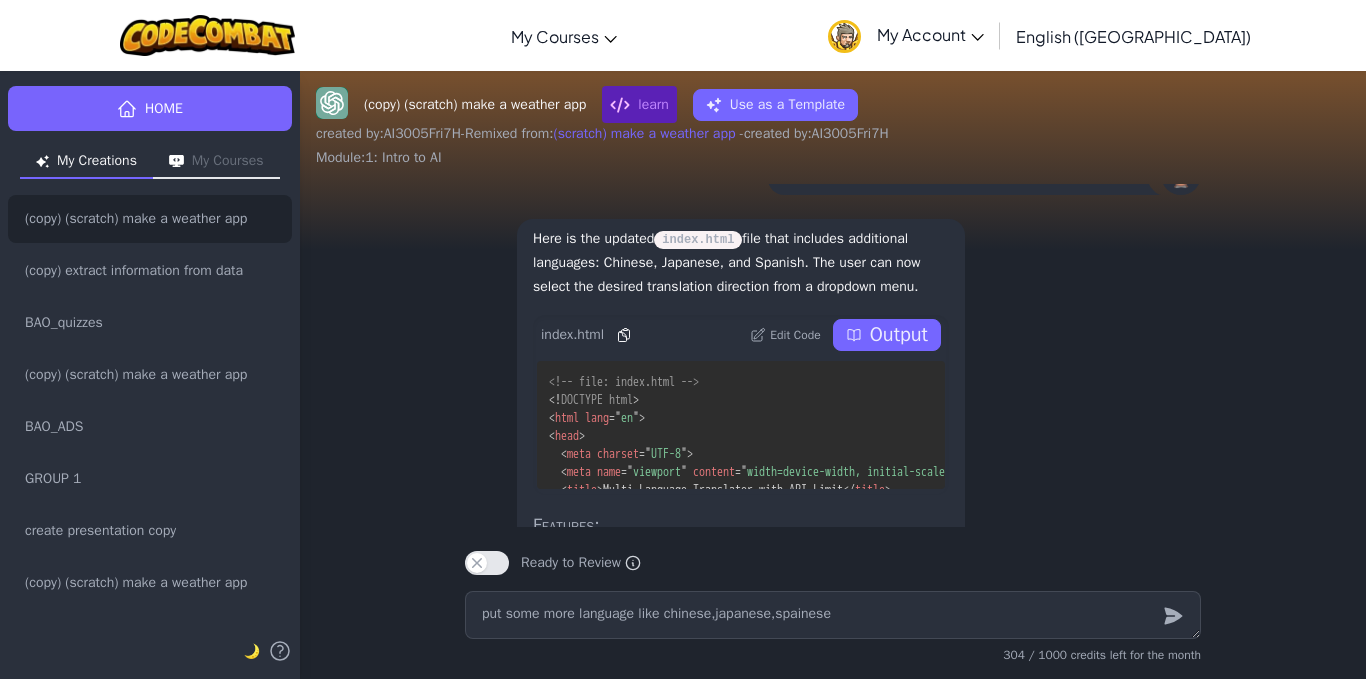 click on "put some more language like chinese,japanese,spainese 304 / 1000 credits left for the month" at bounding box center [833, 631] 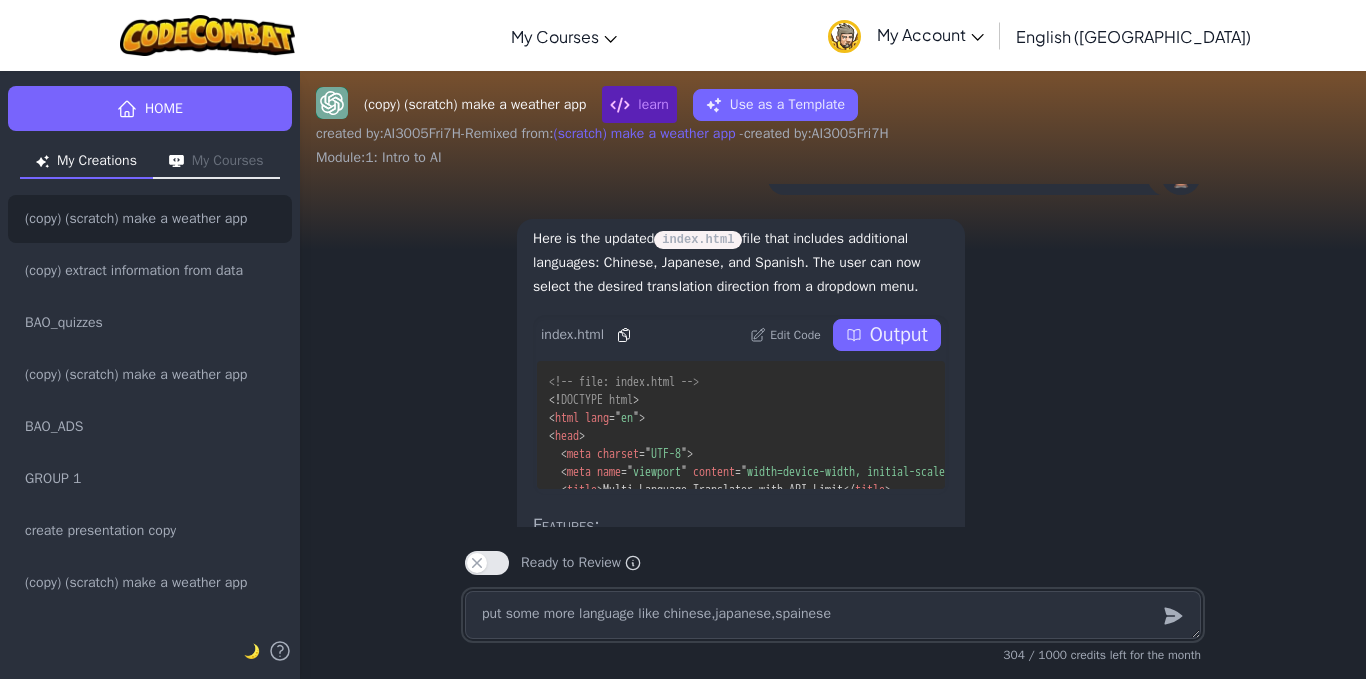 click on "put some more language like chinese,japanese,spainese" at bounding box center (833, 615) 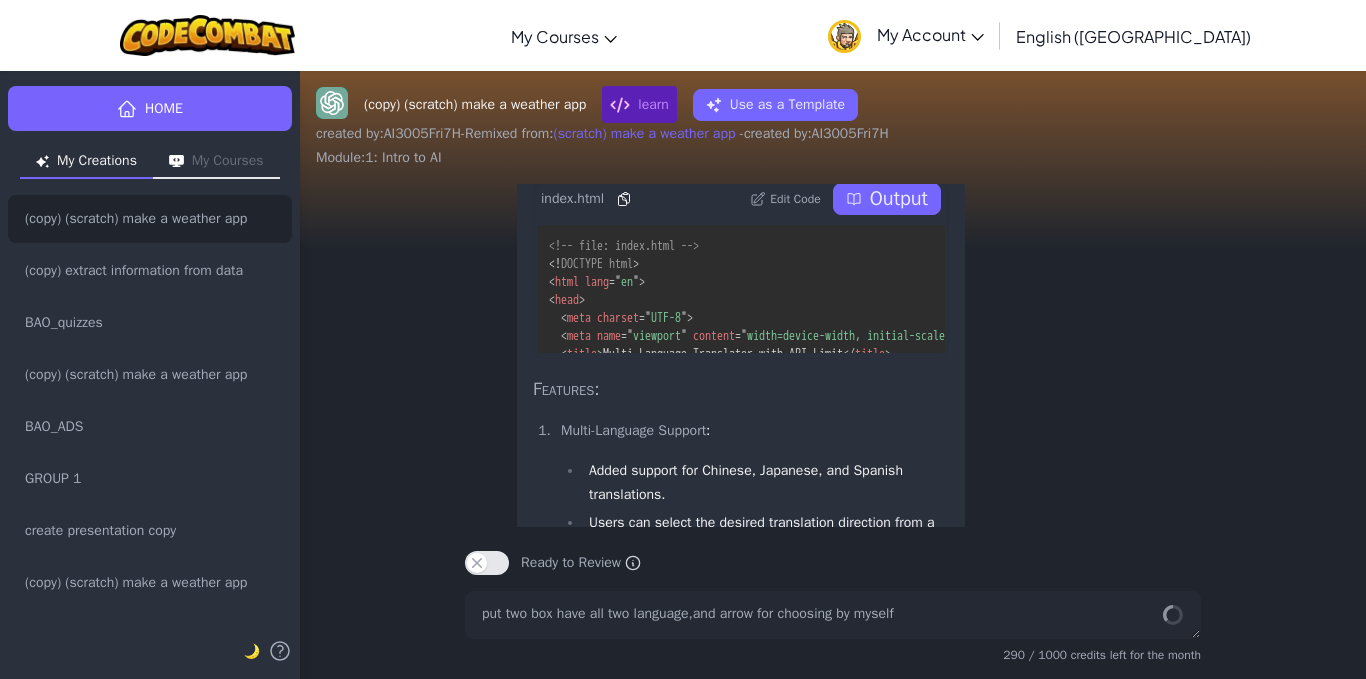 scroll, scrollTop: 0, scrollLeft: 0, axis: both 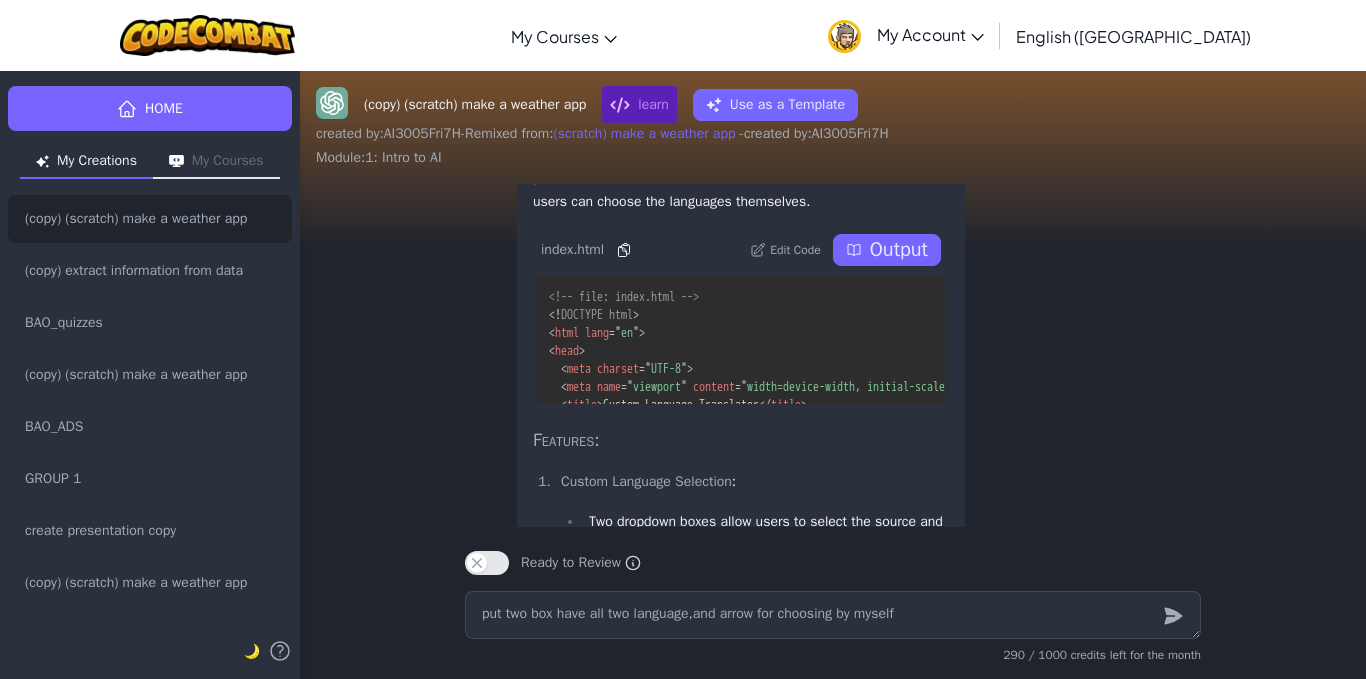 click on "index.html Edit Code Output" at bounding box center (741, 250) 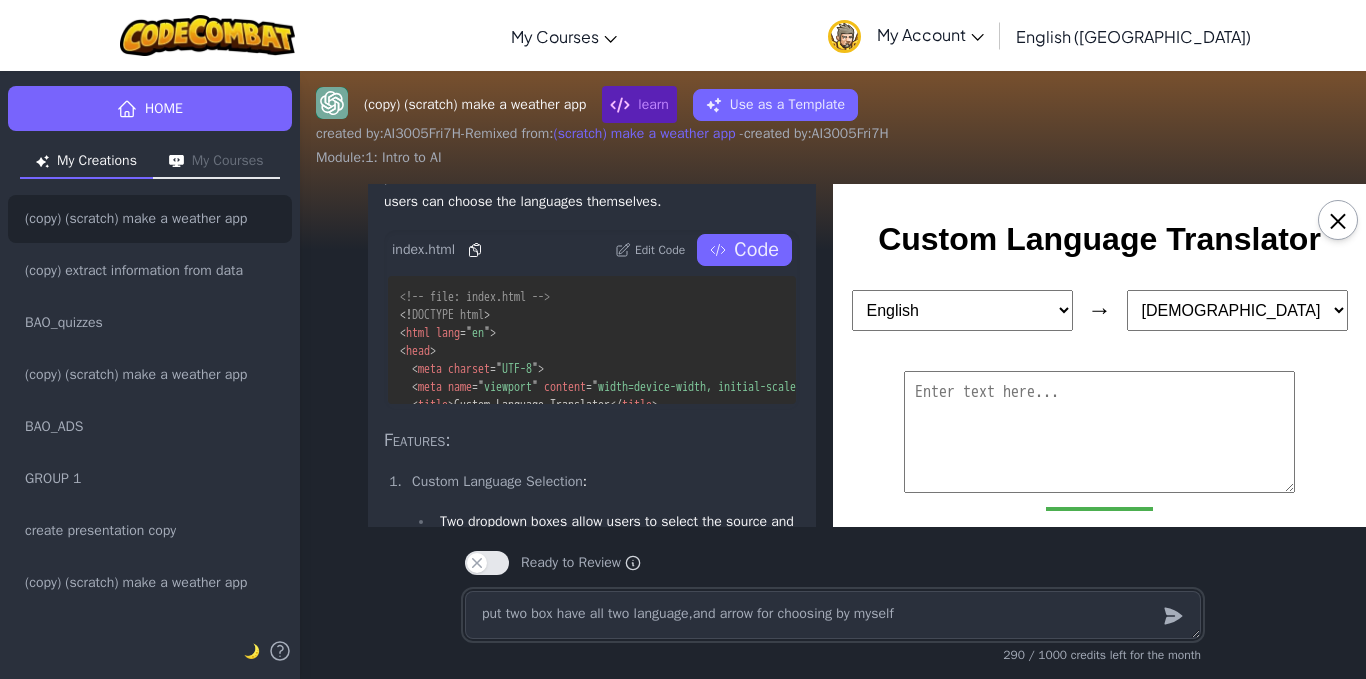 scroll, scrollTop: 0, scrollLeft: 0, axis: both 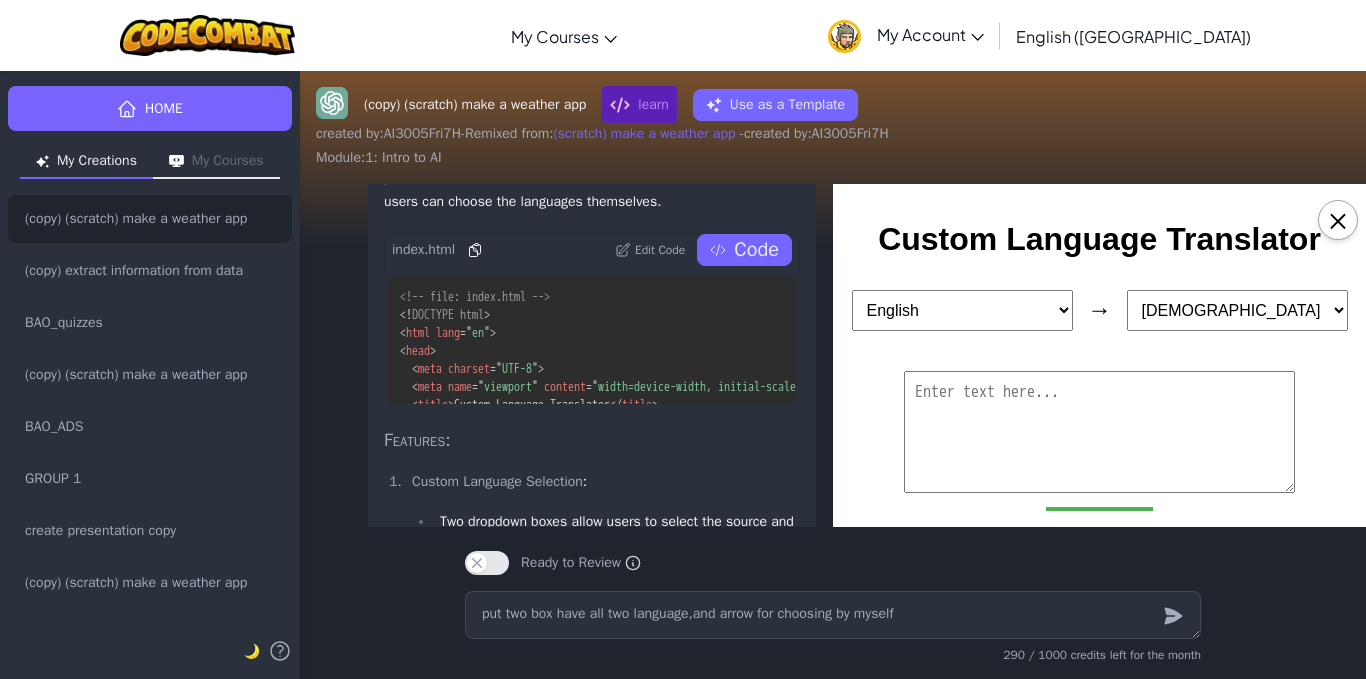 click on "English
Vietnamese
Chinese
Japanese
Spanish" at bounding box center (962, 310) 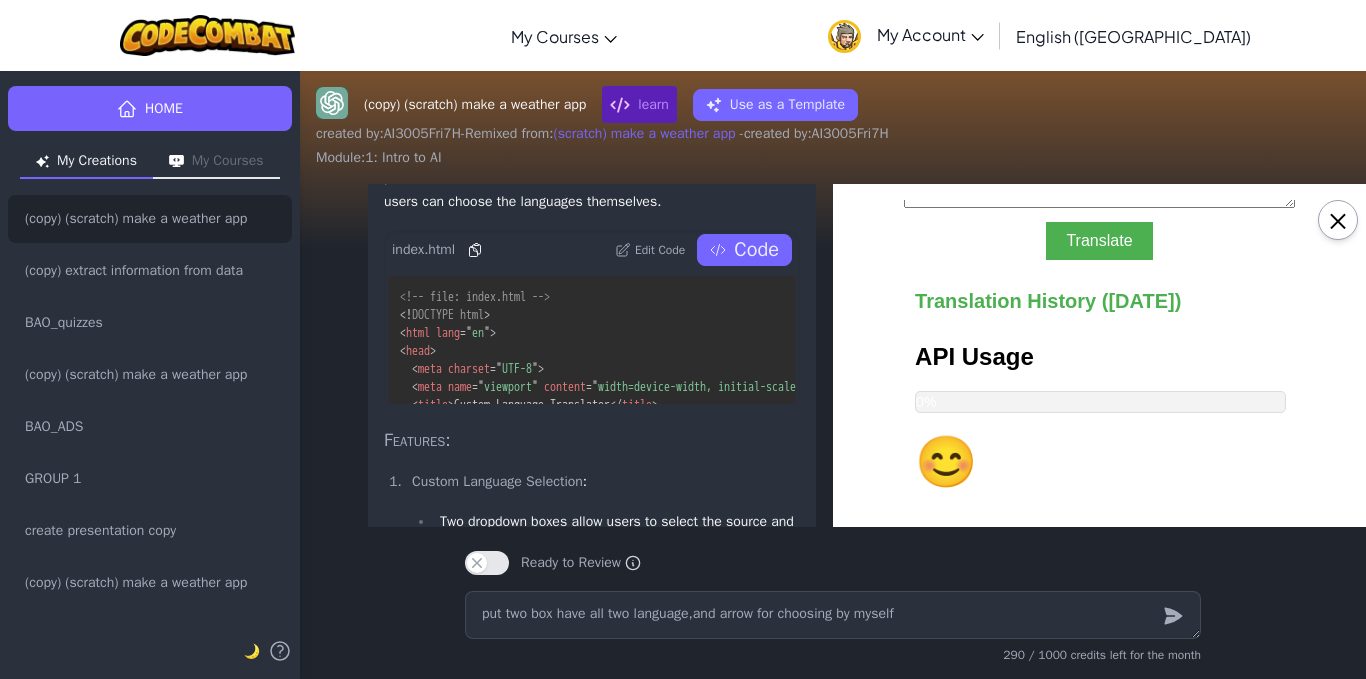 scroll, scrollTop: 0, scrollLeft: 0, axis: both 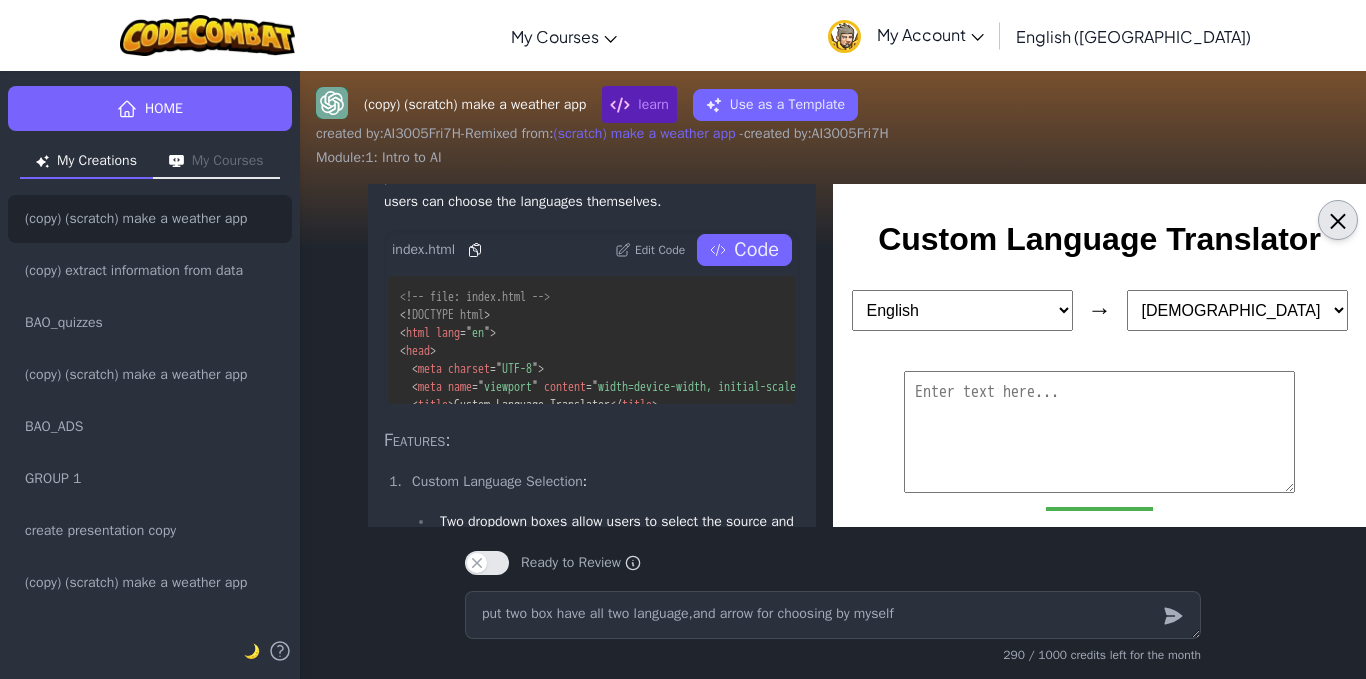 click on "×" at bounding box center (1338, 220) 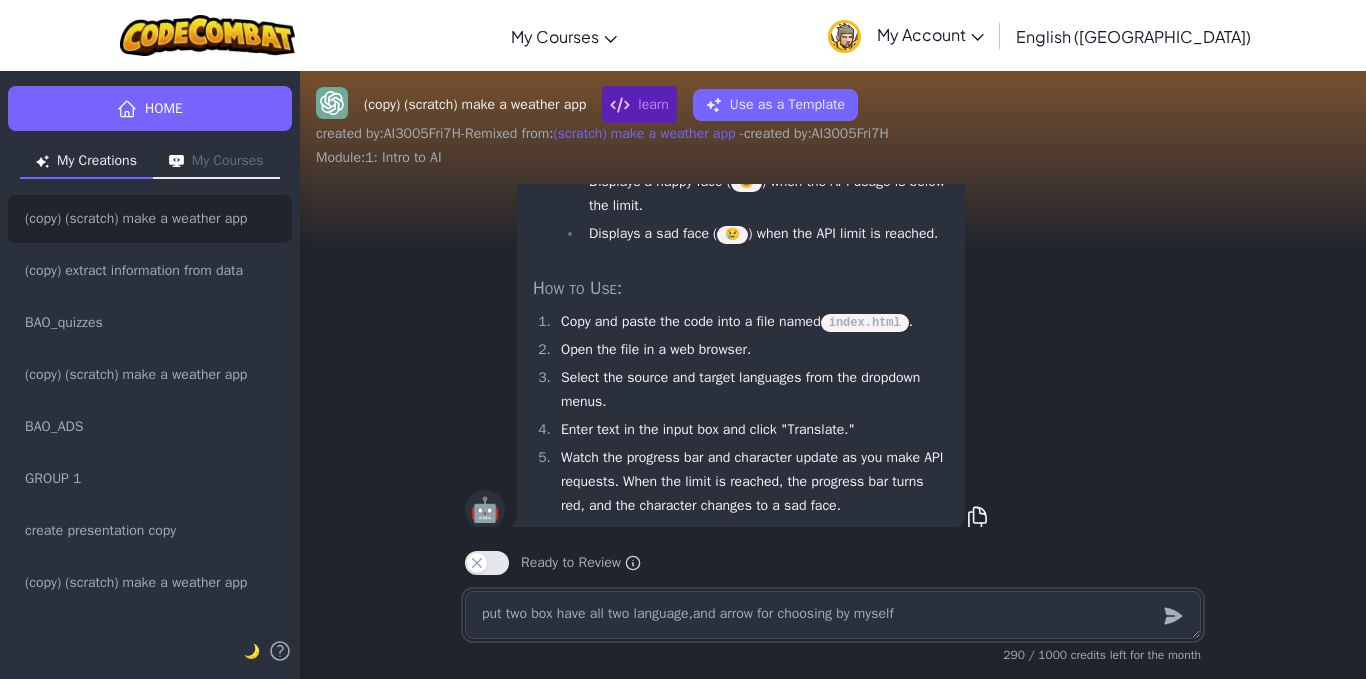 scroll, scrollTop: 0, scrollLeft: 0, axis: both 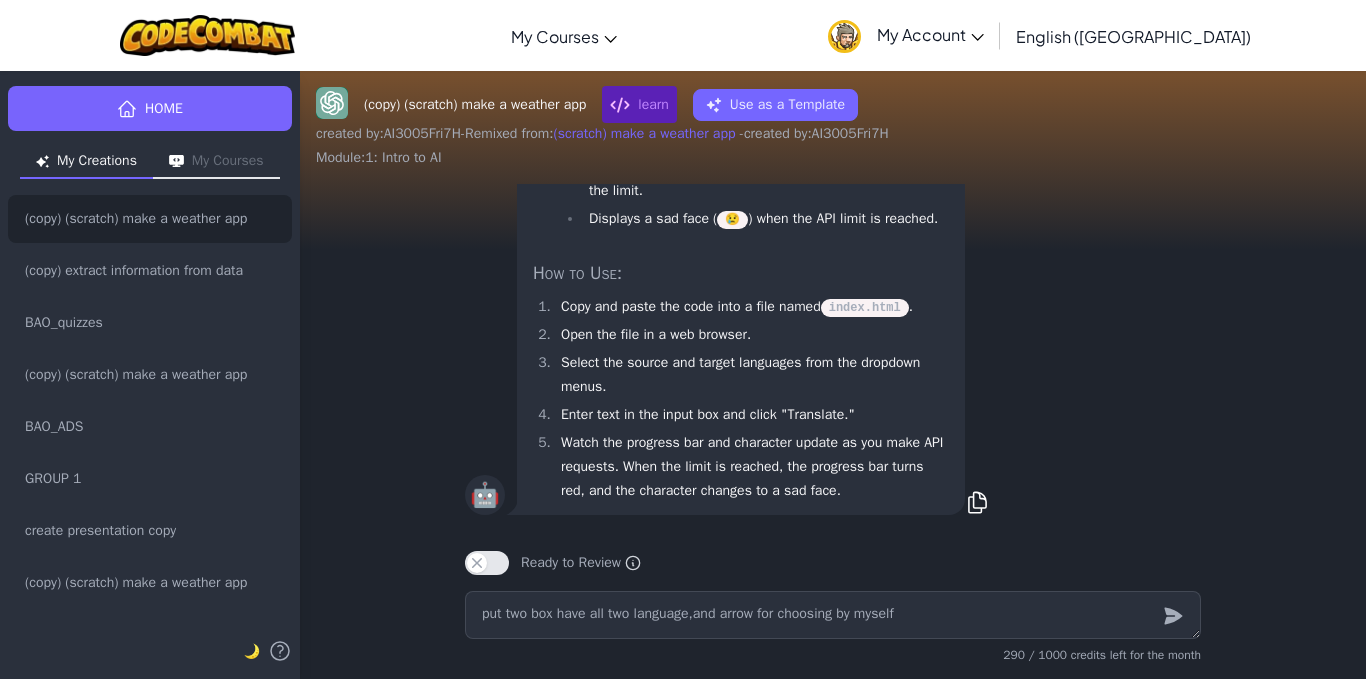click on "put two box have all two language,and arrow for choosing by myself 290 / 1000 credits left for the month" at bounding box center (833, 631) 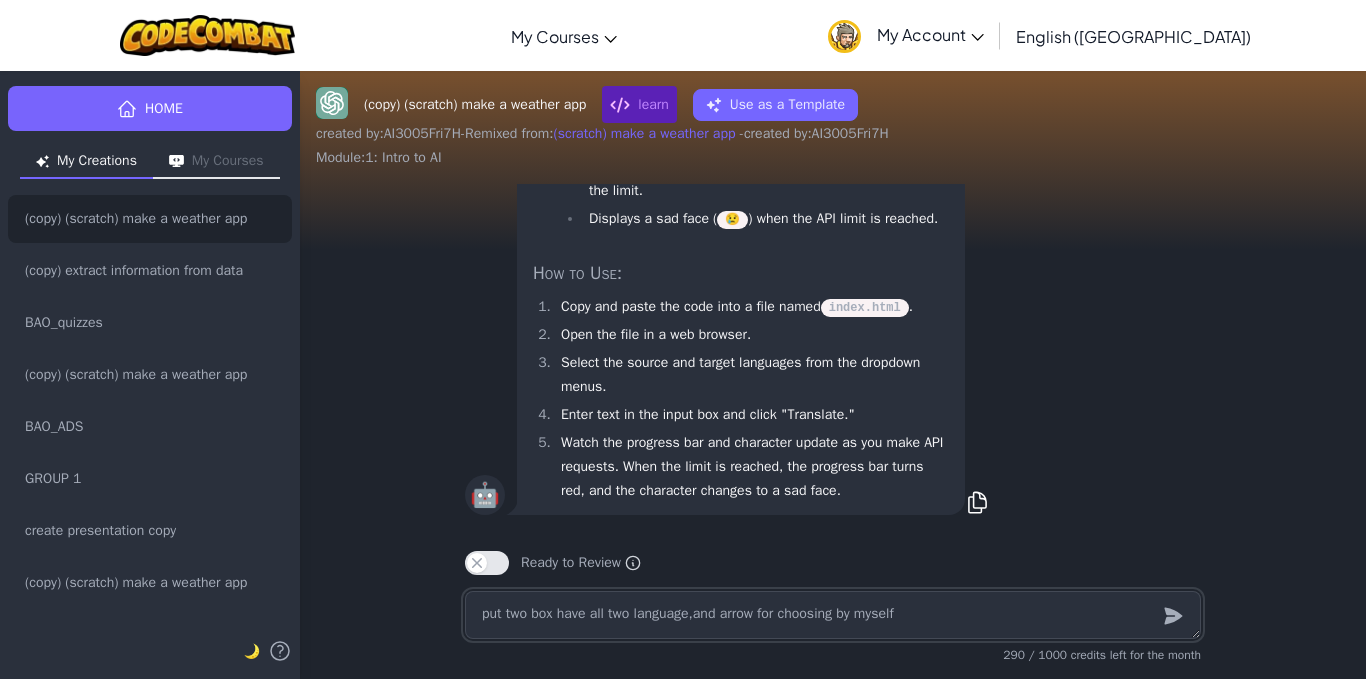 click on "put two box have all two language,and arrow for choosing by myself" at bounding box center [833, 615] 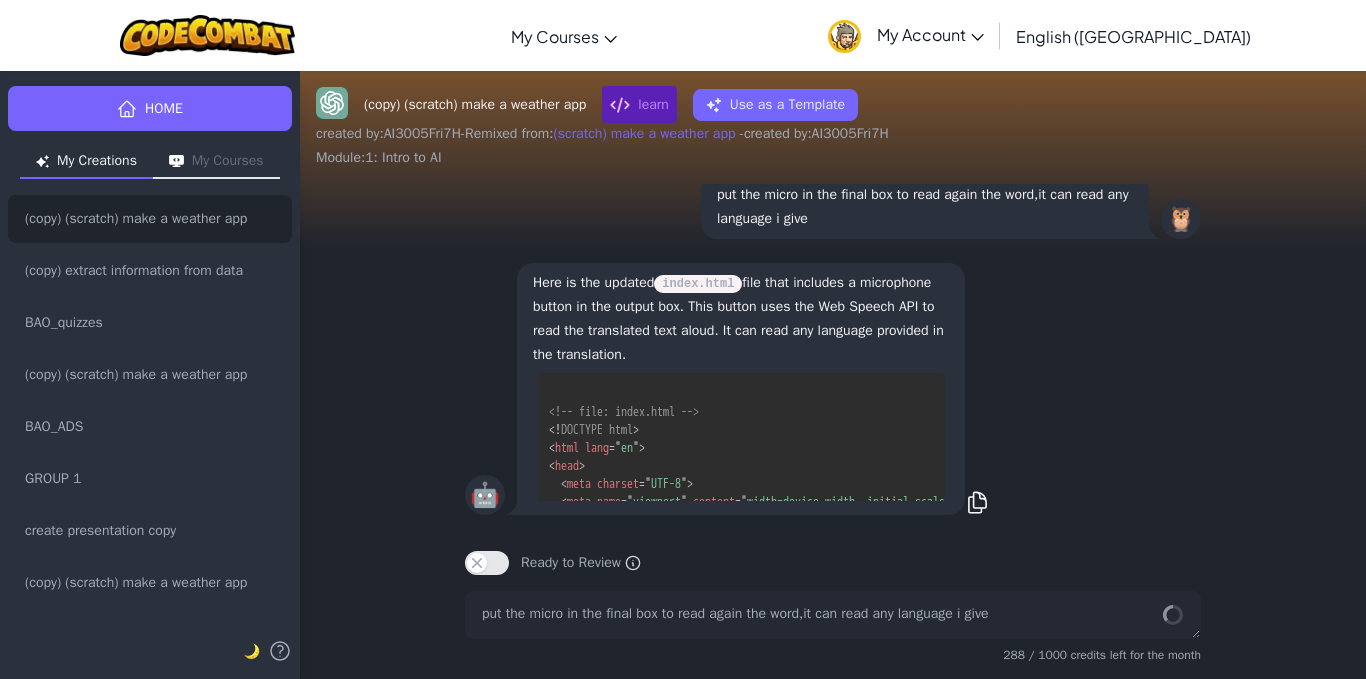 scroll, scrollTop: -667, scrollLeft: 0, axis: vertical 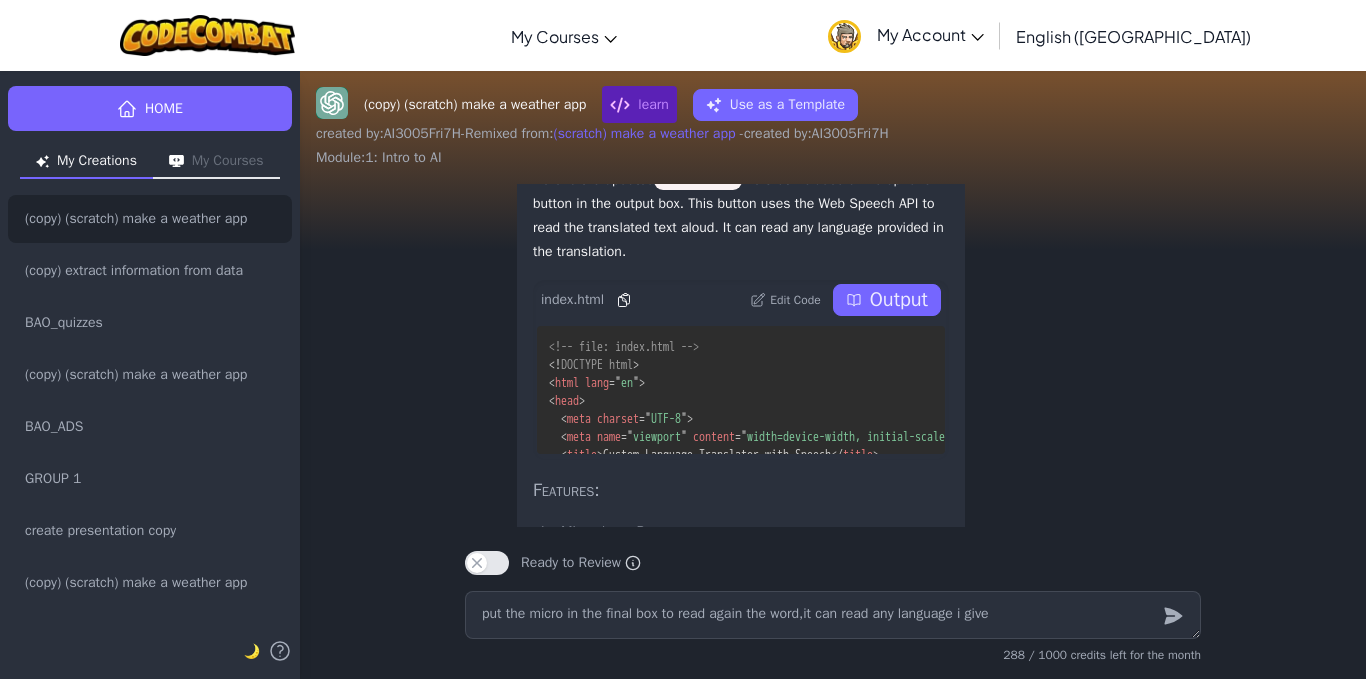 click on "Output" at bounding box center (899, 300) 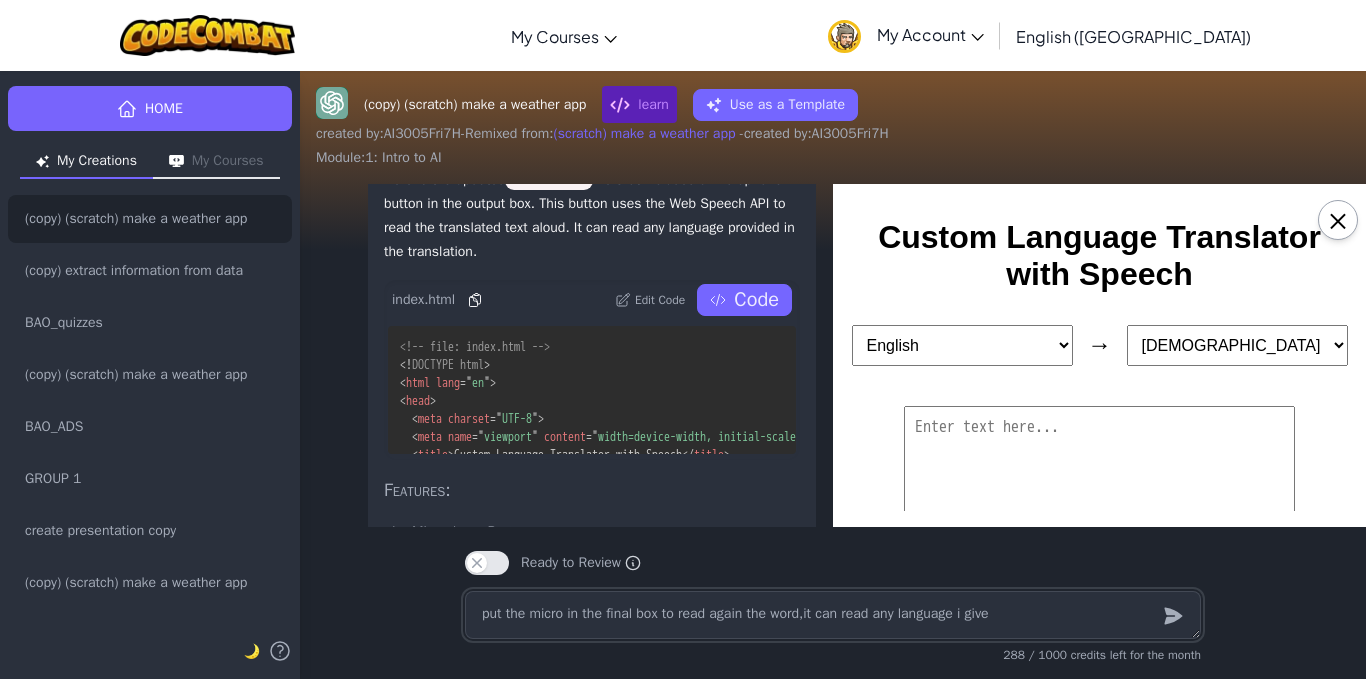 scroll, scrollTop: 0, scrollLeft: 0, axis: both 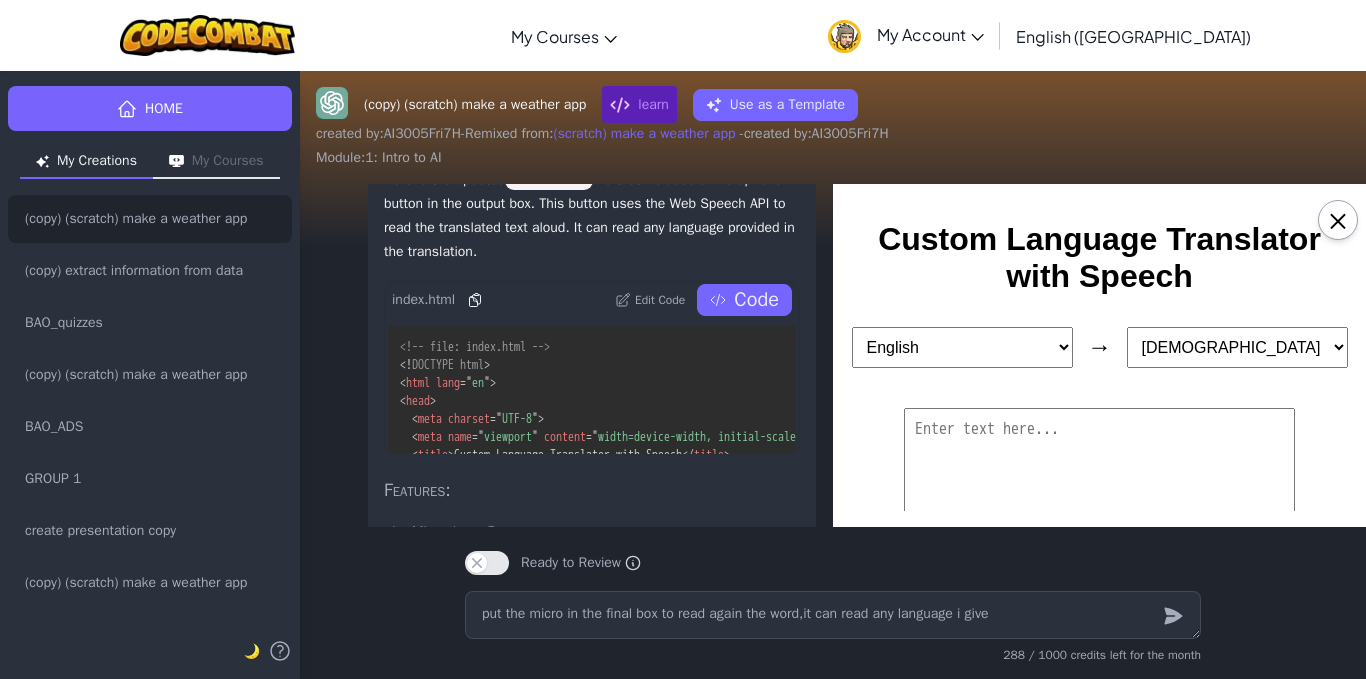 click on "English
Vietnamese
Chinese
Japanese
Spanish" at bounding box center (962, 347) 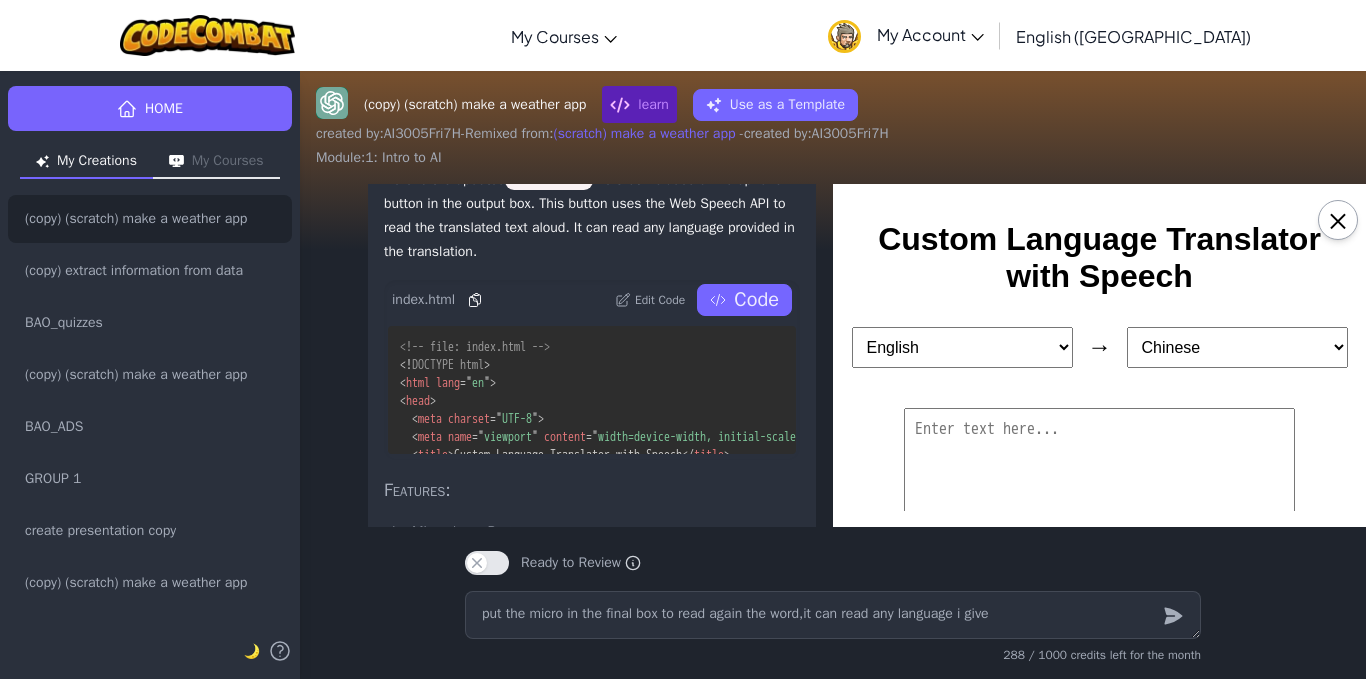 click at bounding box center (1099, 469) 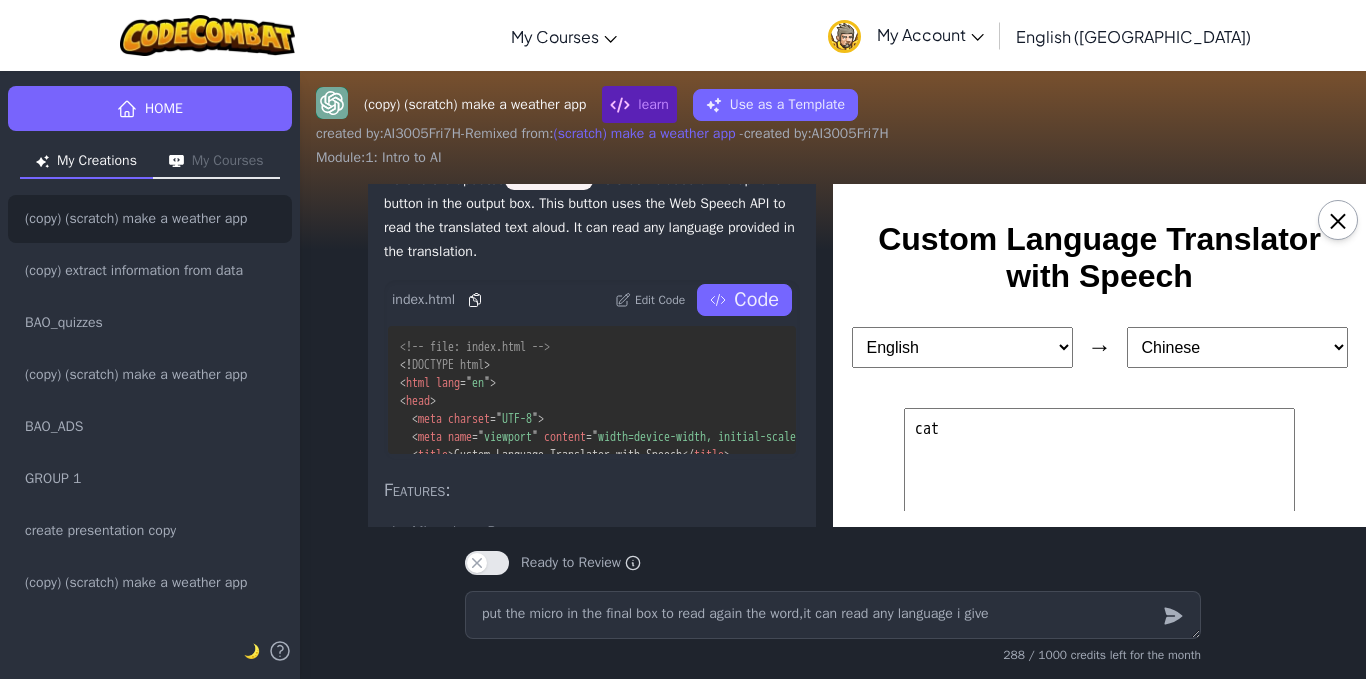 scroll, scrollTop: 392, scrollLeft: 0, axis: vertical 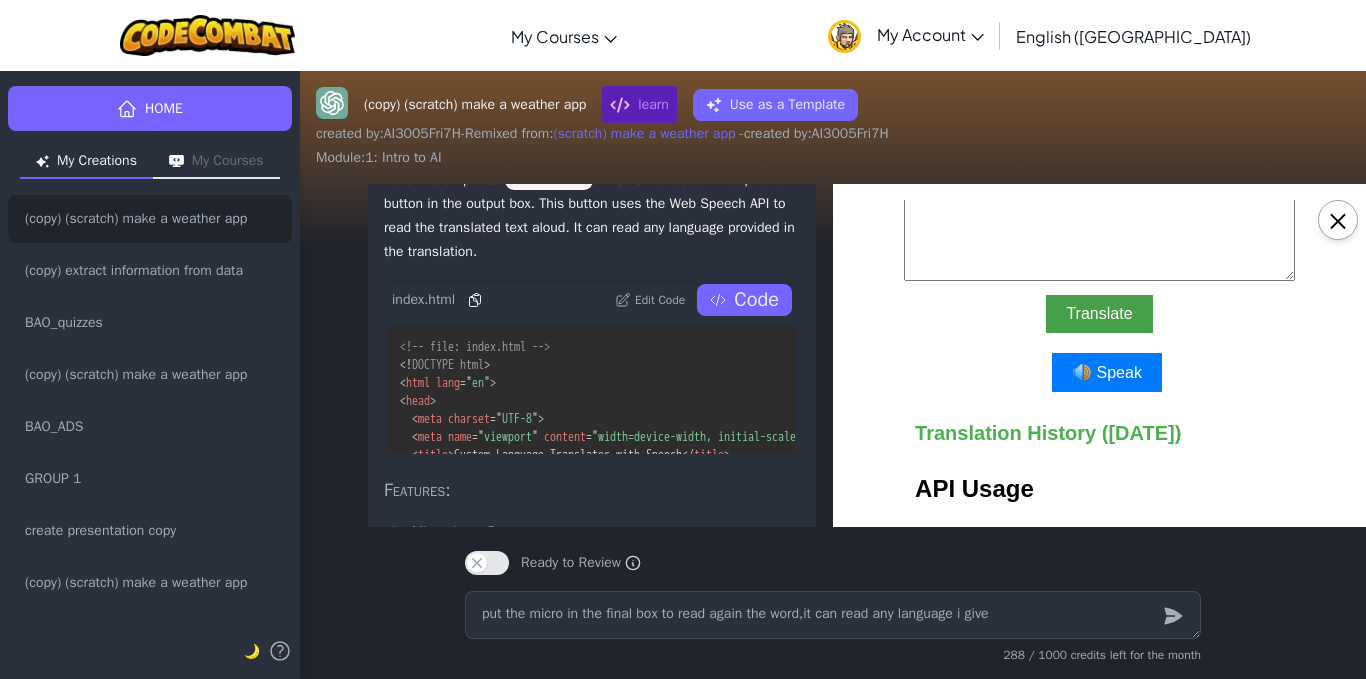 click on "Translate" at bounding box center [1099, 314] 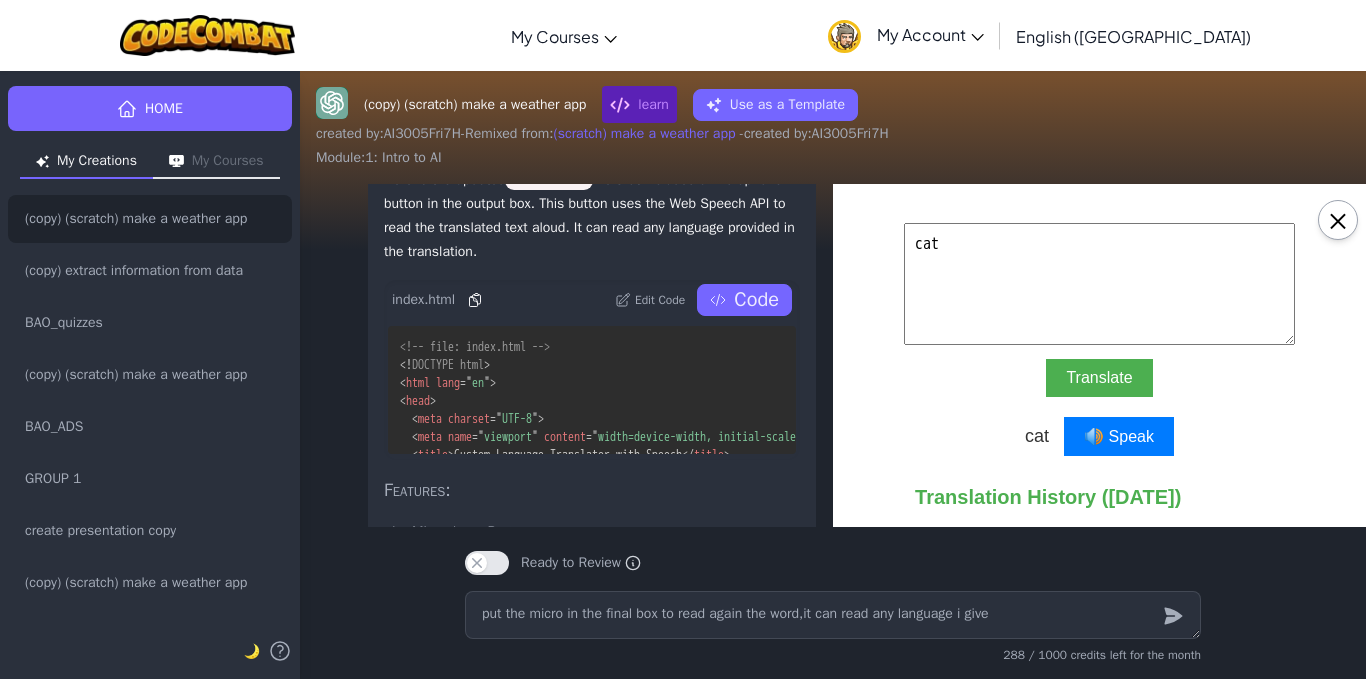 scroll, scrollTop: 251, scrollLeft: 0, axis: vertical 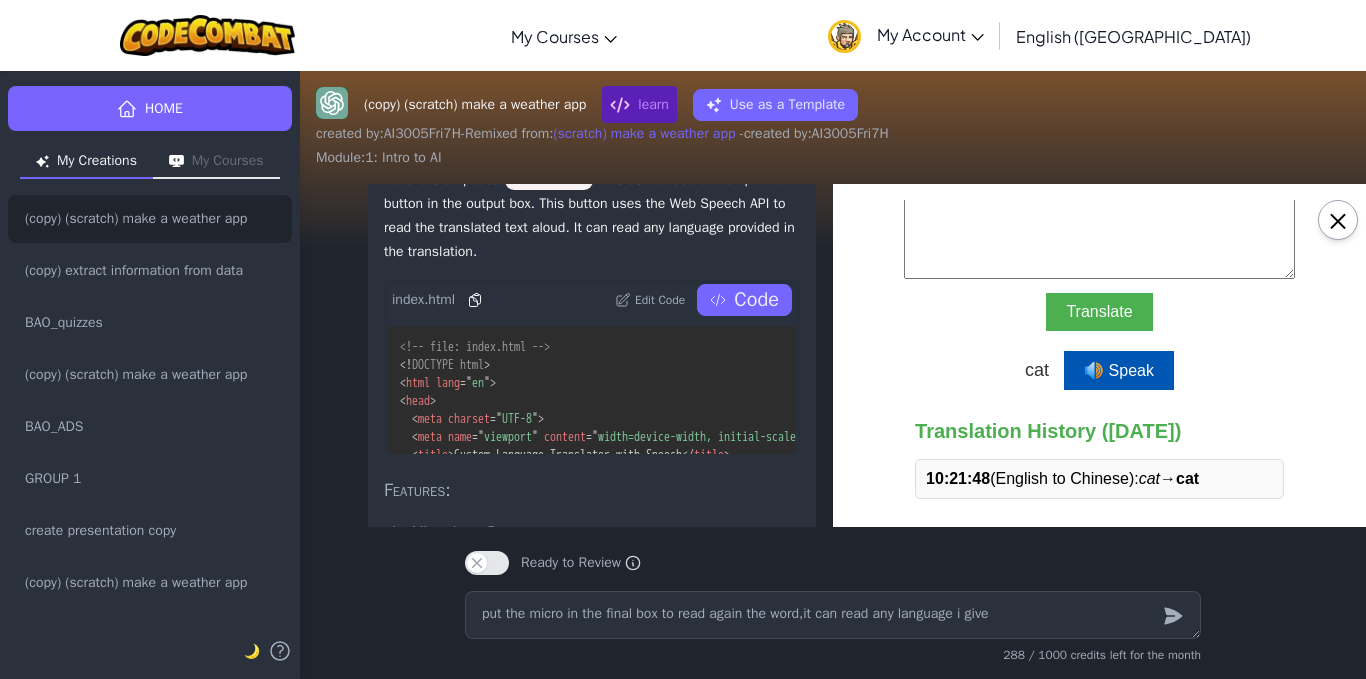 click on "🔊 Speak" at bounding box center [1119, 370] 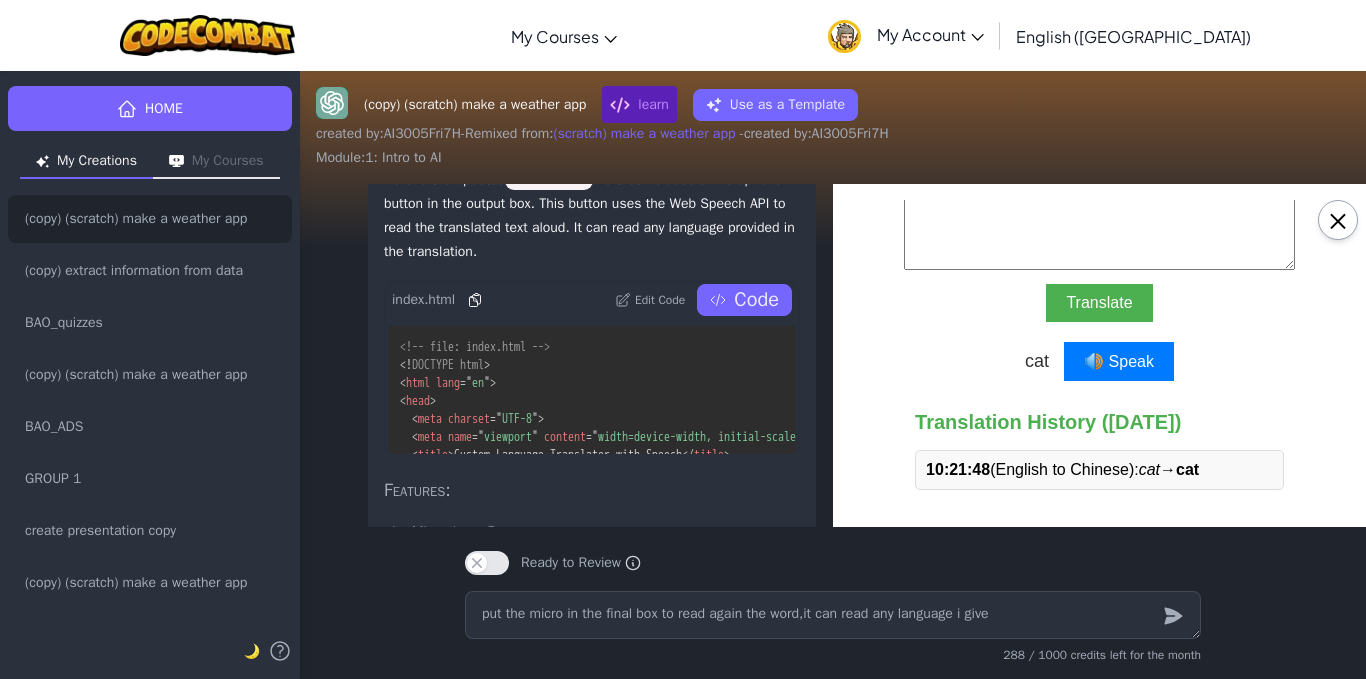 scroll, scrollTop: 420, scrollLeft: 0, axis: vertical 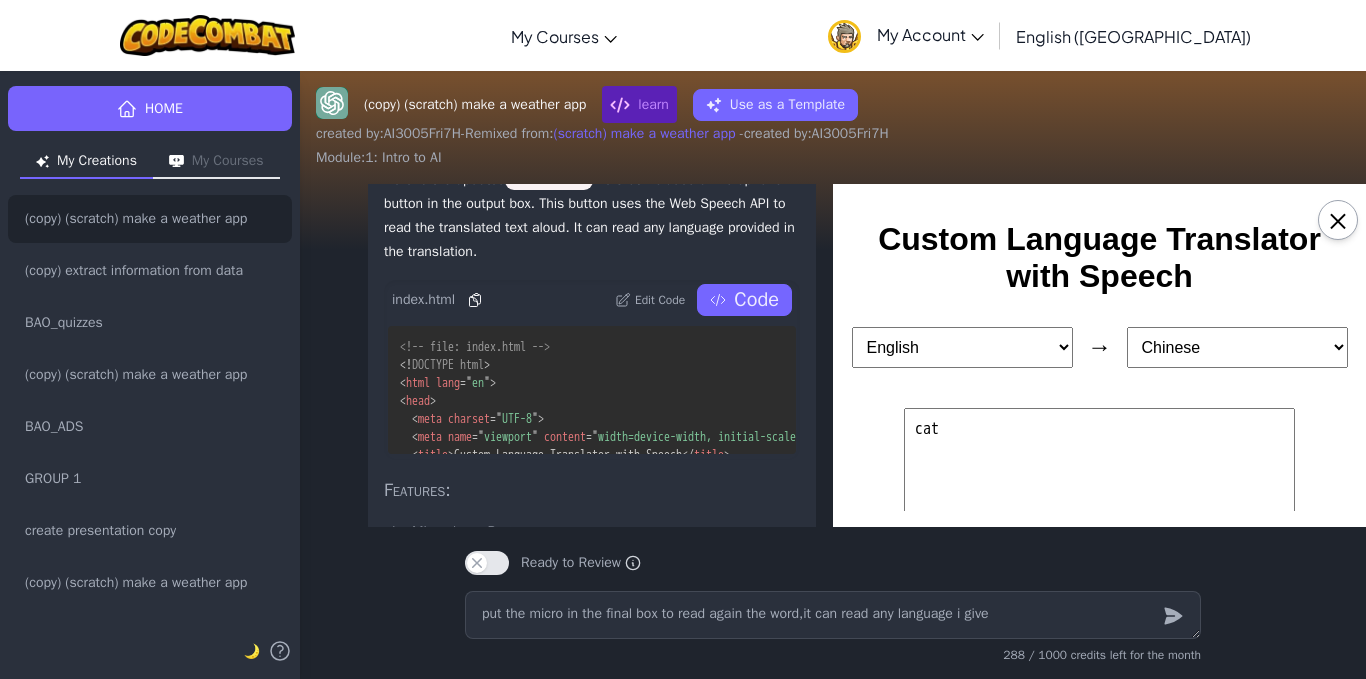 click on "cat" at bounding box center (1099, 469) 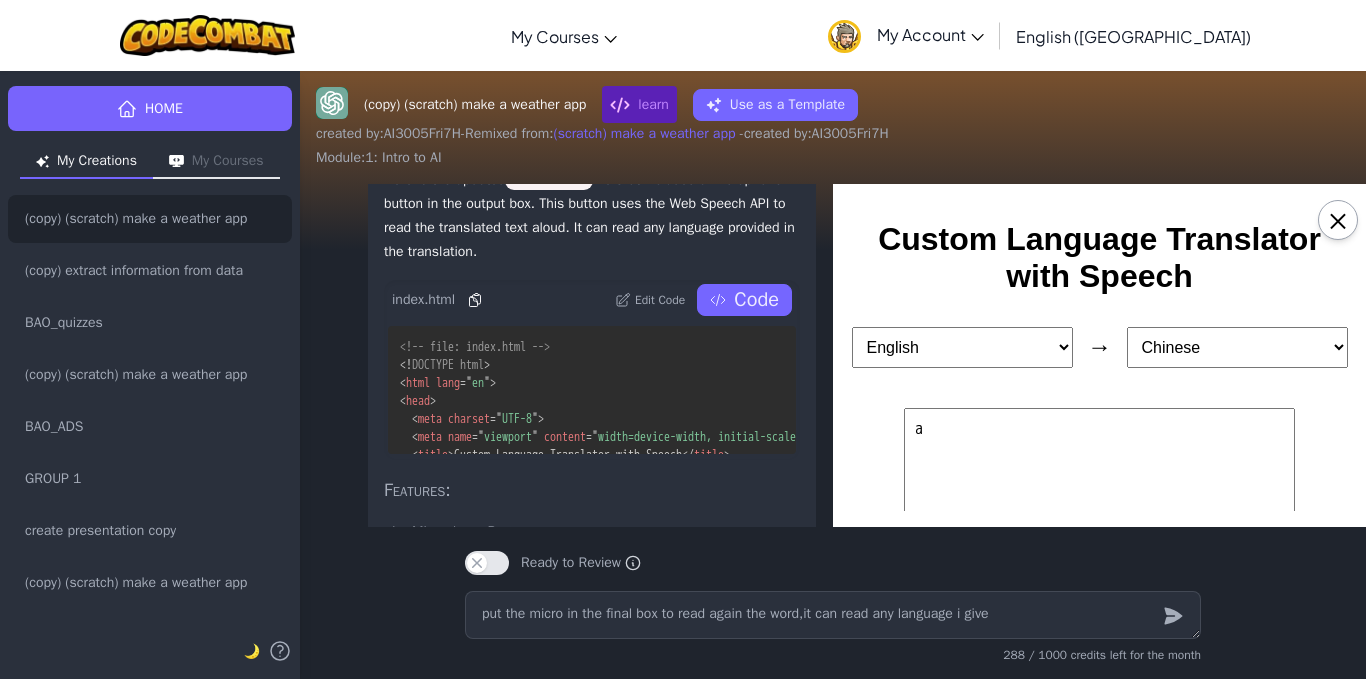 click on "Vietnamese
English
Chinese
Japanese
Spanish" at bounding box center (1237, 347) 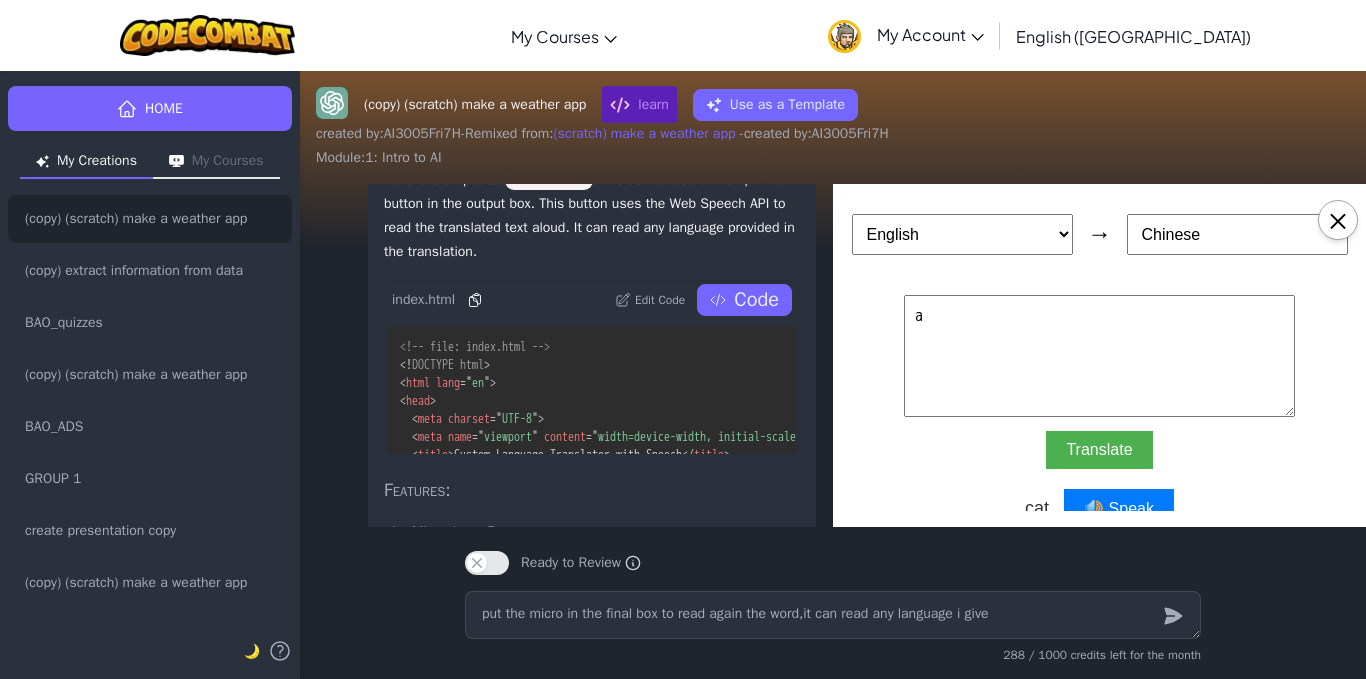 scroll, scrollTop: 122, scrollLeft: 0, axis: vertical 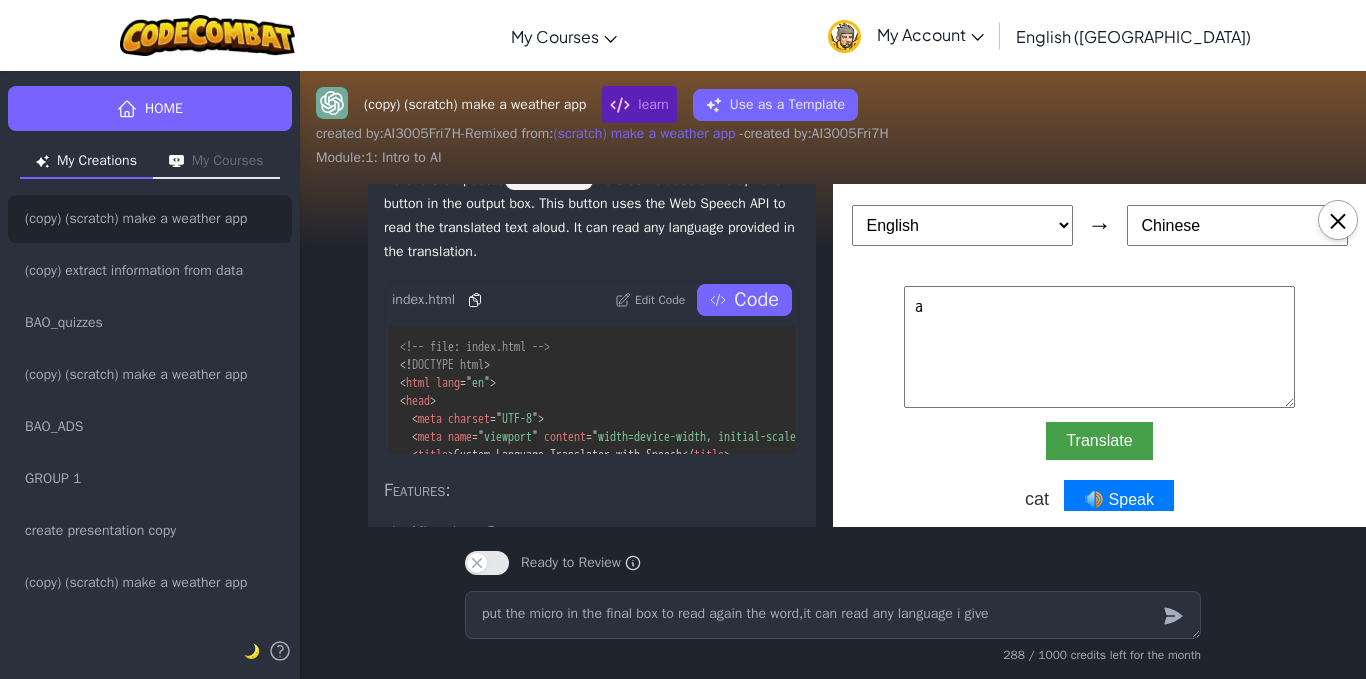 click on "Translate" at bounding box center [1099, 441] 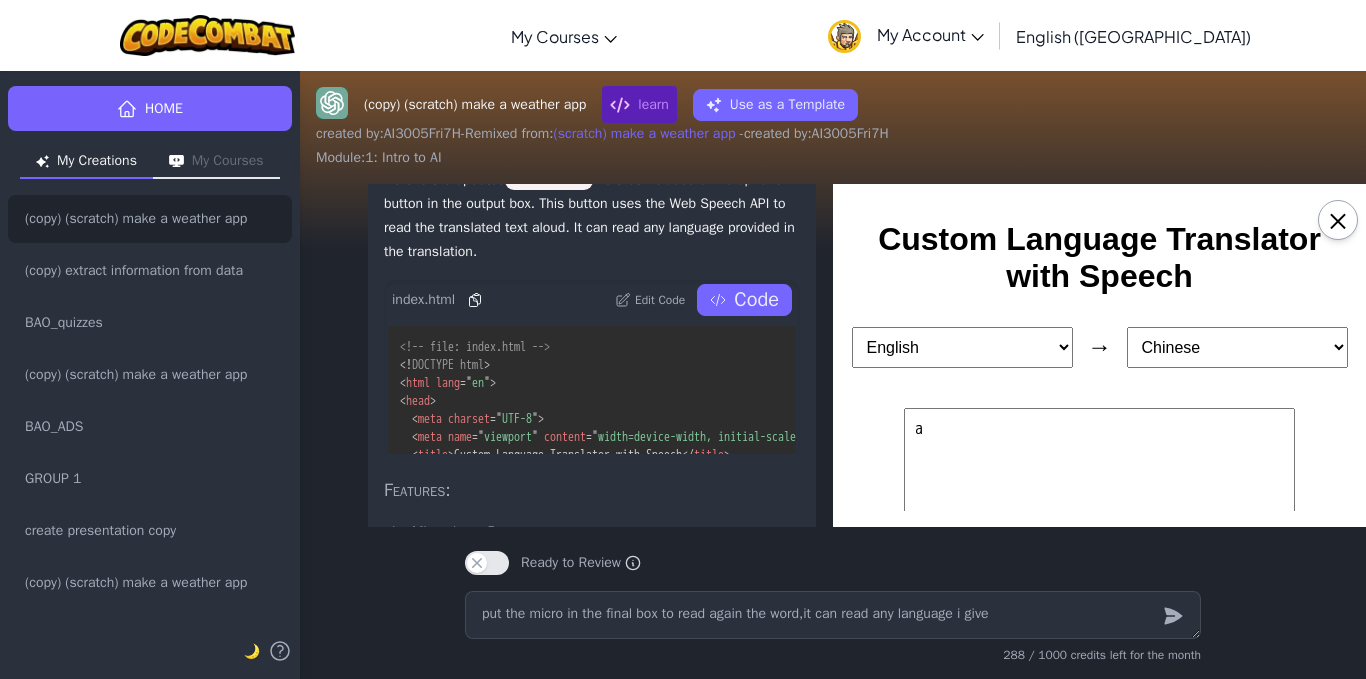 scroll, scrollTop: 16, scrollLeft: 0, axis: vertical 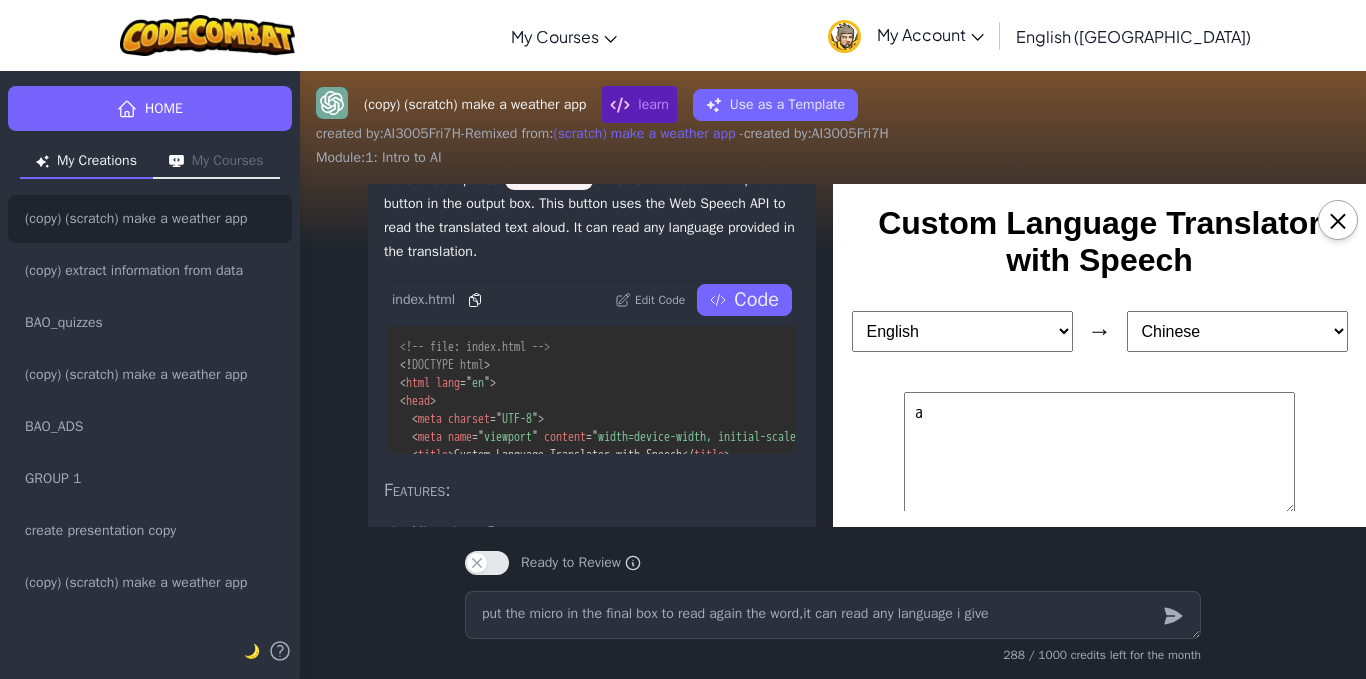 click on "Vietnamese
English
Chinese
Japanese
Spanish" at bounding box center (1237, 331) 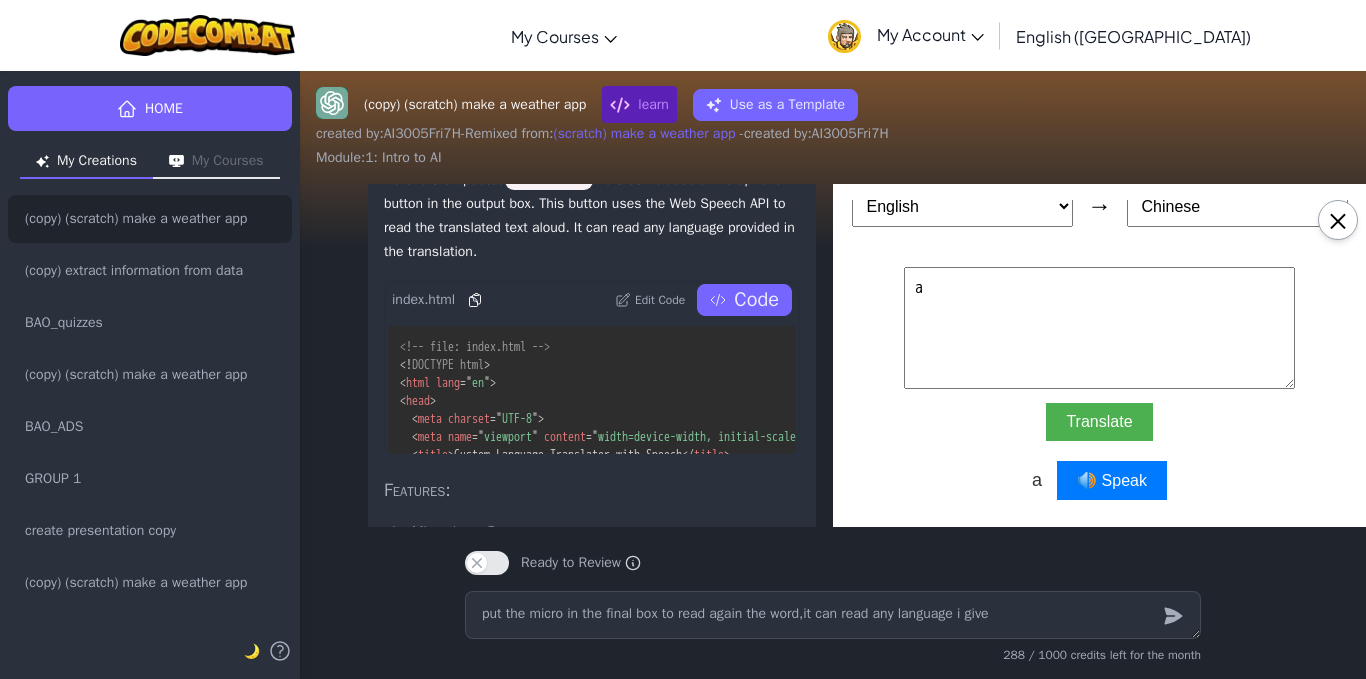 scroll, scrollTop: 45, scrollLeft: 0, axis: vertical 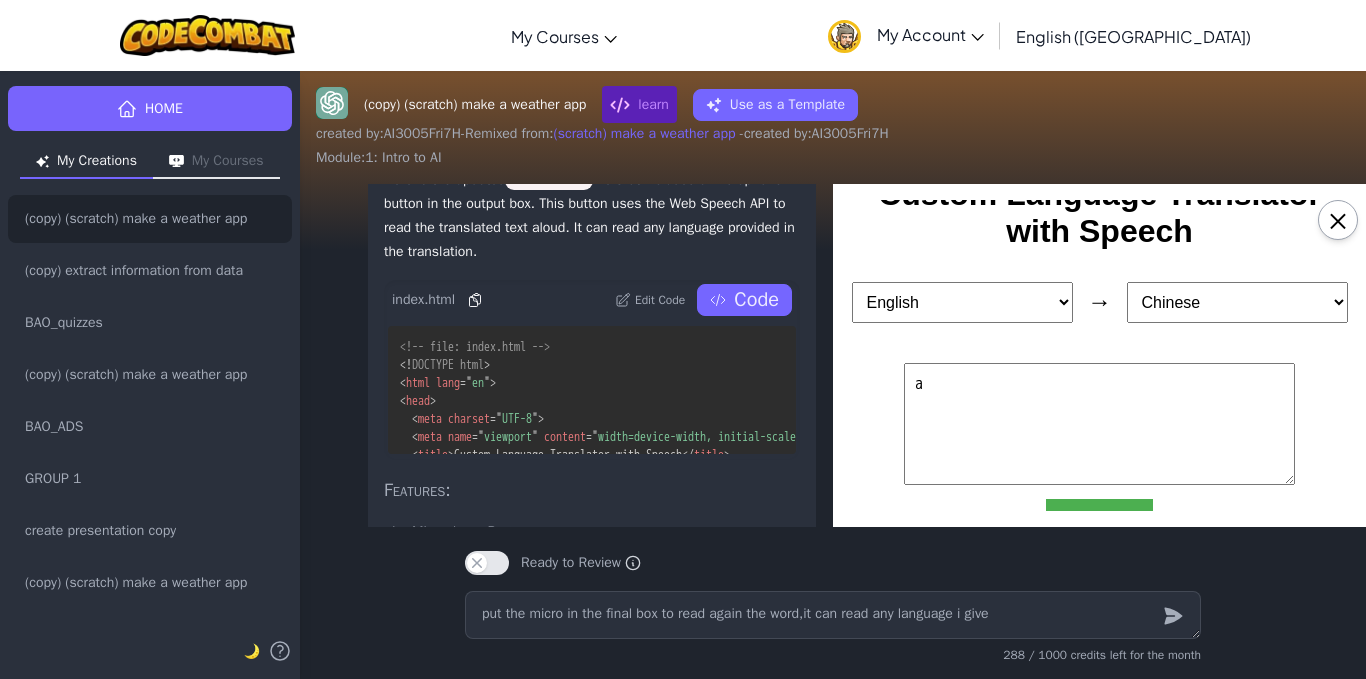 click on "Vietnamese
English
Chinese
Japanese
Spanish" at bounding box center [1237, 302] 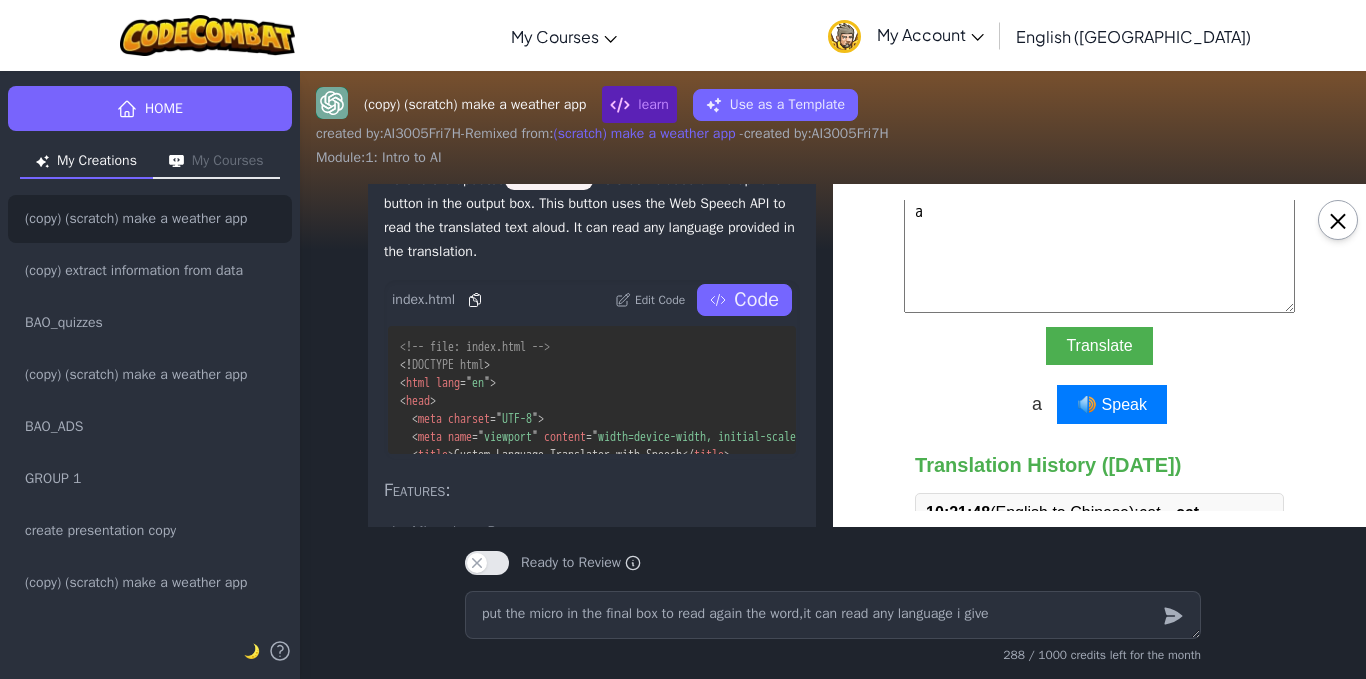 scroll, scrollTop: 223, scrollLeft: 0, axis: vertical 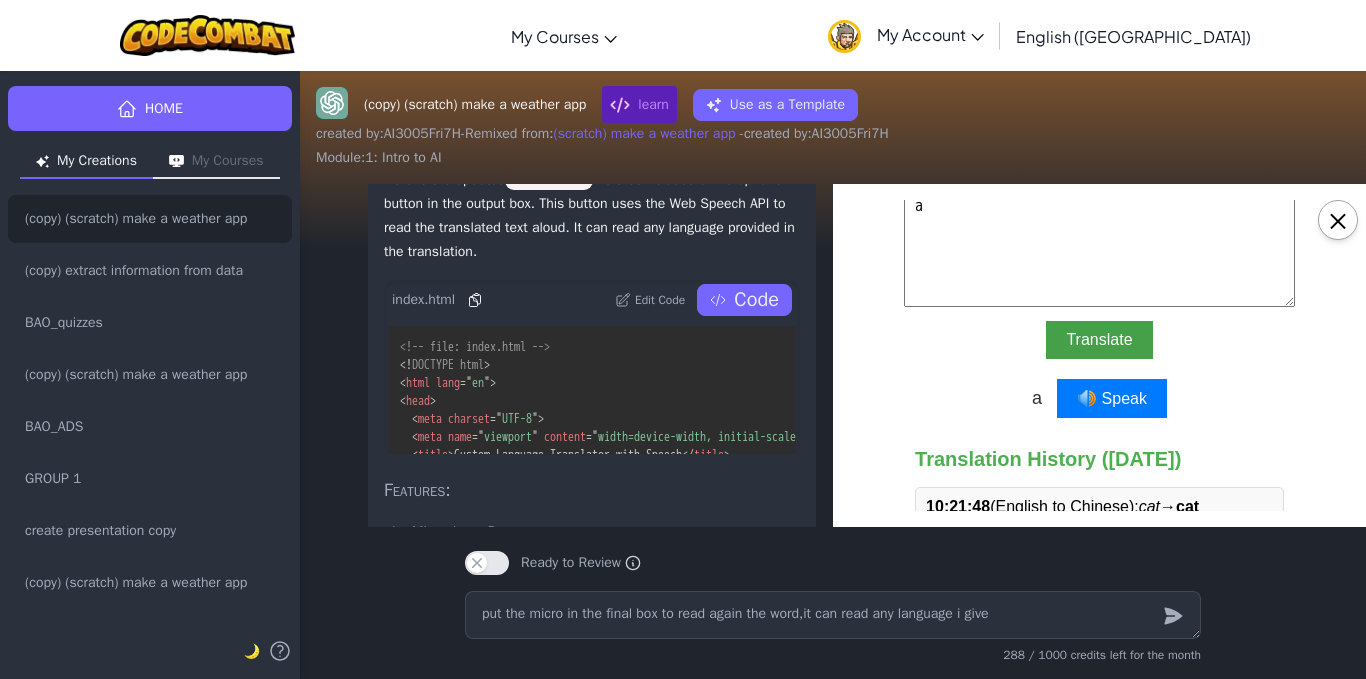 click on "Translate" at bounding box center (1099, 340) 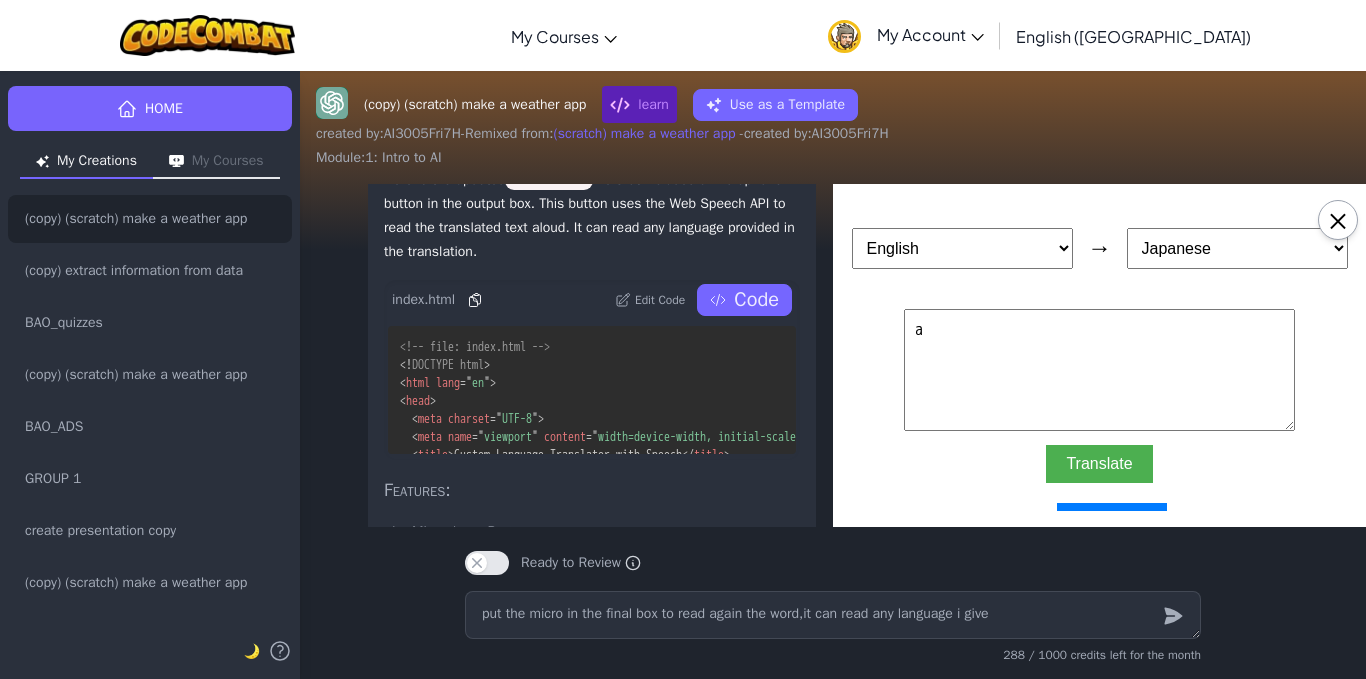 scroll, scrollTop: 86, scrollLeft: 0, axis: vertical 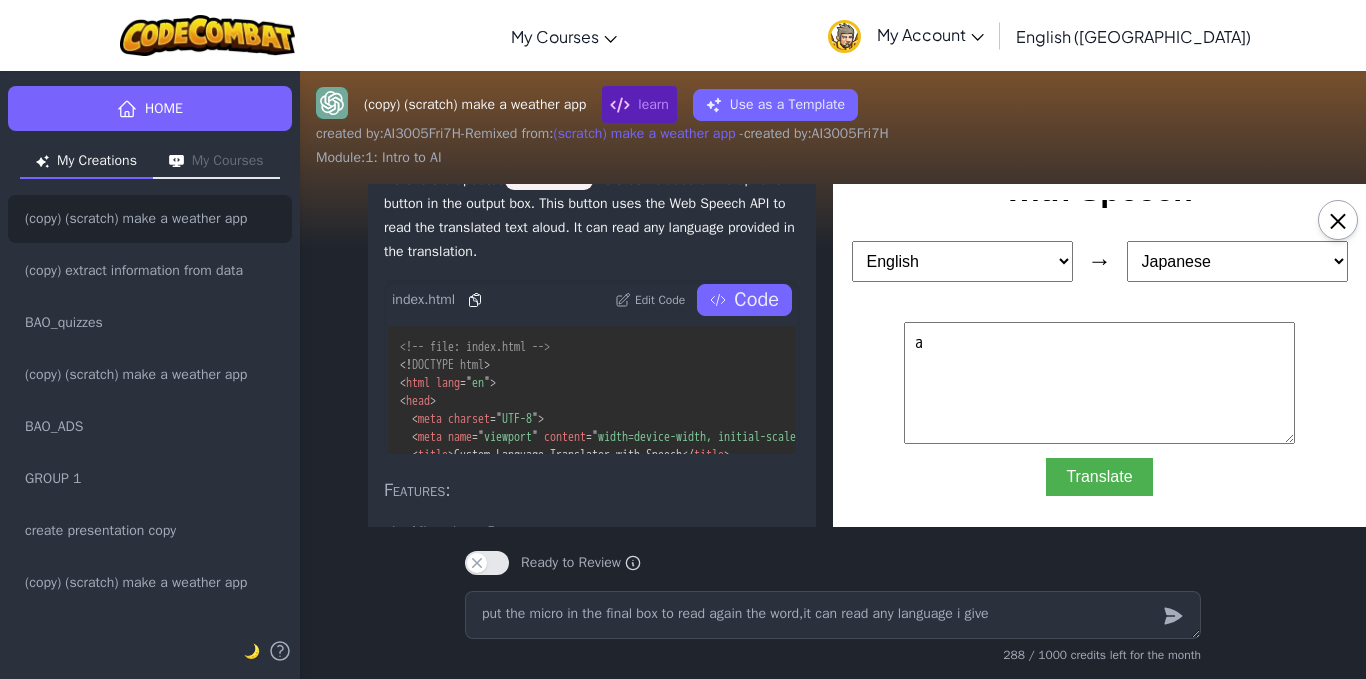 drag, startPoint x: 1112, startPoint y: 357, endPoint x: 712, endPoint y: 312, distance: 402.5233 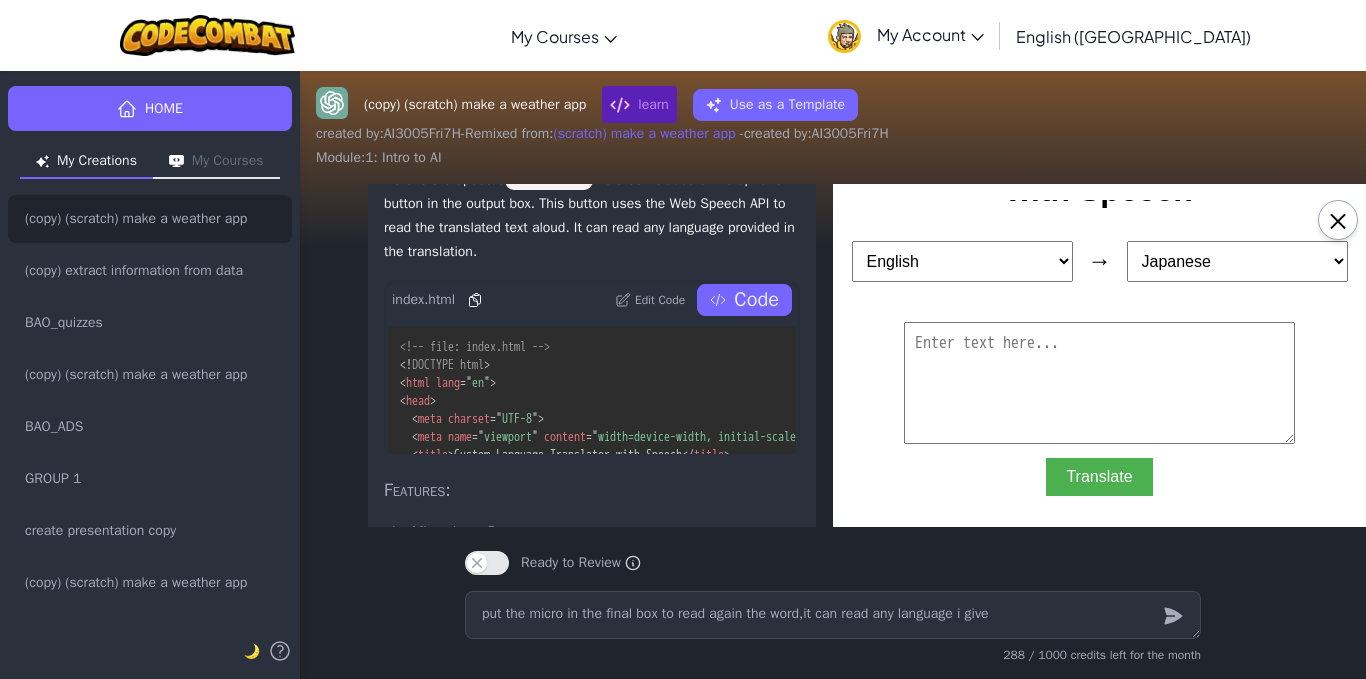 scroll, scrollTop: -83, scrollLeft: 0, axis: vertical 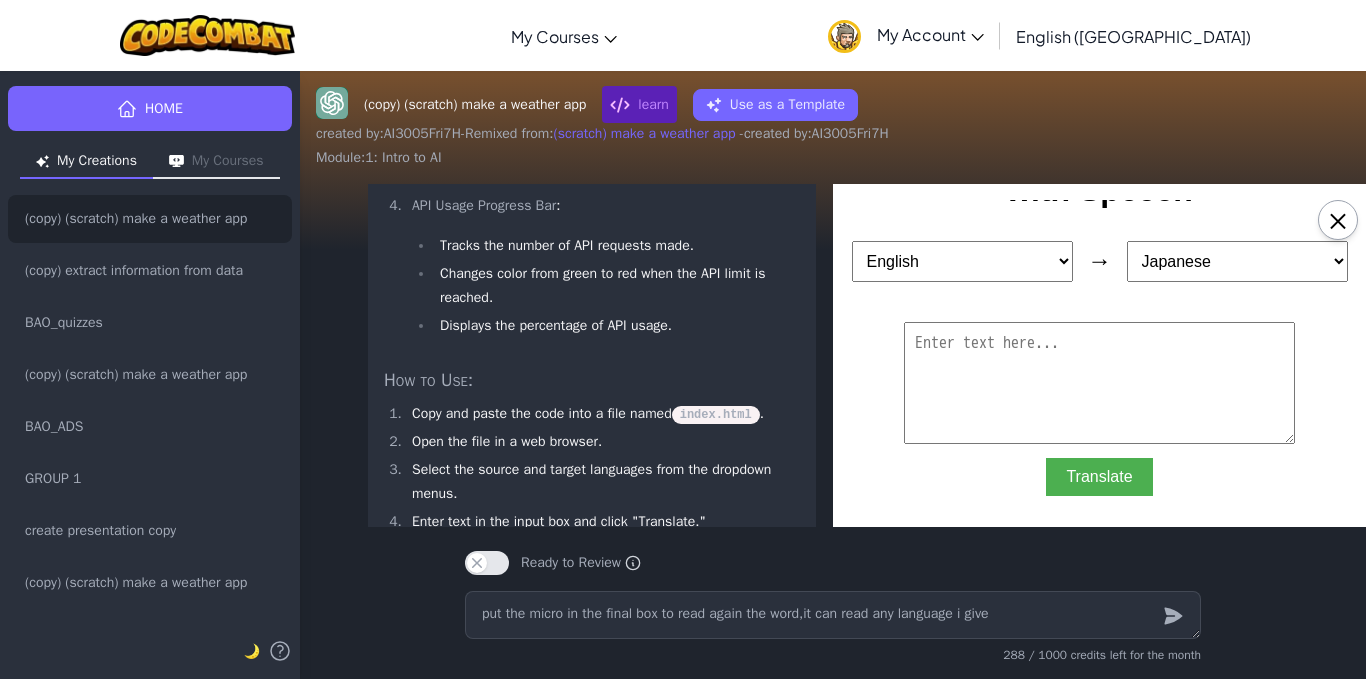 click on "Vietnamese
English
Chinese
Japanese
Spanish" at bounding box center (1237, 261) 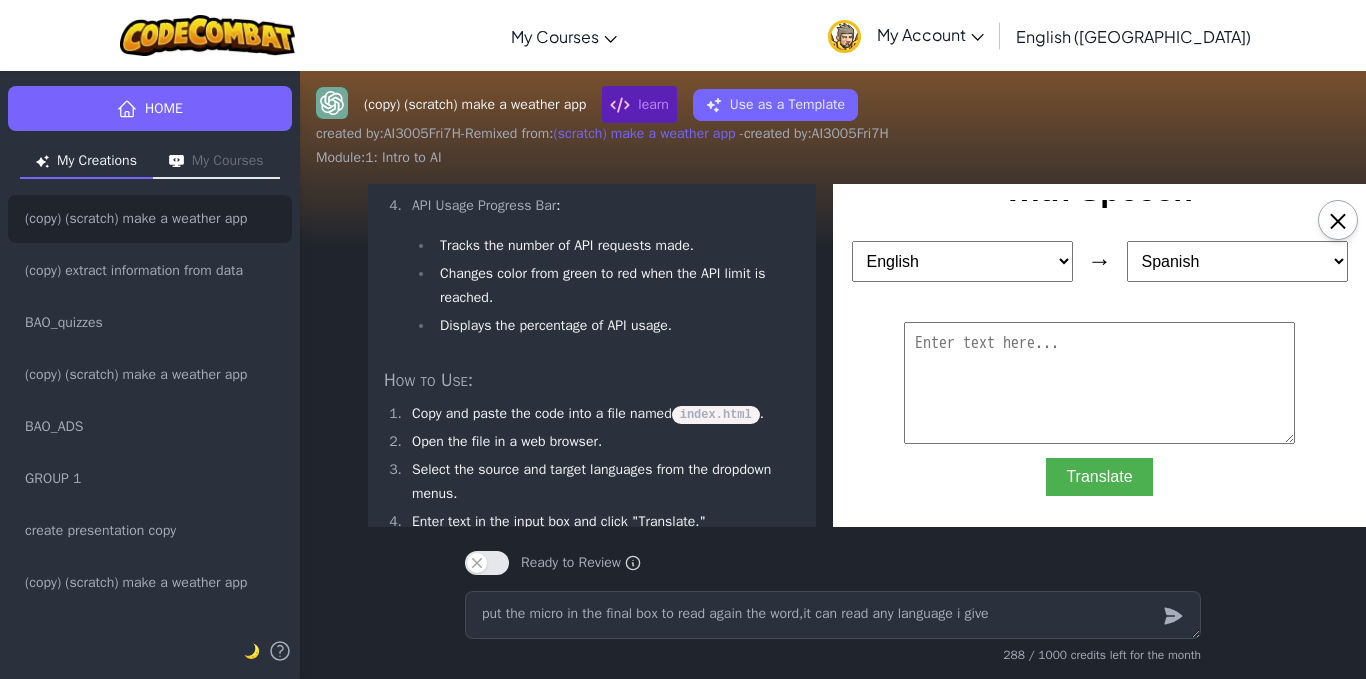 click at bounding box center (1099, 383) 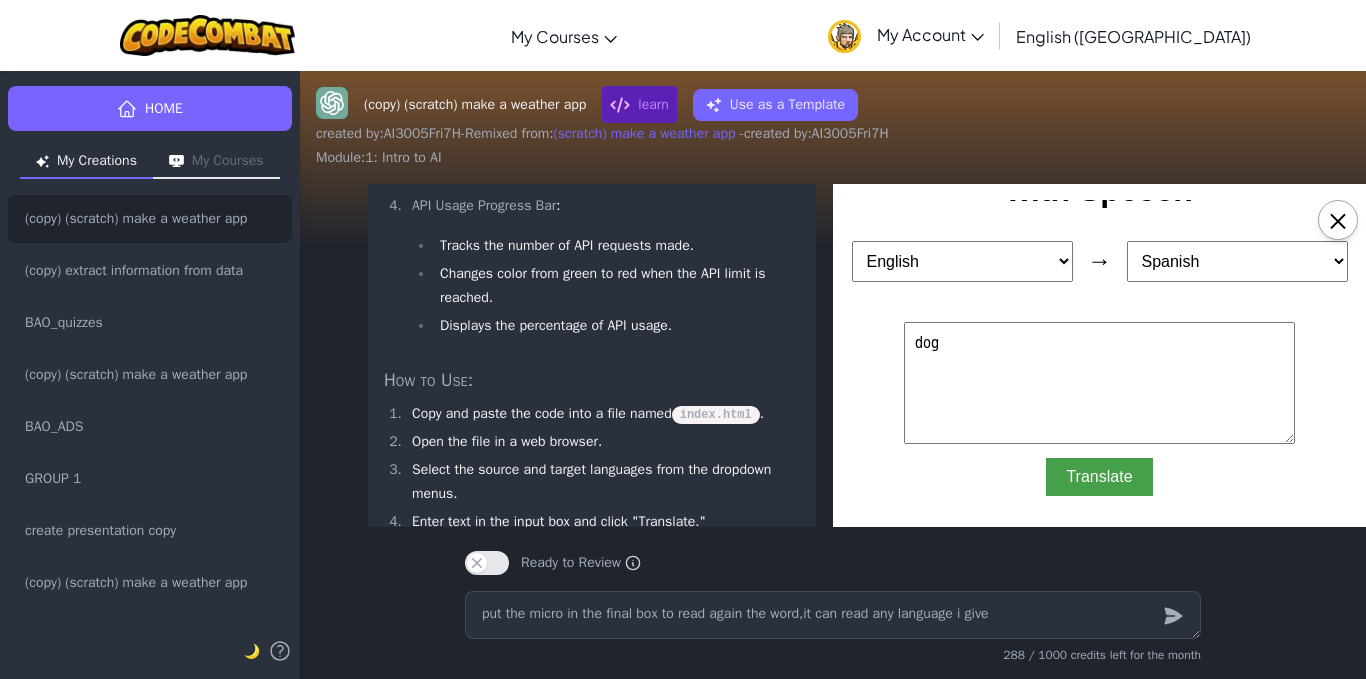click on "Translate" at bounding box center [1099, 477] 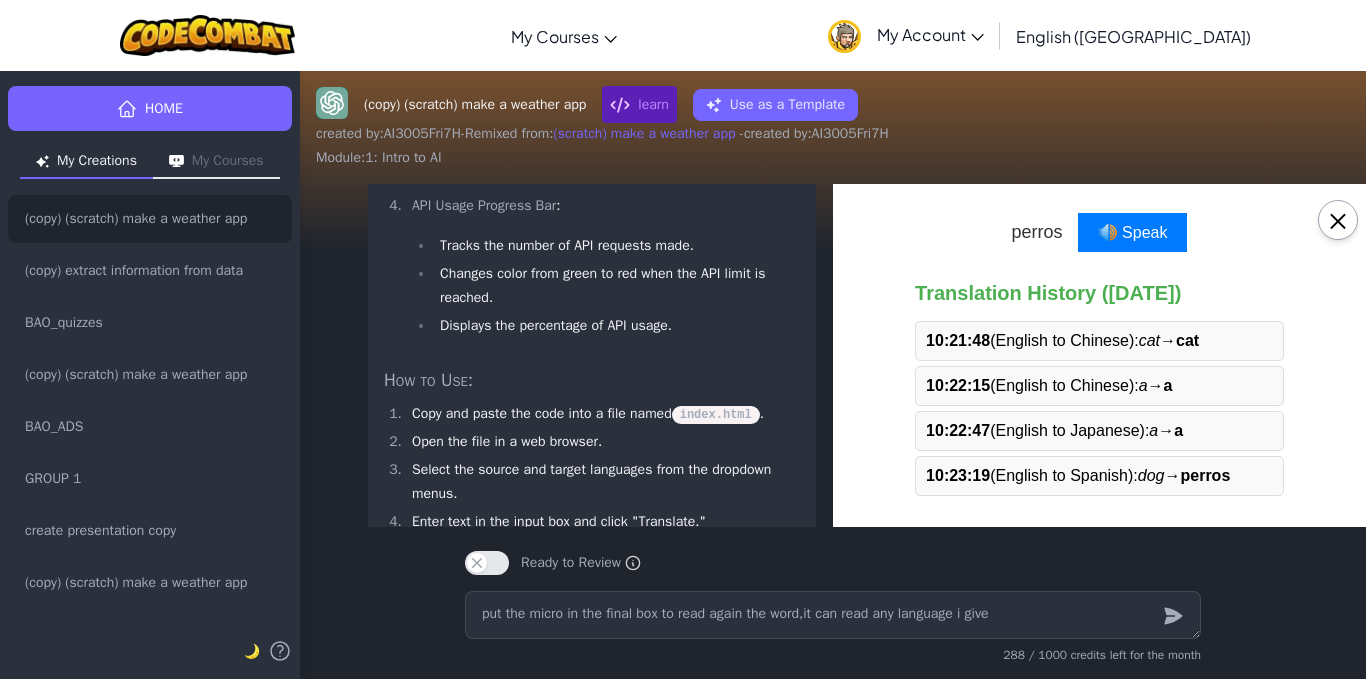 scroll, scrollTop: 464, scrollLeft: 0, axis: vertical 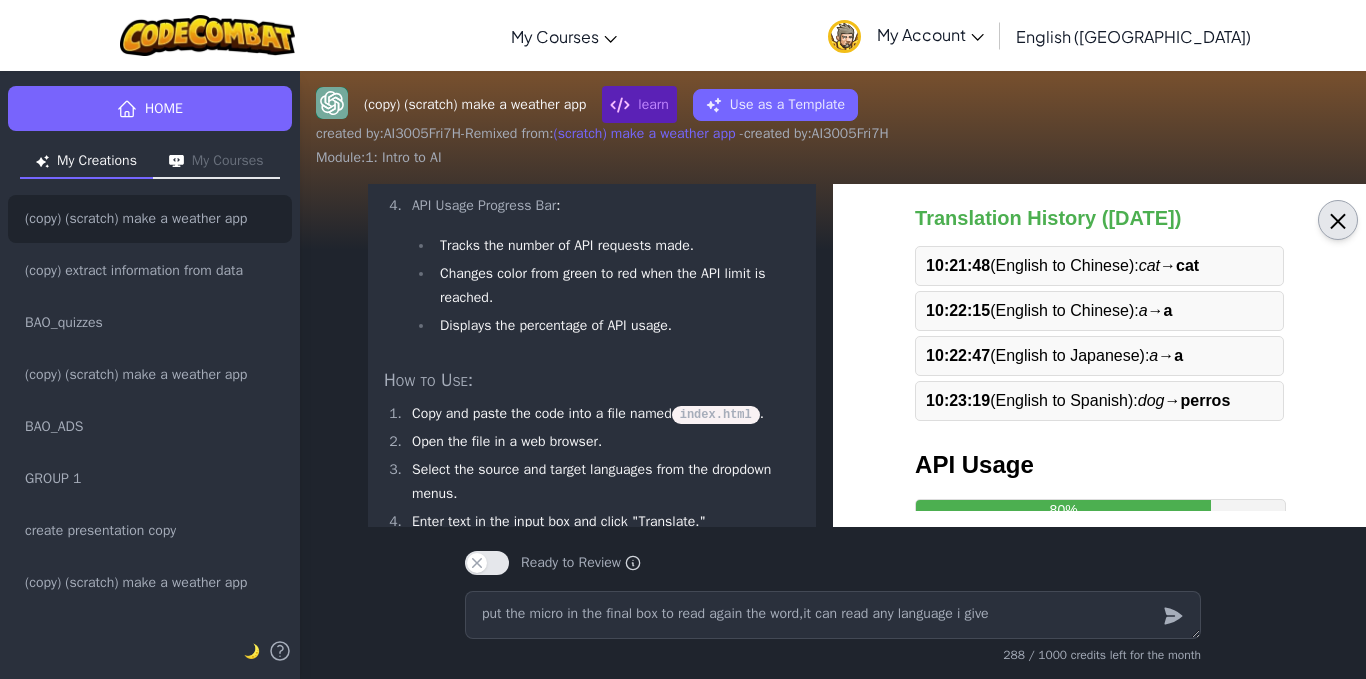 click on "×" at bounding box center (1338, 220) 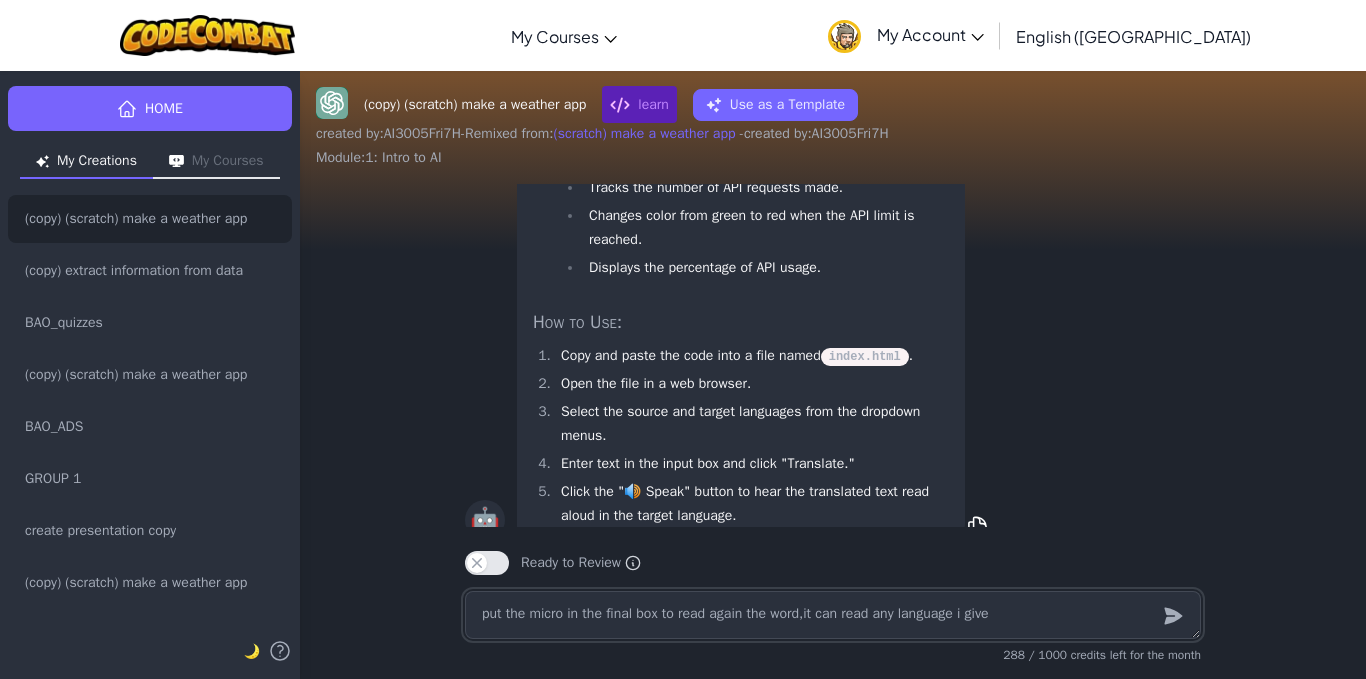 scroll, scrollTop: 0, scrollLeft: 0, axis: both 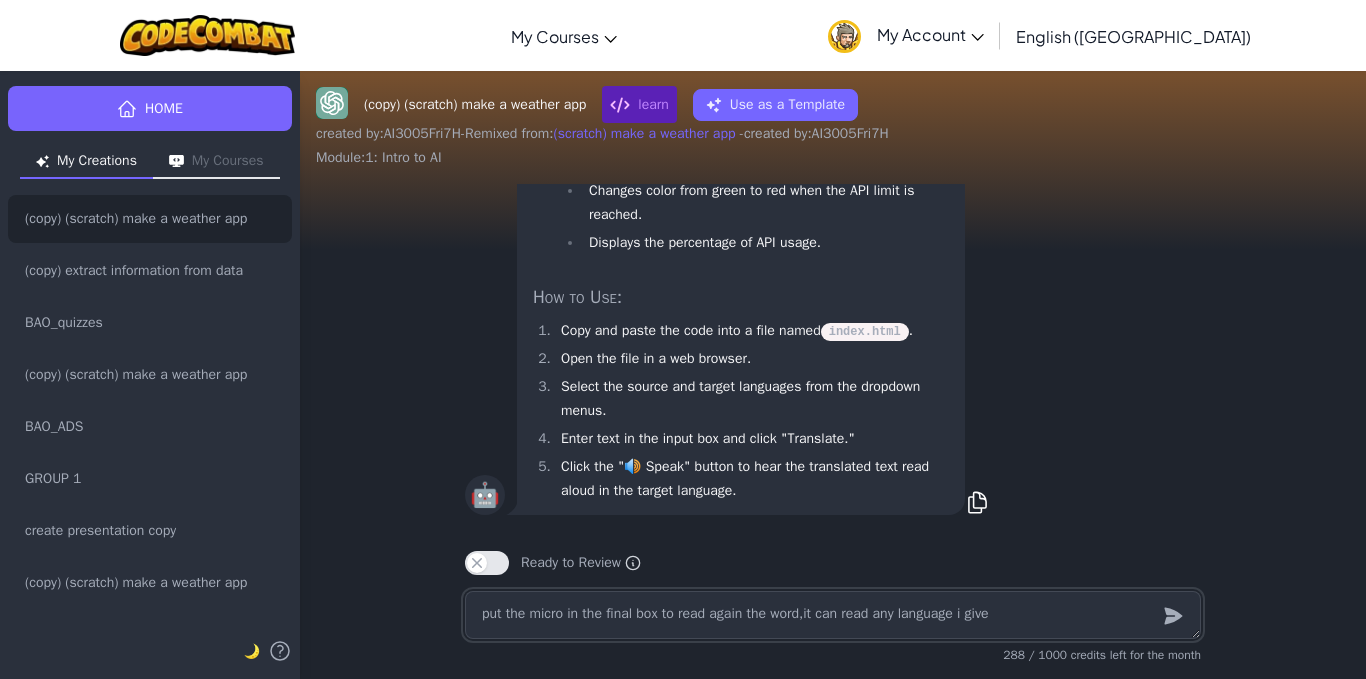 click on "put the micro in the final box to read again the word,it can read any language i give" at bounding box center (833, 615) 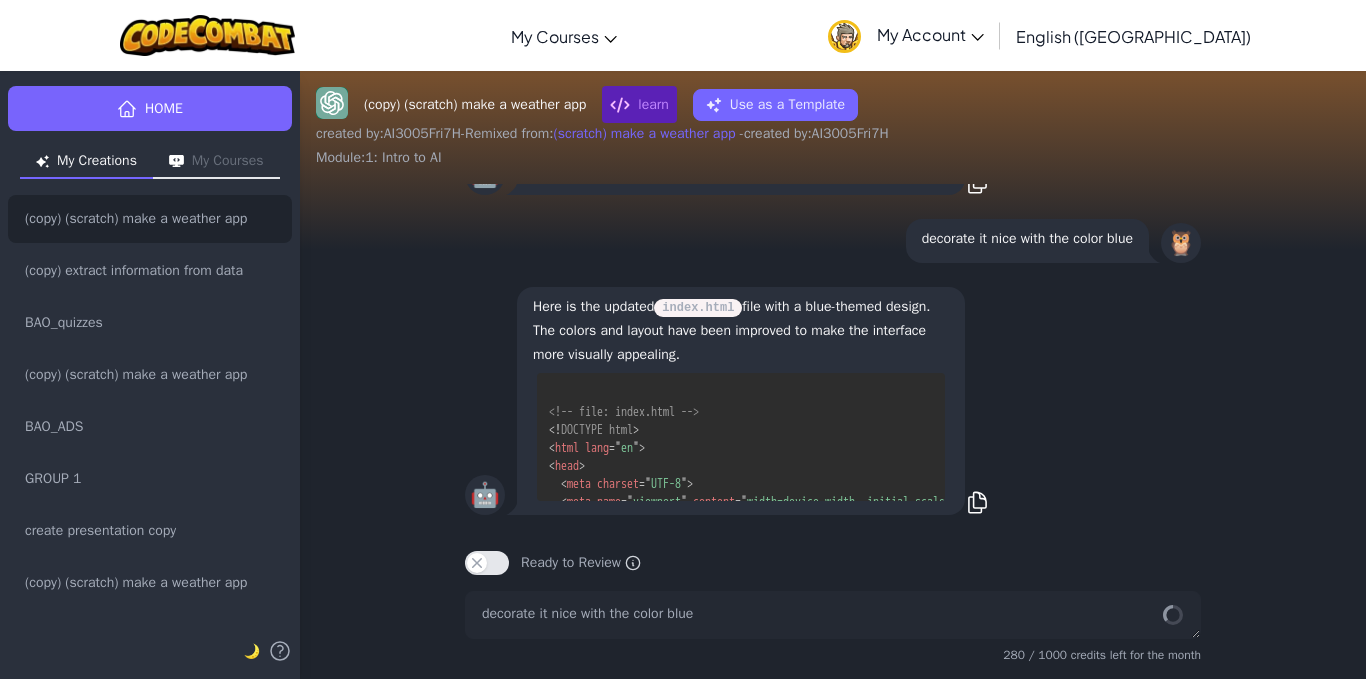 scroll, scrollTop: 595, scrollLeft: 0, axis: vertical 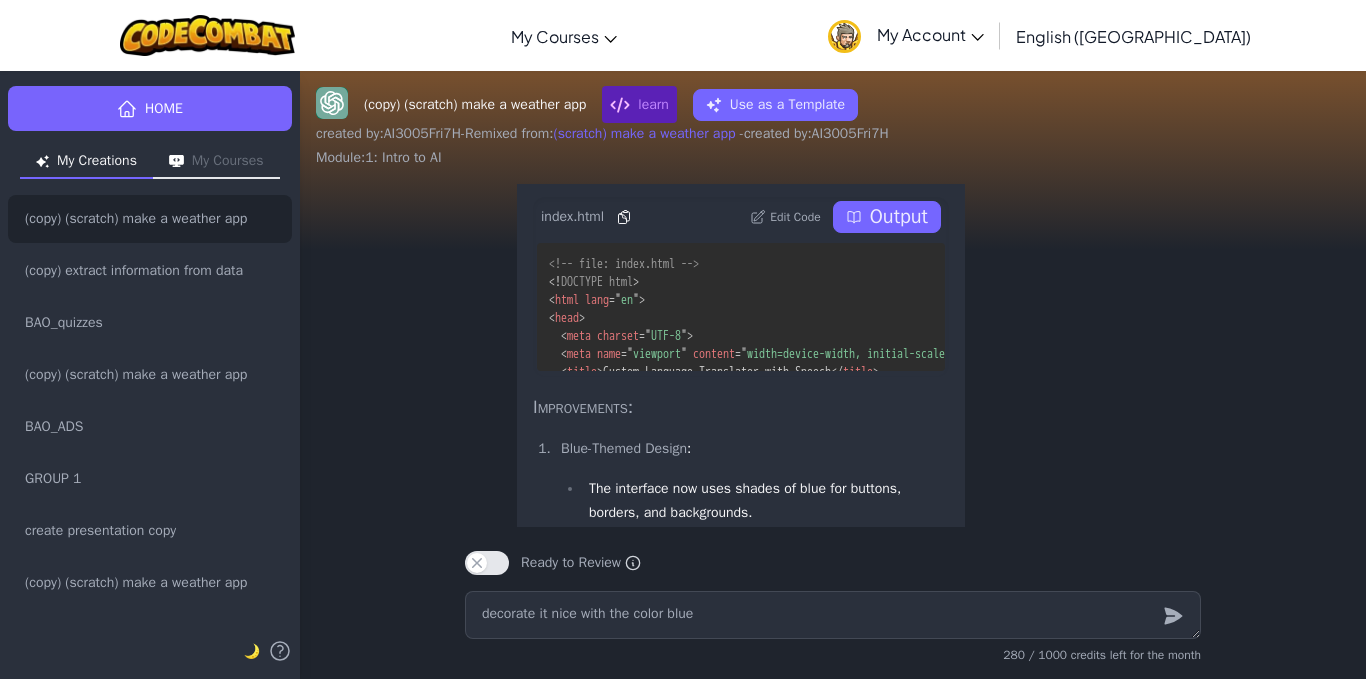 click 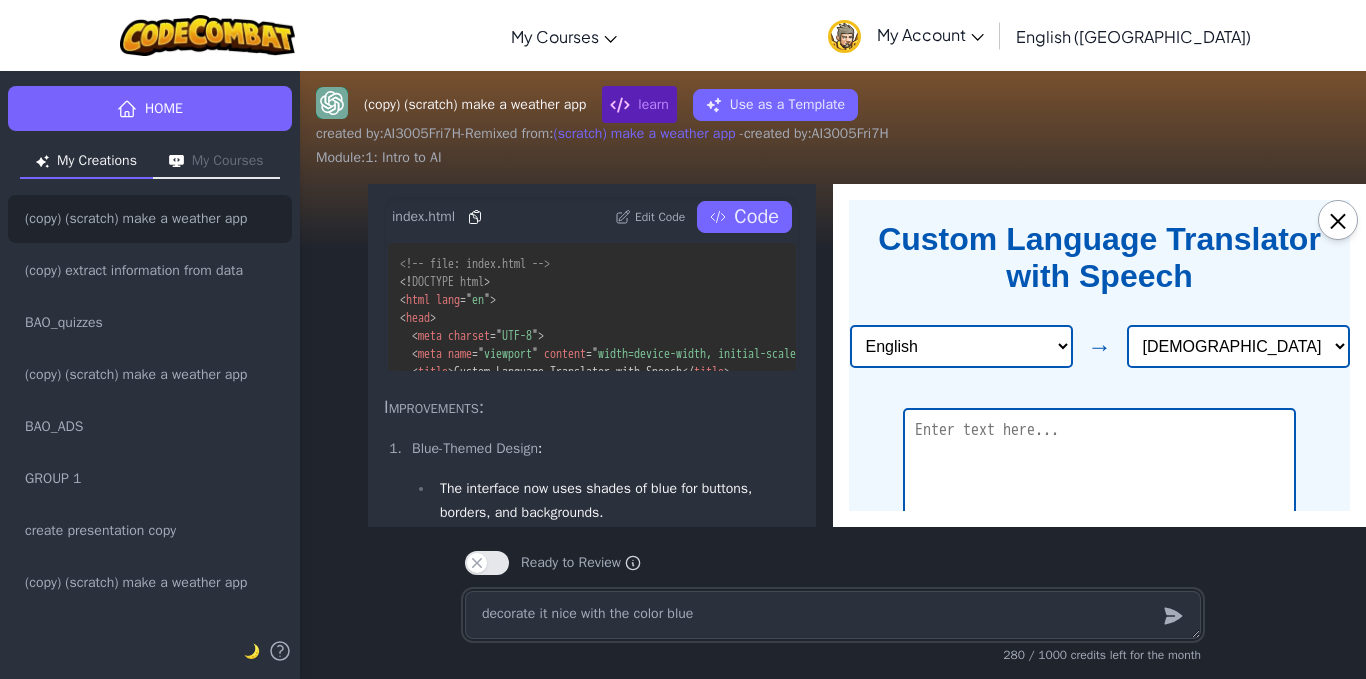 scroll, scrollTop: 394, scrollLeft: 0, axis: vertical 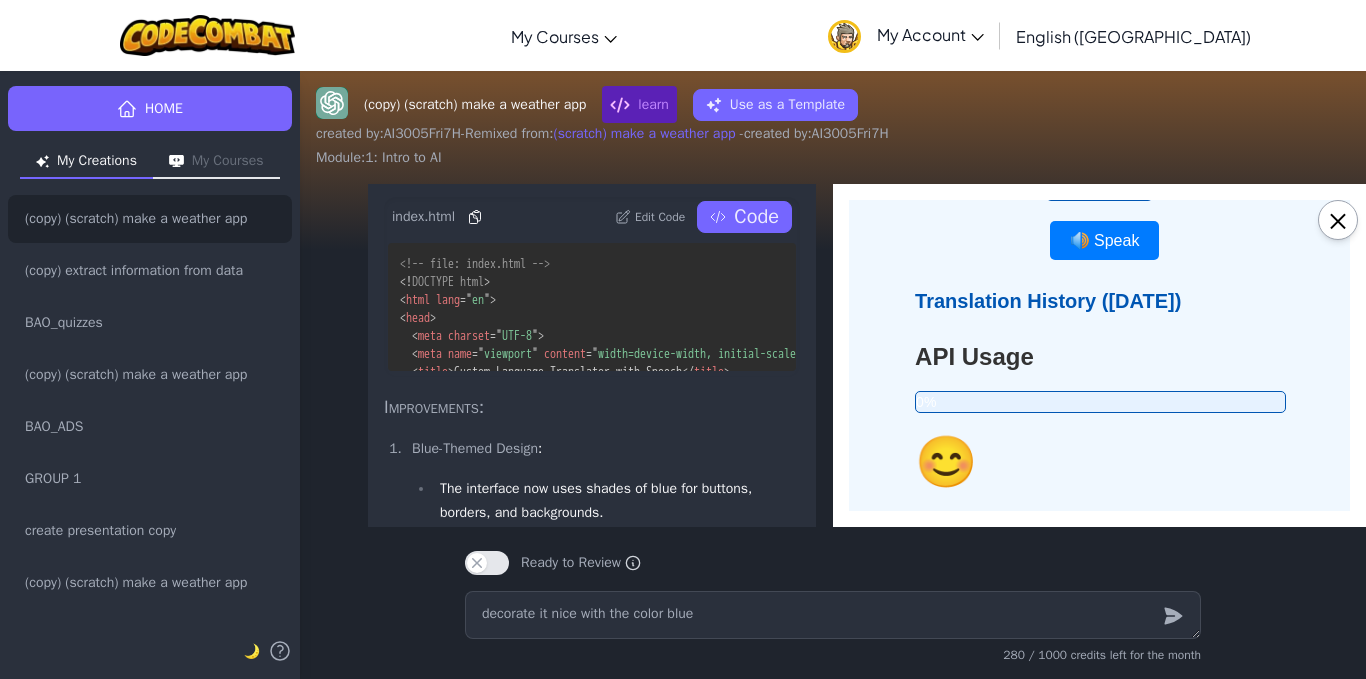 drag, startPoint x: 1345, startPoint y: 226, endPoint x: 871, endPoint y: 580, distance: 591.6012 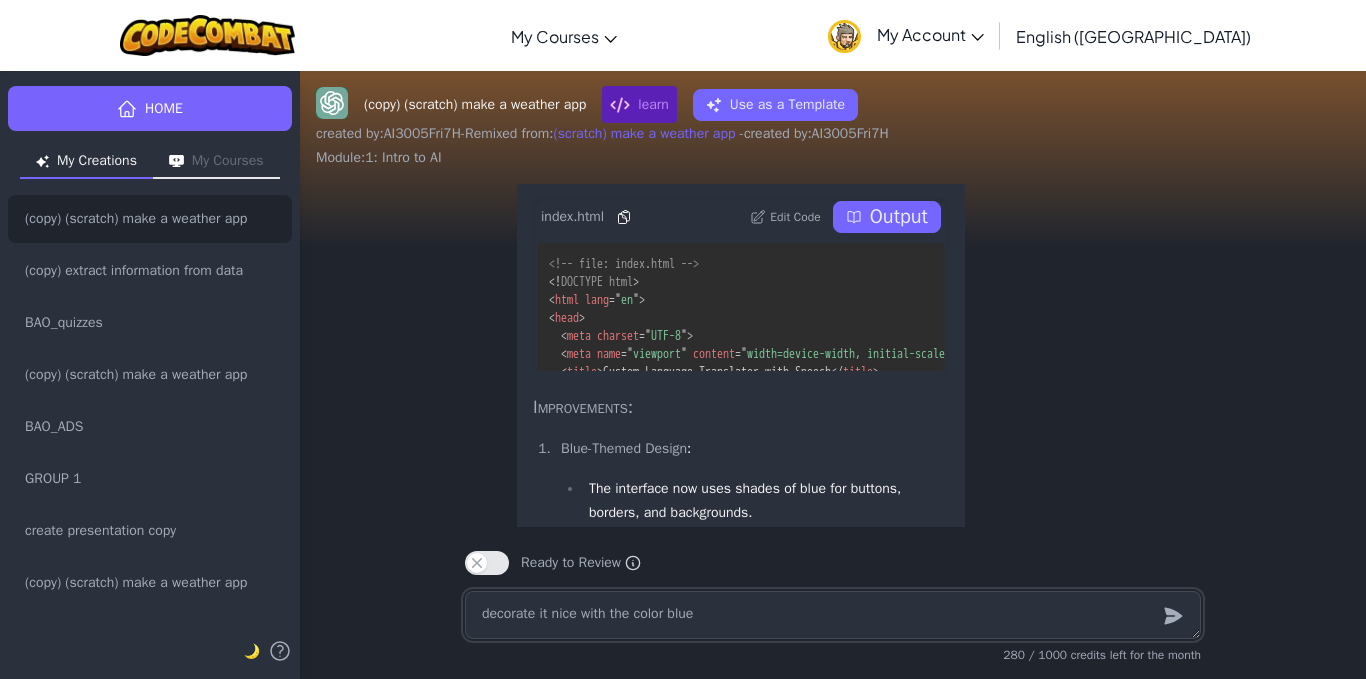 click on "decorate it nice with the color blue" at bounding box center (833, 615) 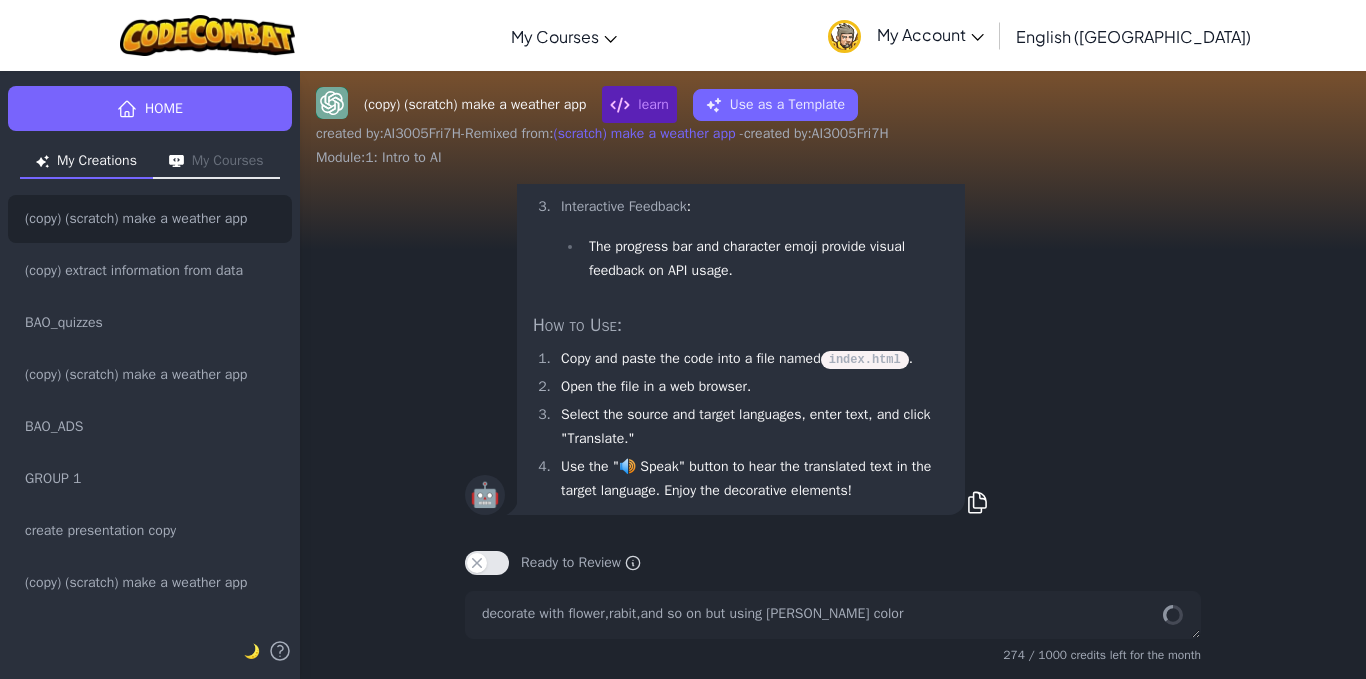 scroll, scrollTop: -13743, scrollLeft: 0, axis: vertical 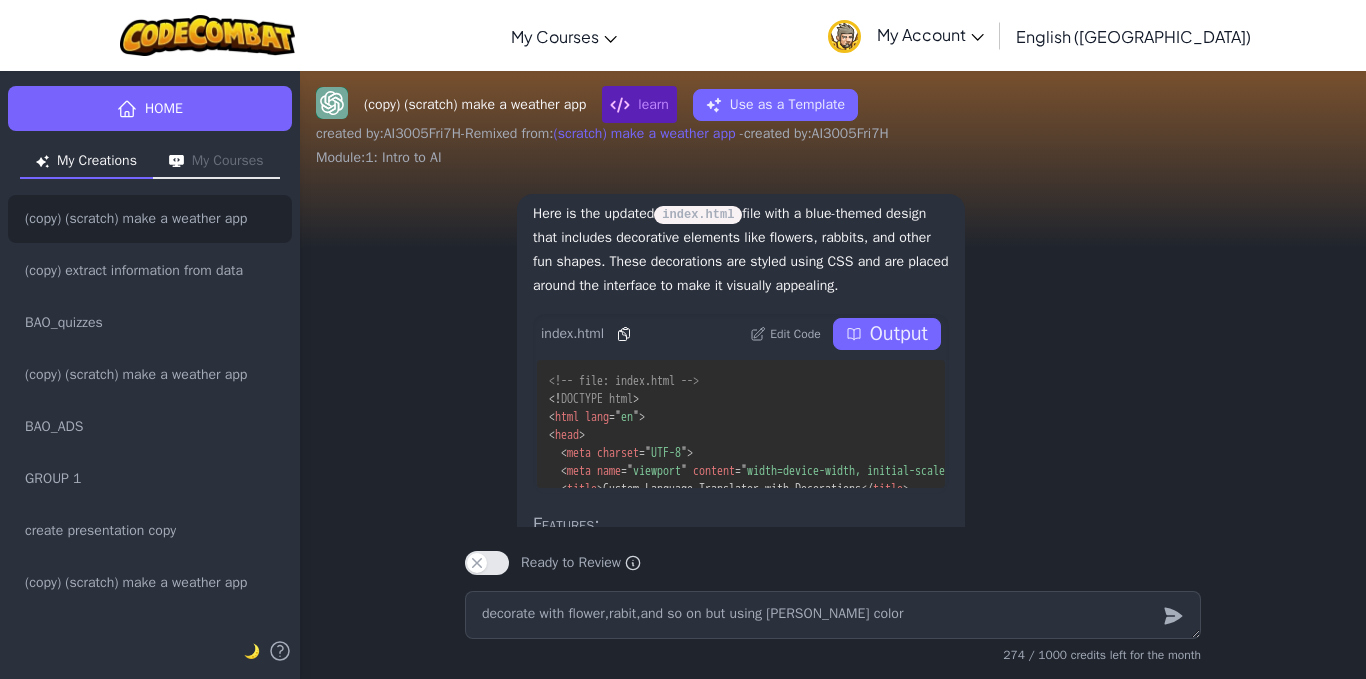 click on "Output" at bounding box center [887, 334] 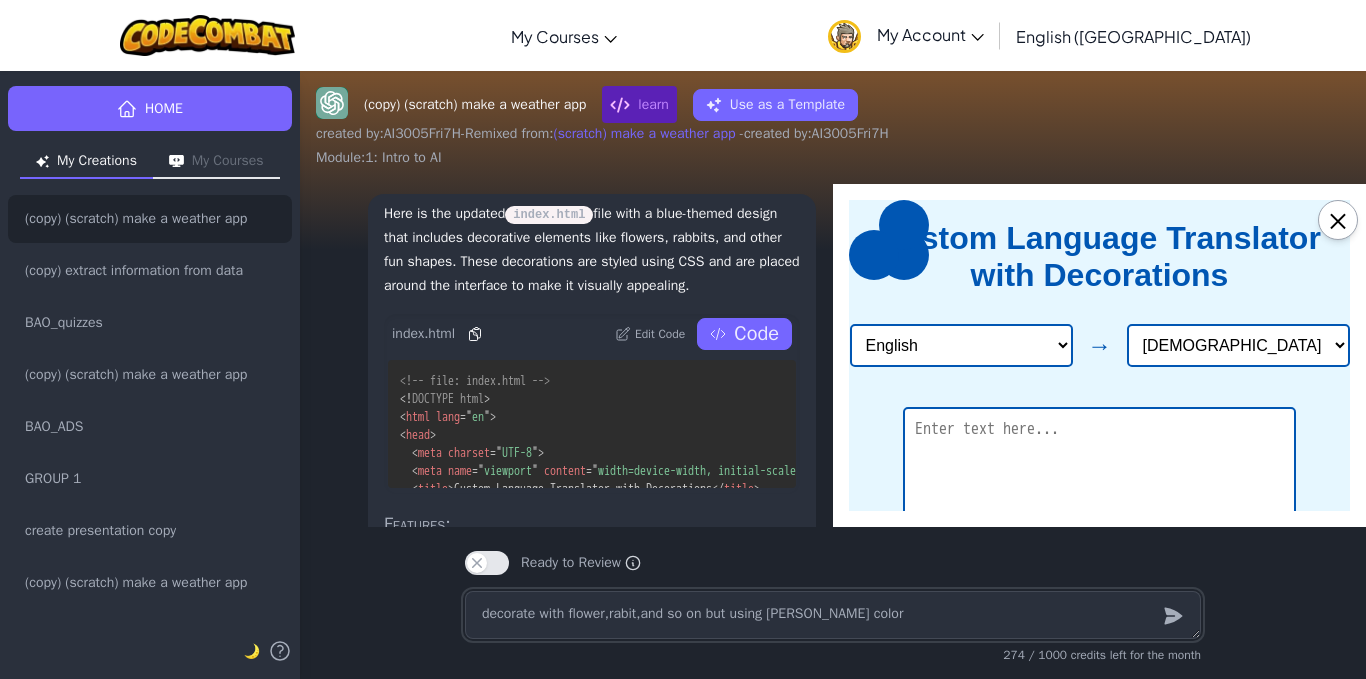 scroll, scrollTop: 0, scrollLeft: 0, axis: both 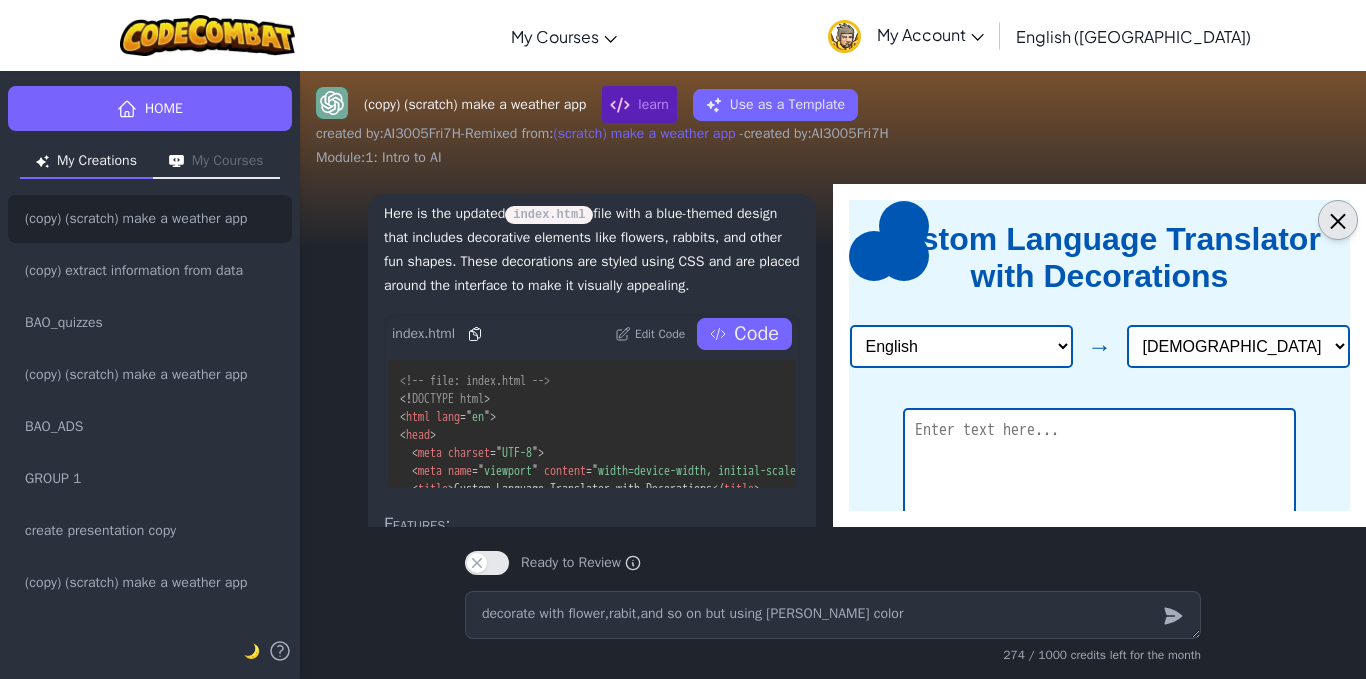 click on "×" at bounding box center (1338, 220) 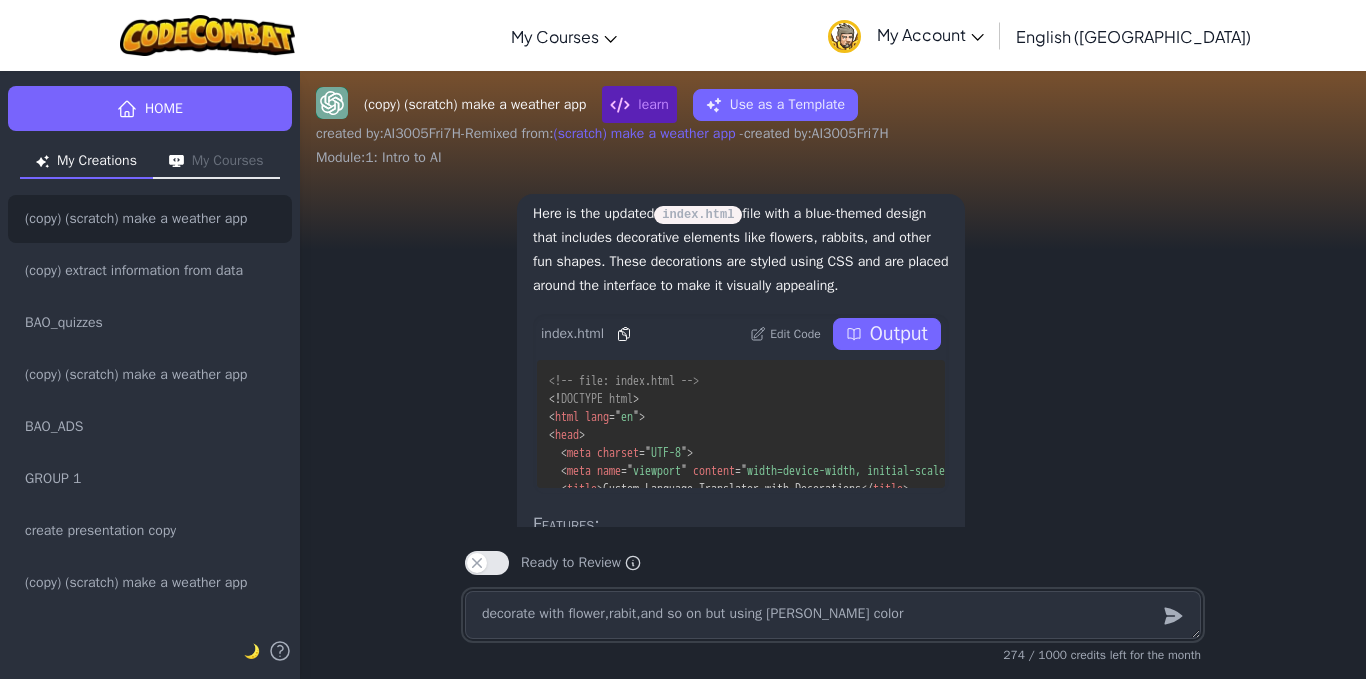 click on "decorate with flower,rabit,and so on but using [PERSON_NAME] color" at bounding box center (833, 615) 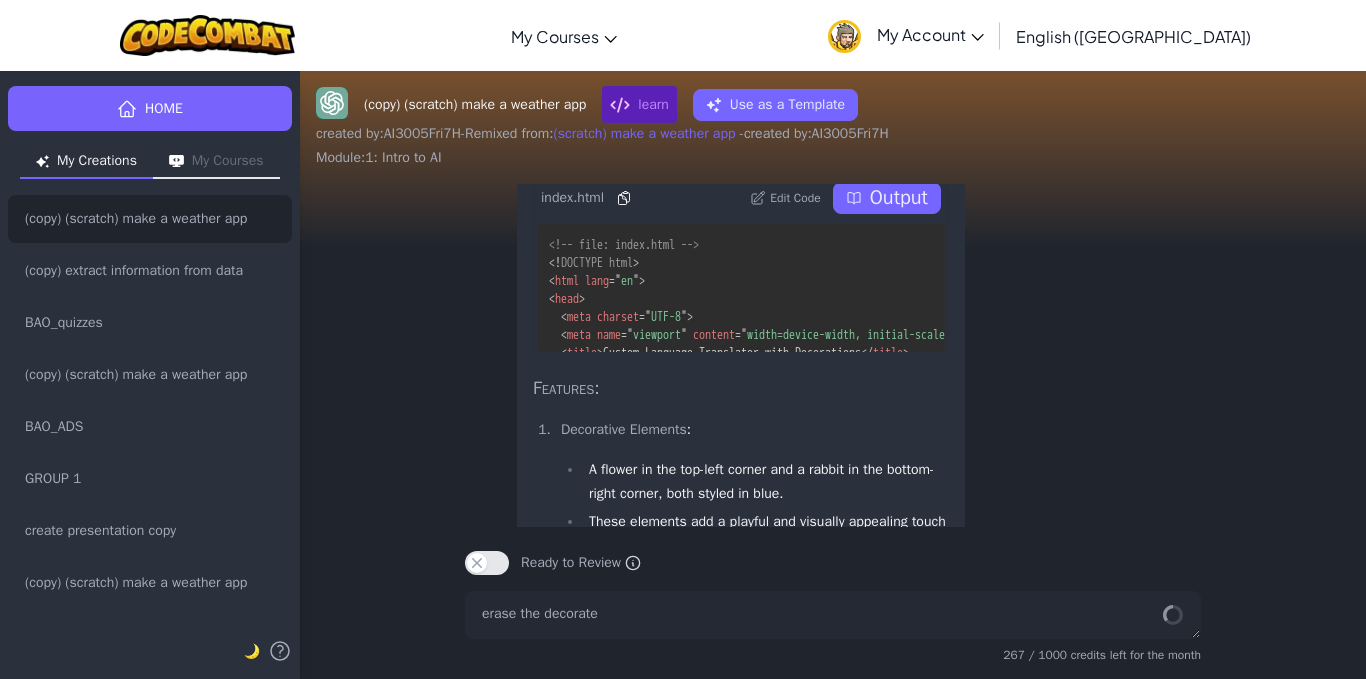 scroll, scrollTop: 1, scrollLeft: 0, axis: vertical 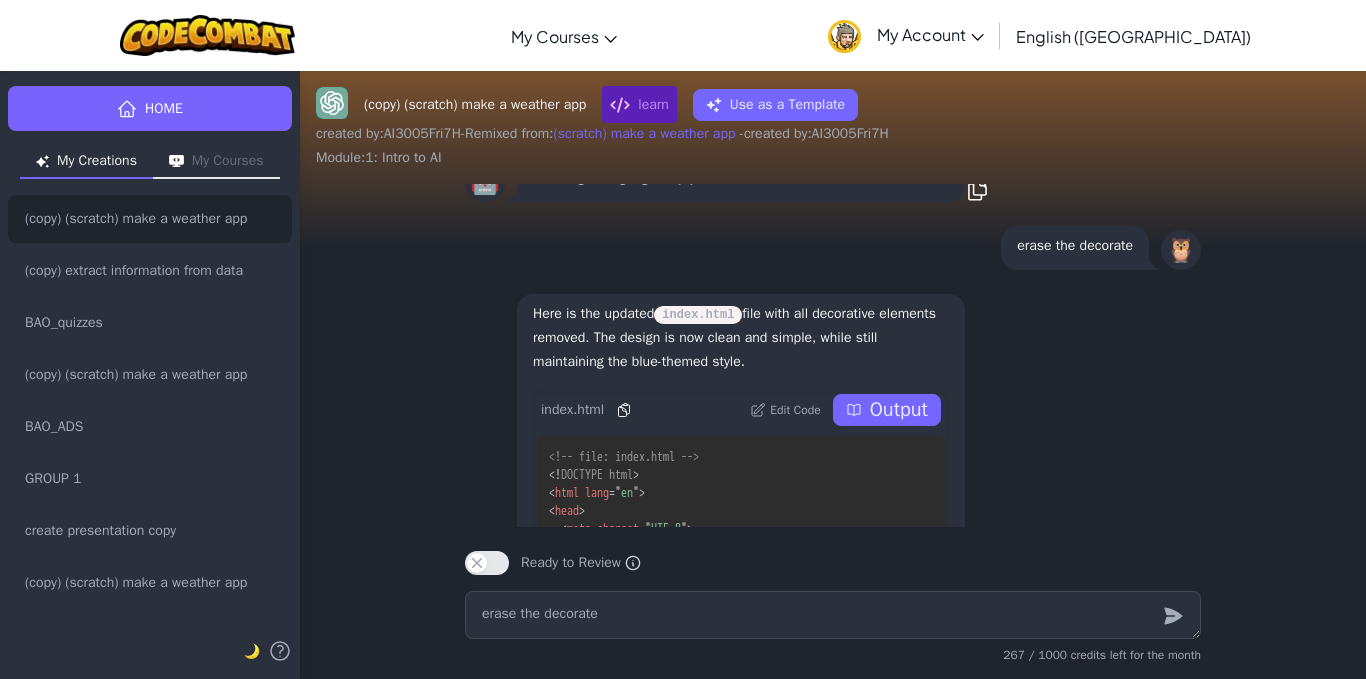 click on "Output" at bounding box center (899, 410) 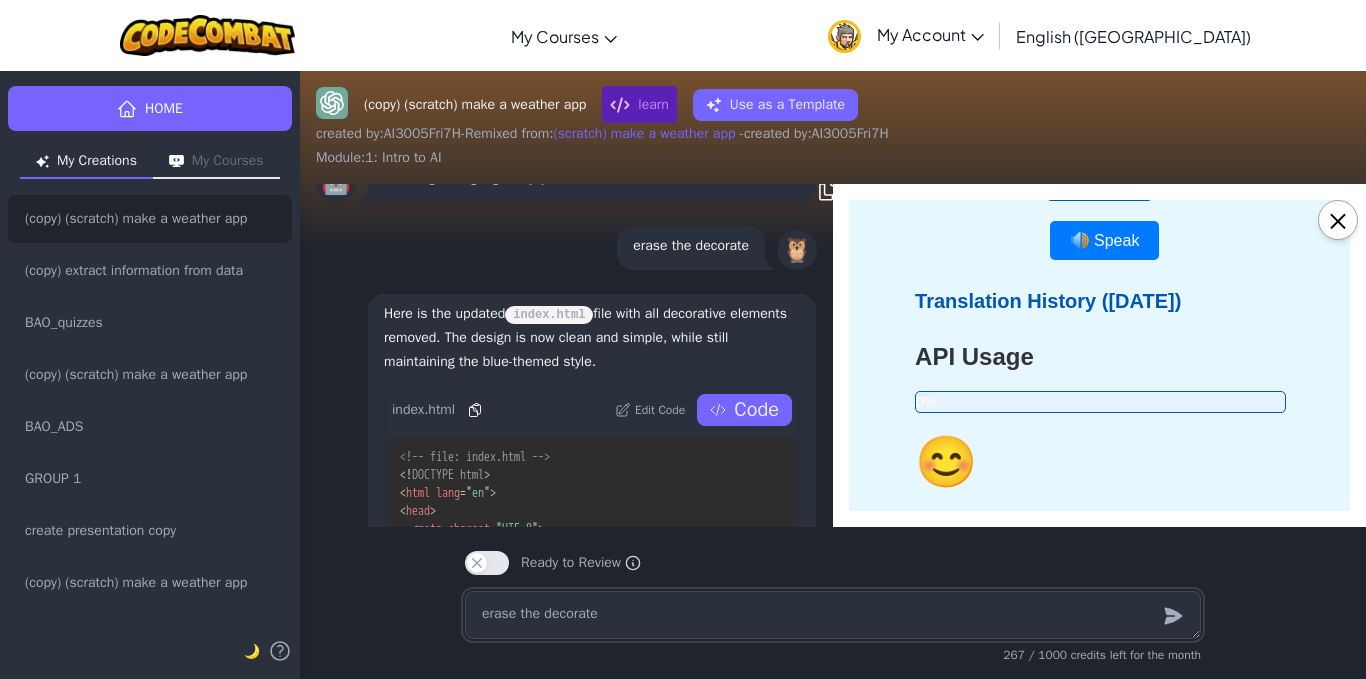 scroll, scrollTop: 357, scrollLeft: 0, axis: vertical 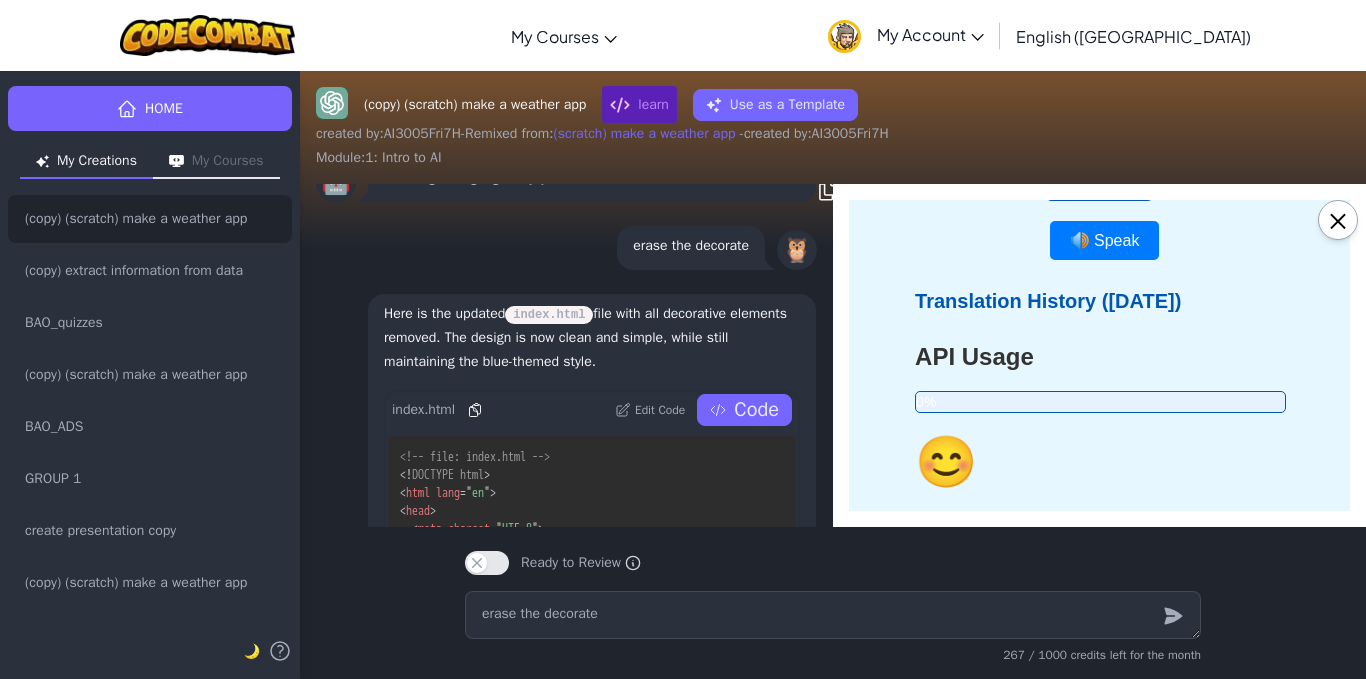 drag, startPoint x: 1341, startPoint y: 234, endPoint x: 1162, endPoint y: 341, distance: 208.54256 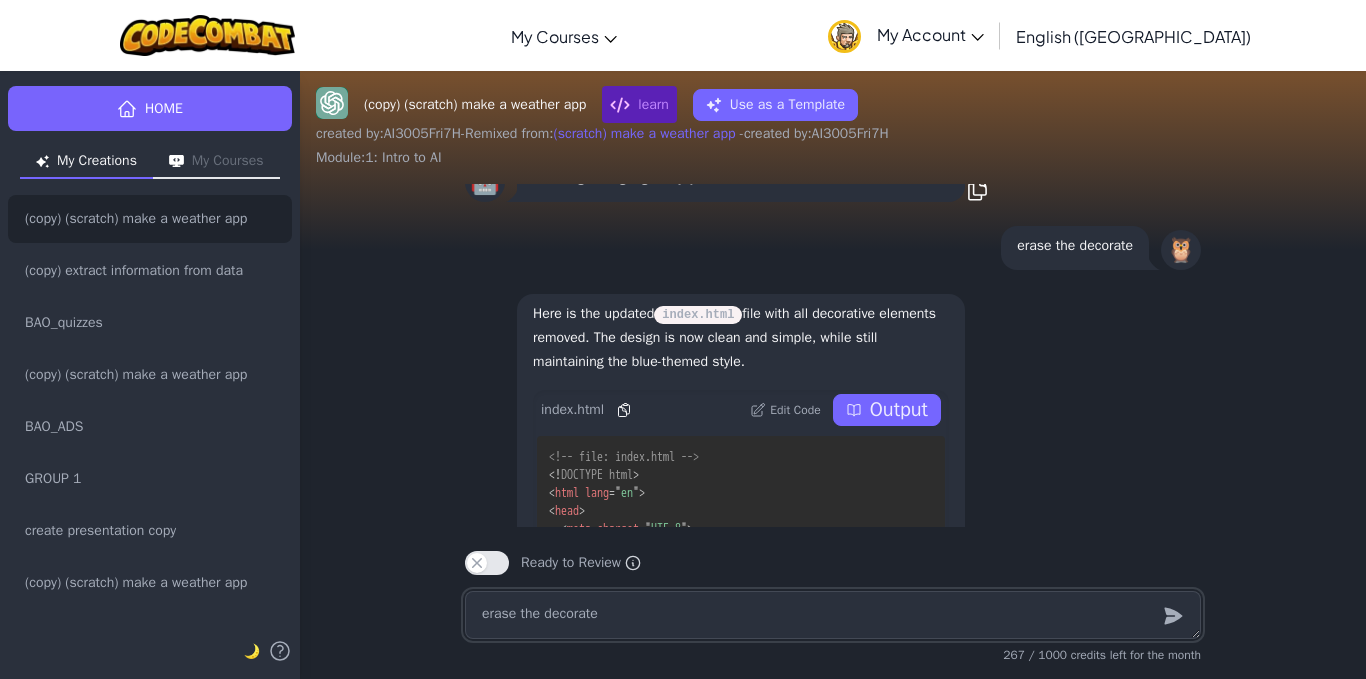 scroll, scrollTop: 1, scrollLeft: 0, axis: vertical 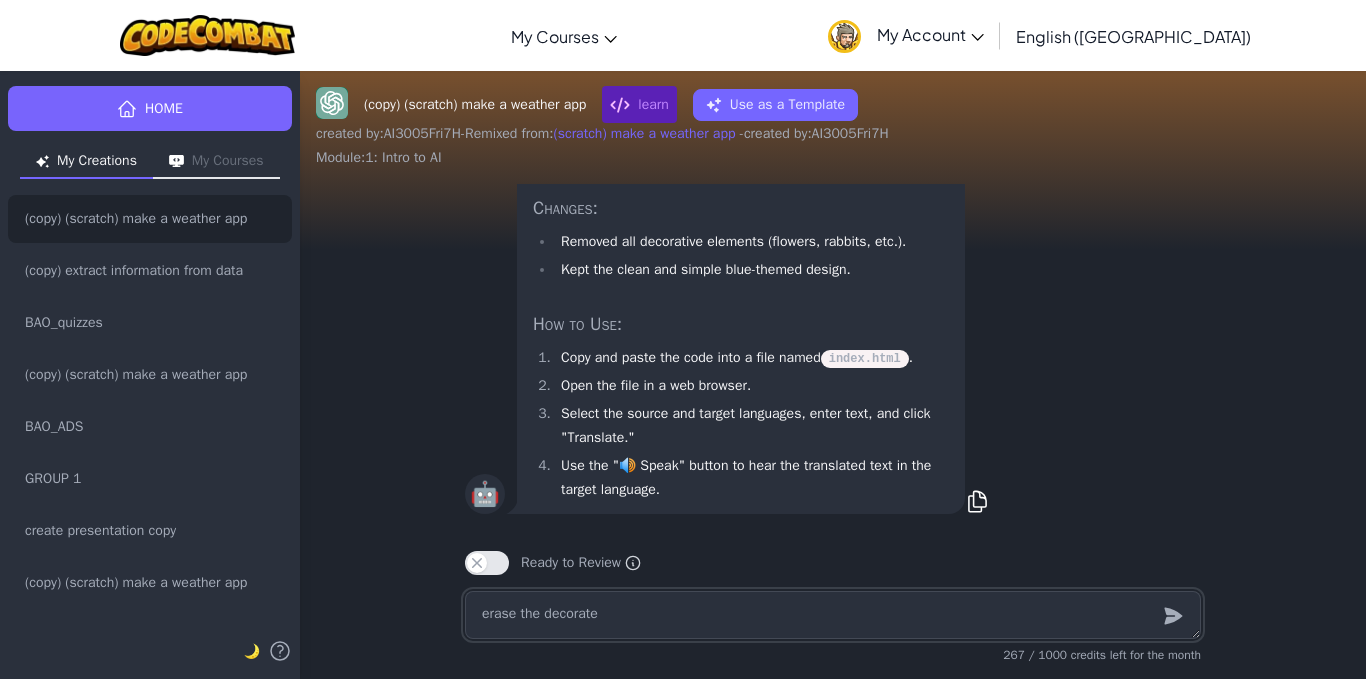 click on "erase the decorate" at bounding box center [833, 615] 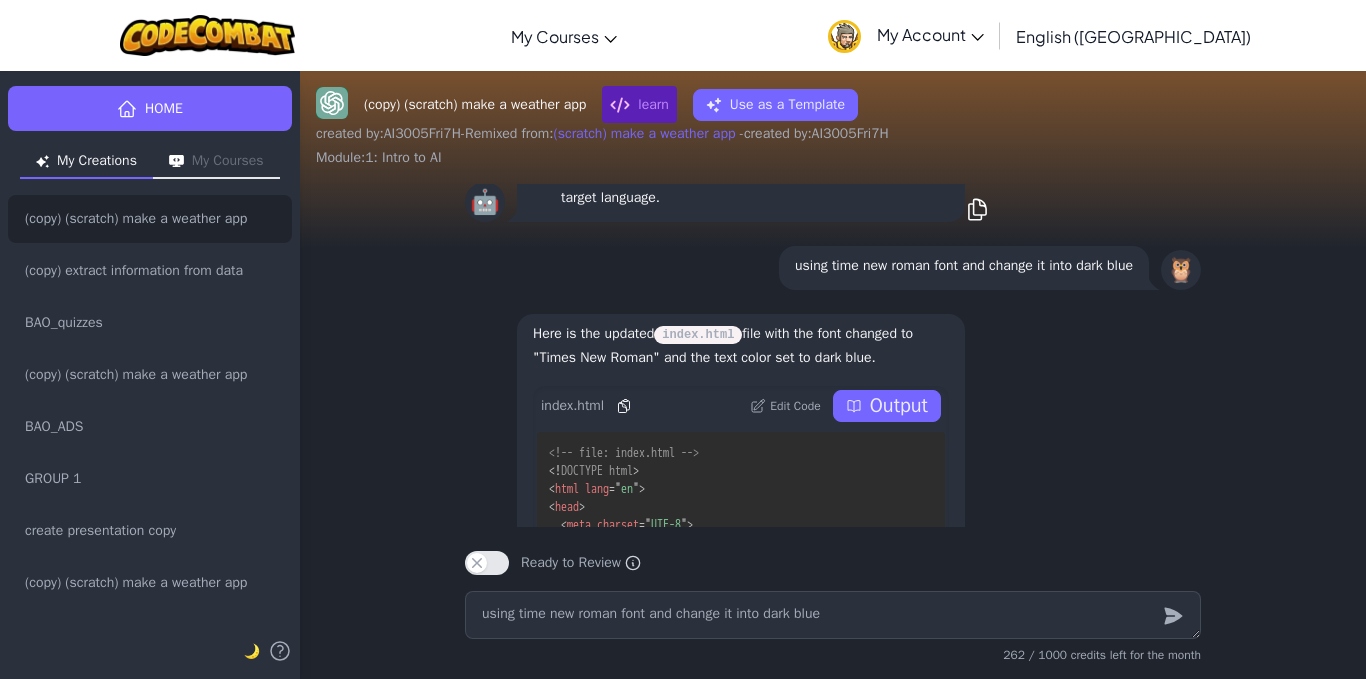 scroll, scrollTop: -421, scrollLeft: 0, axis: vertical 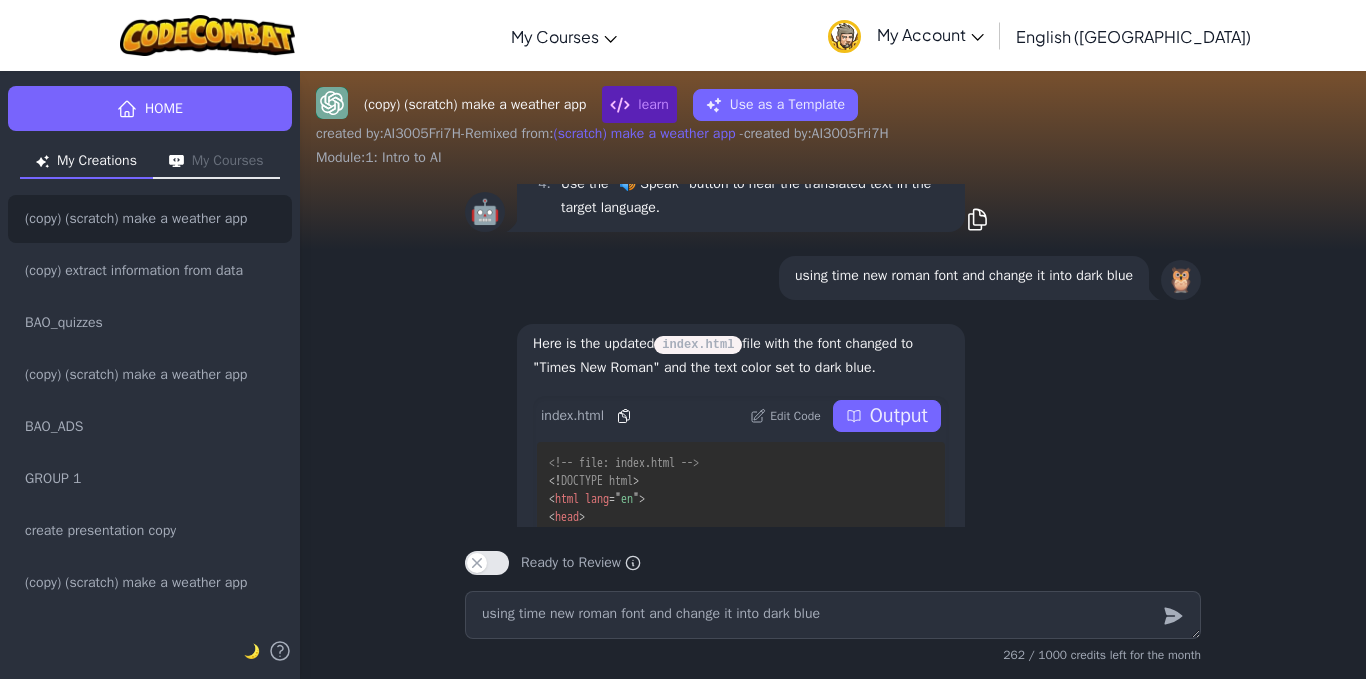 click on "Output" at bounding box center (899, 416) 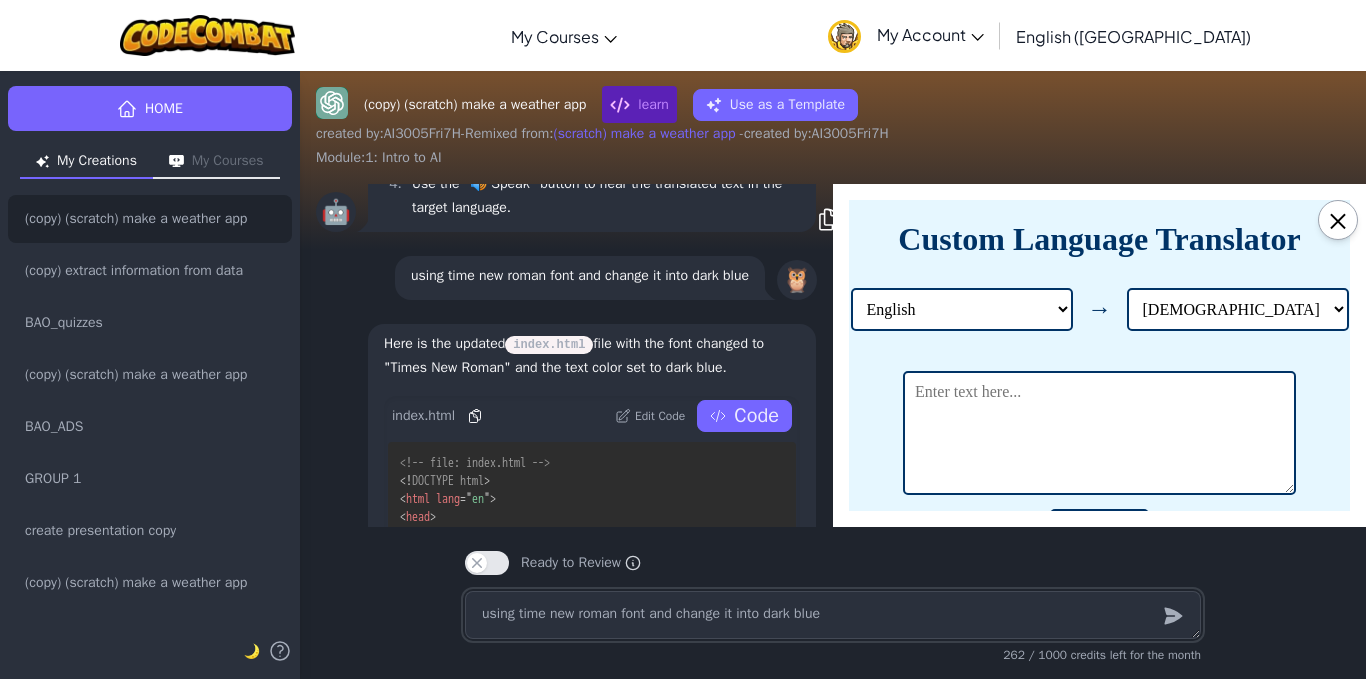 scroll, scrollTop: 0, scrollLeft: 0, axis: both 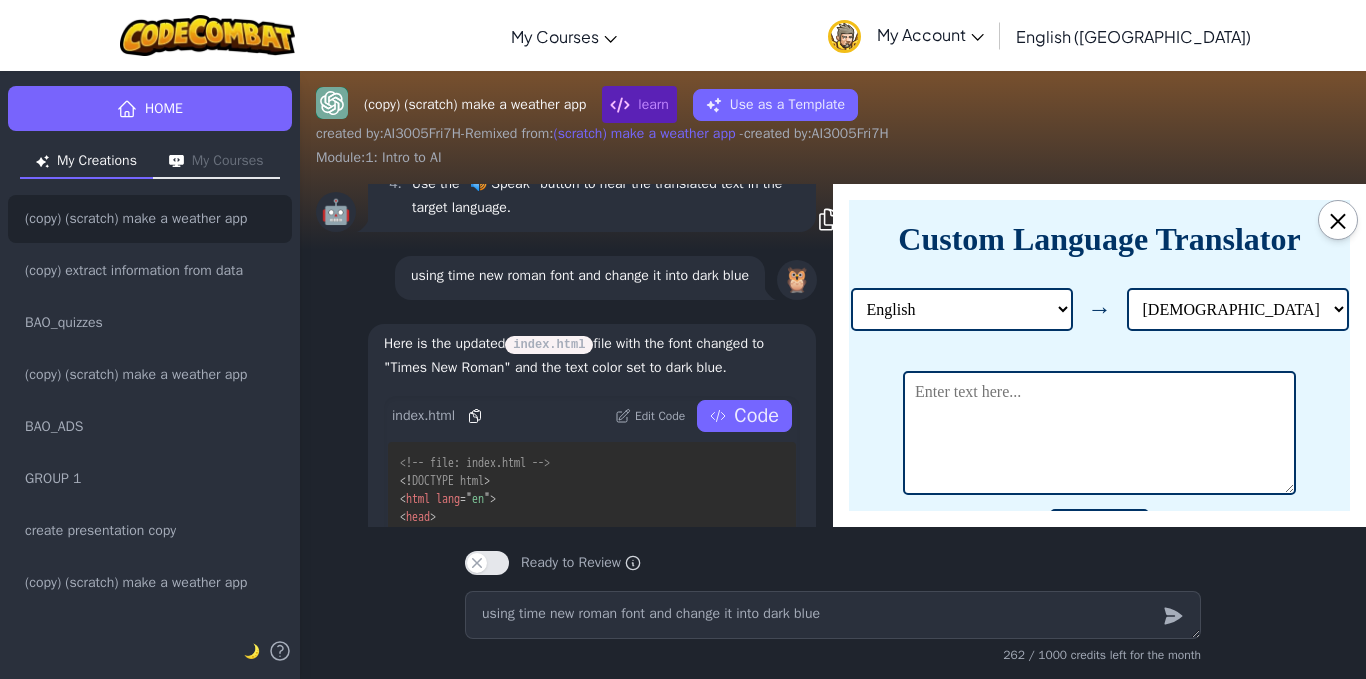 click on "English
Vietnamese
Chinese
Japanese
Spanish" at bounding box center (962, 309) 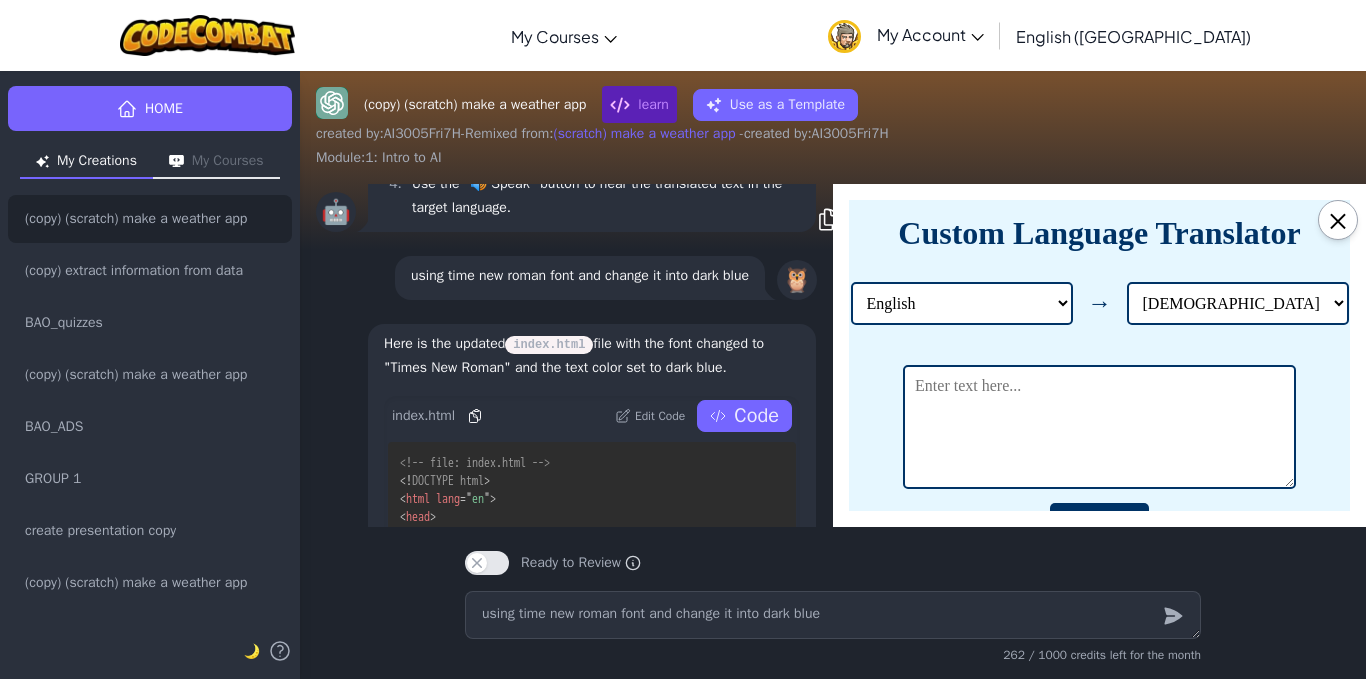 scroll, scrollTop: 0, scrollLeft: 0, axis: both 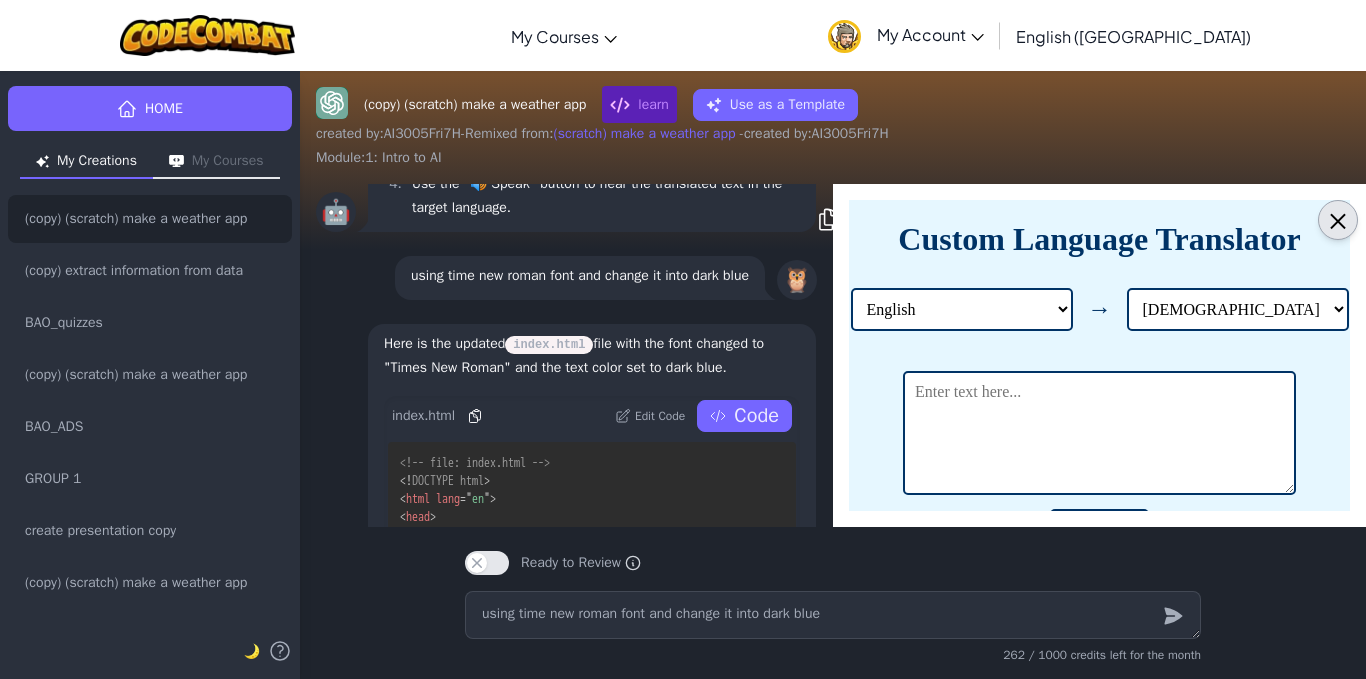 click on "×" at bounding box center [1338, 220] 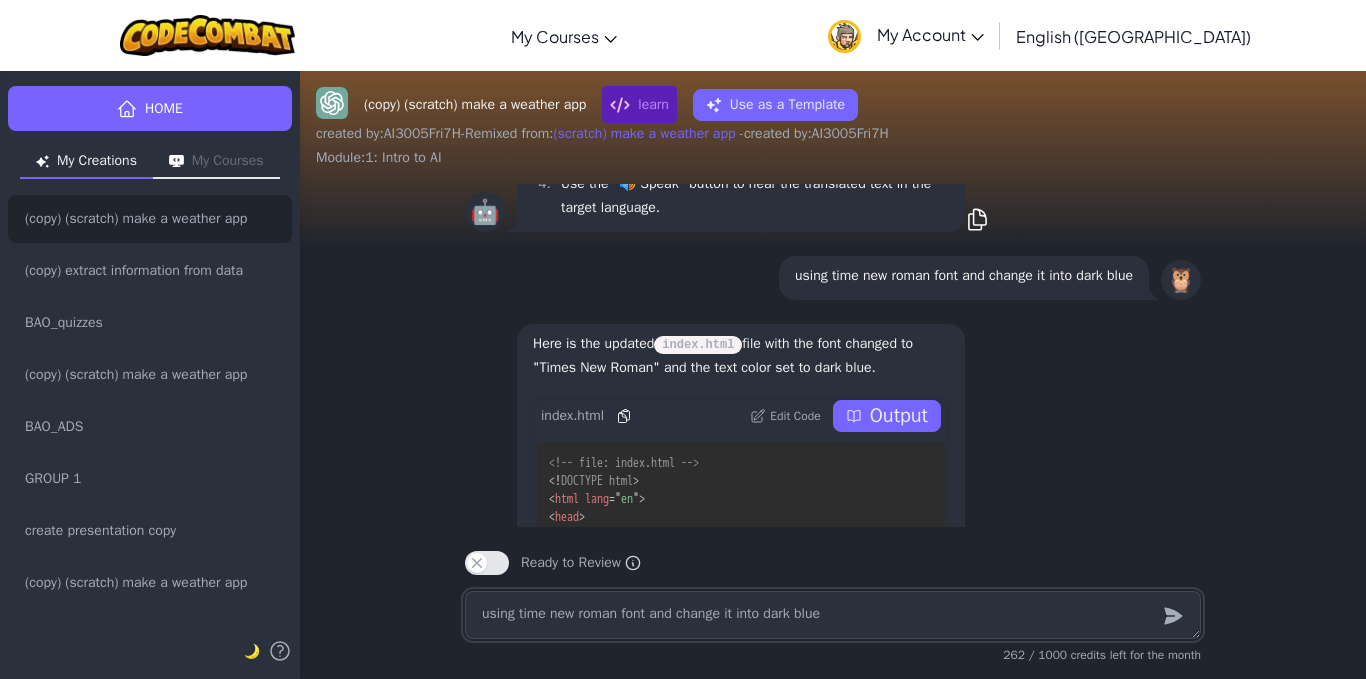 scroll, scrollTop: 1, scrollLeft: 0, axis: vertical 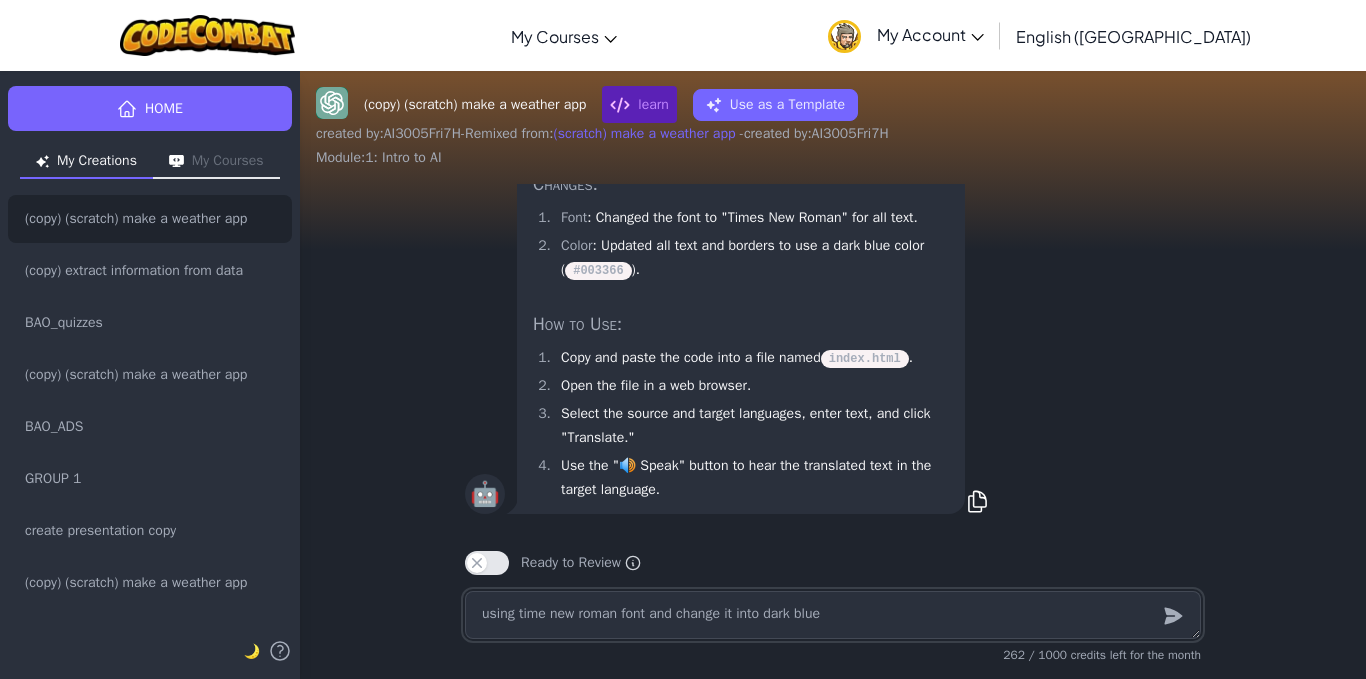 click on "using time new roman font and change it into dark blue" at bounding box center (833, 615) 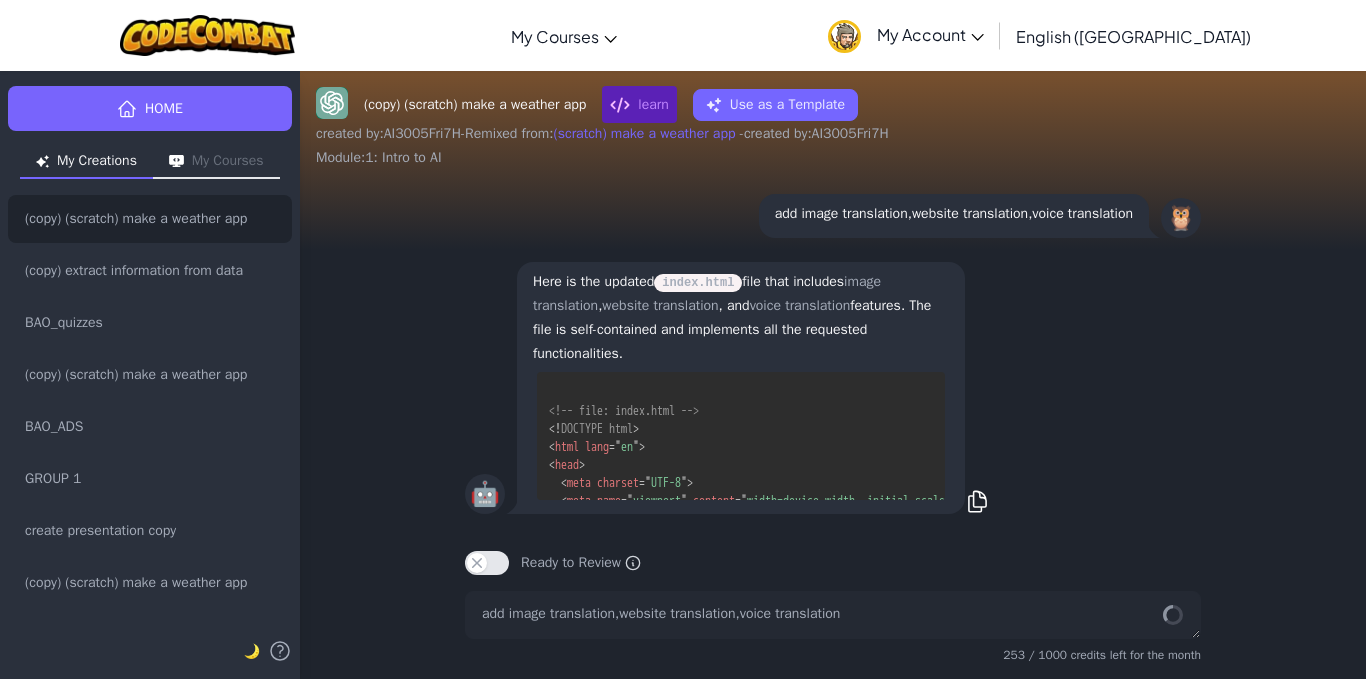 scroll, scrollTop: 2269, scrollLeft: 0, axis: vertical 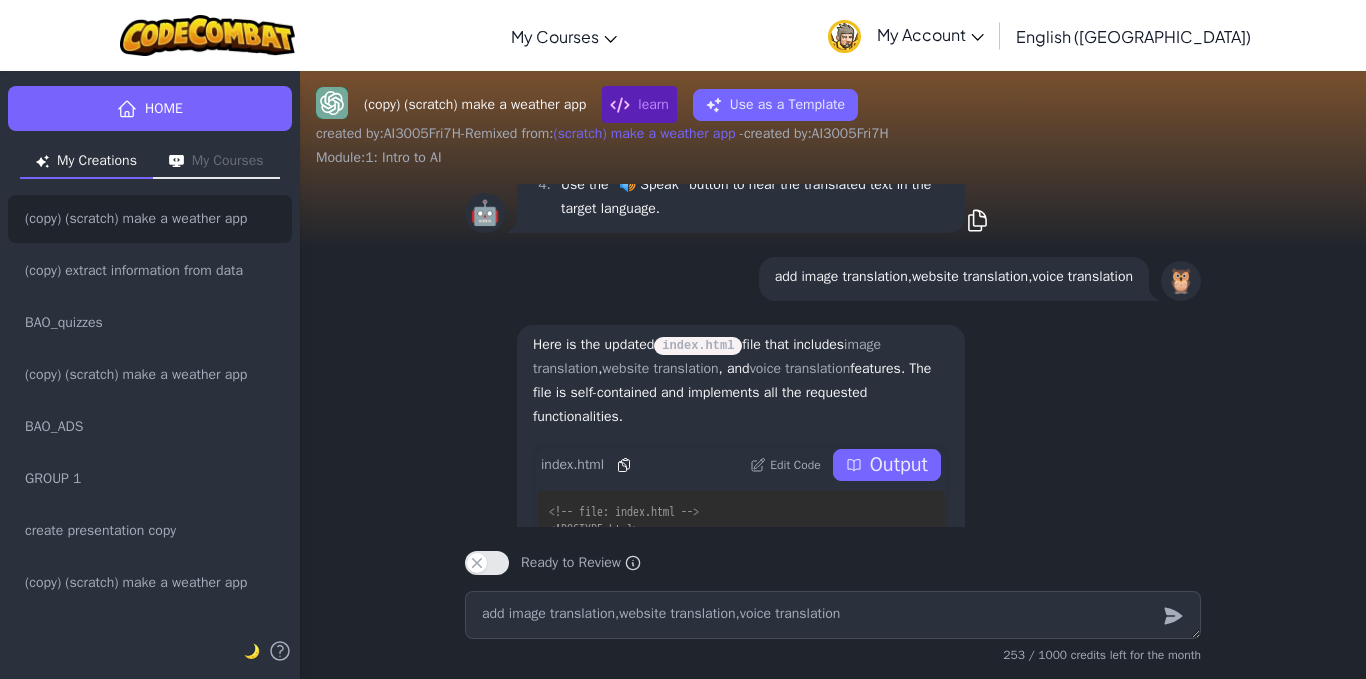 click on "Output" at bounding box center [899, 465] 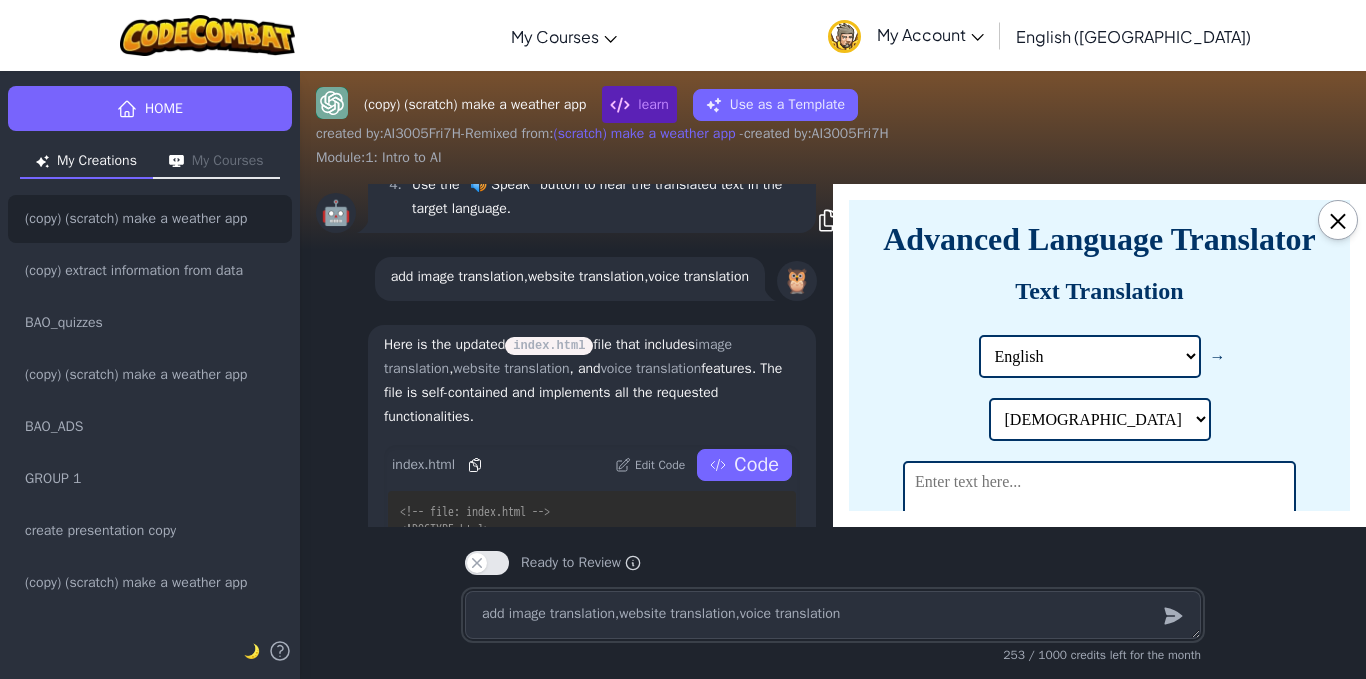 scroll, scrollTop: 599, scrollLeft: 0, axis: vertical 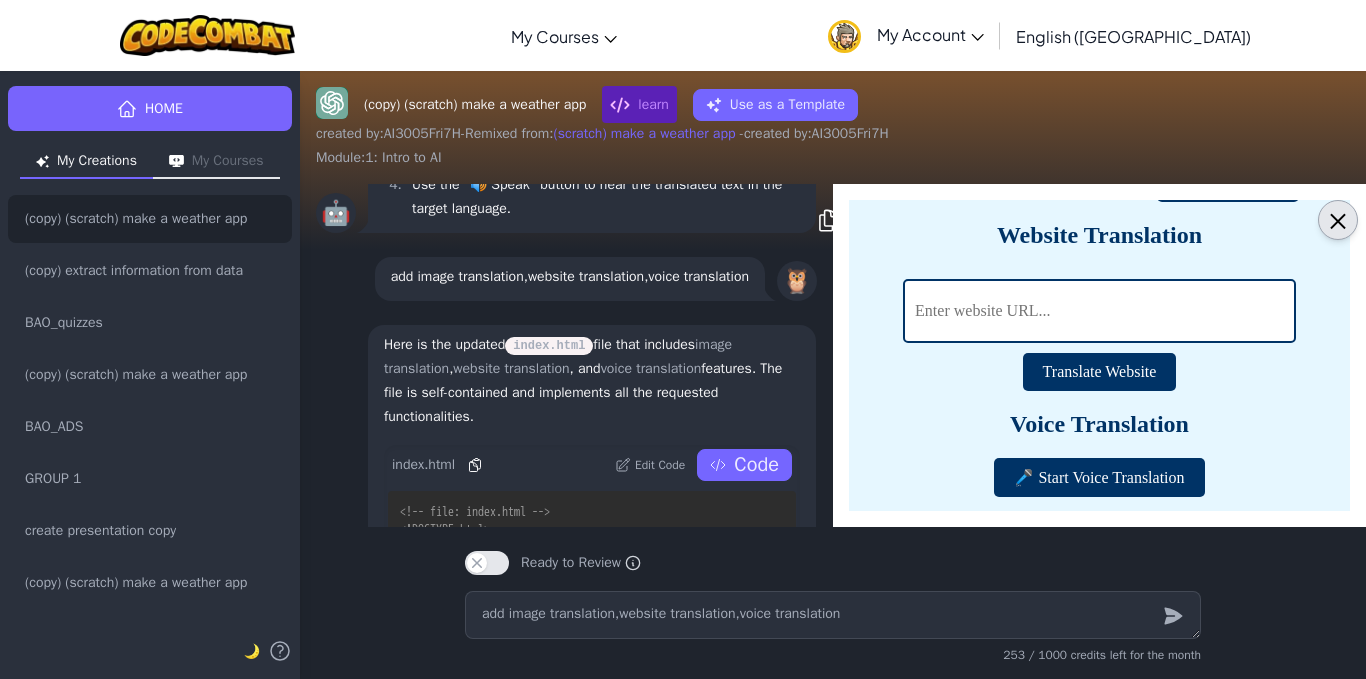 click on "×" at bounding box center [1338, 220] 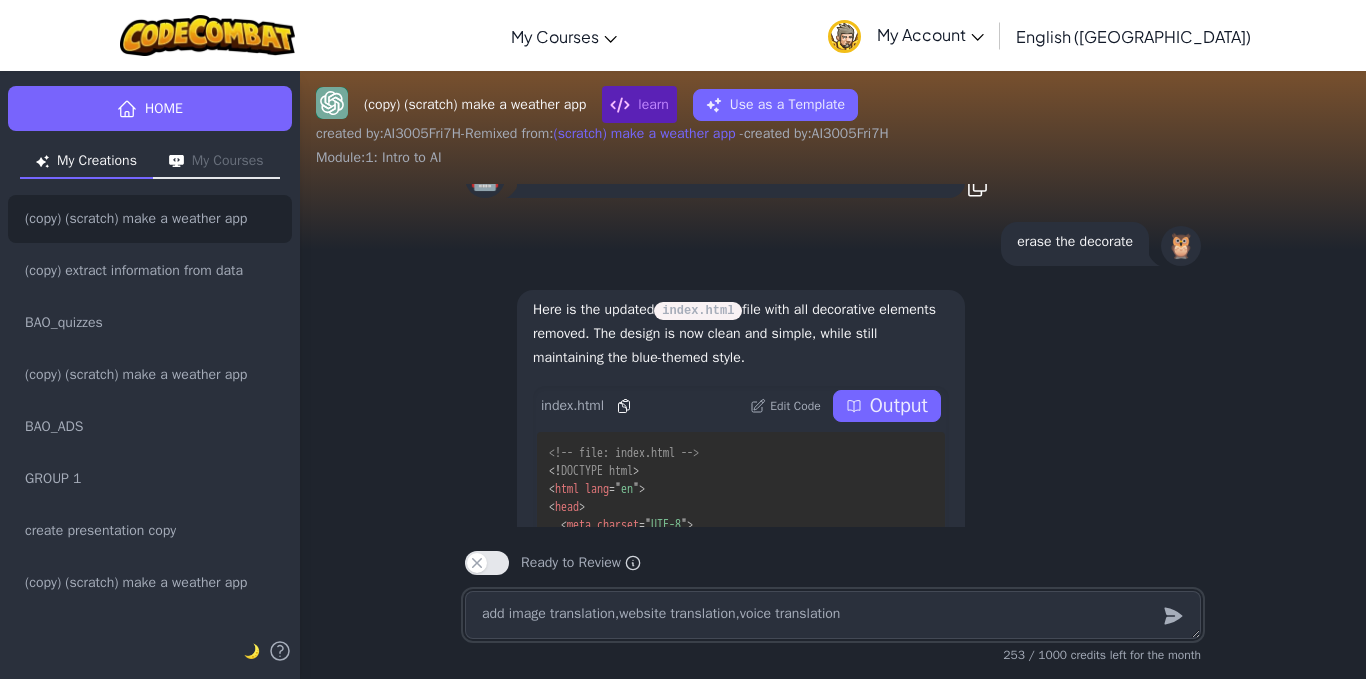 scroll, scrollTop: -2666, scrollLeft: 0, axis: vertical 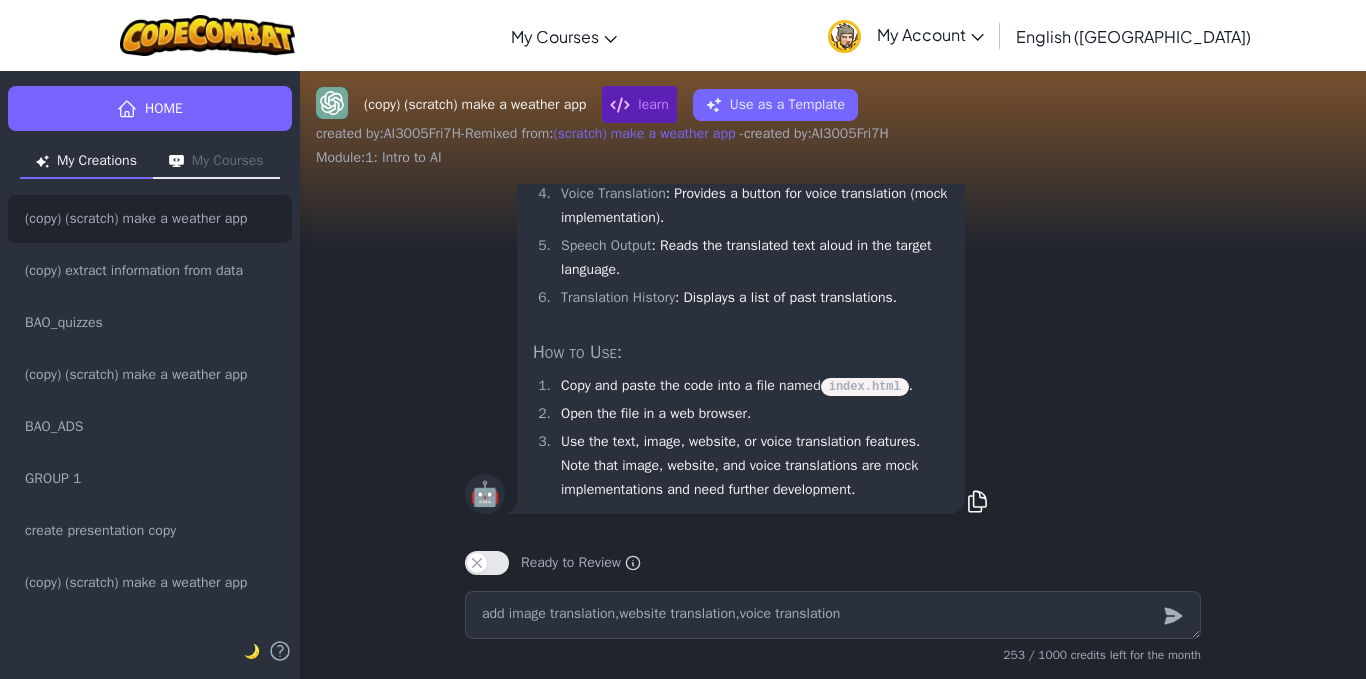 drag, startPoint x: 977, startPoint y: 385, endPoint x: 983, endPoint y: 356, distance: 29.614185 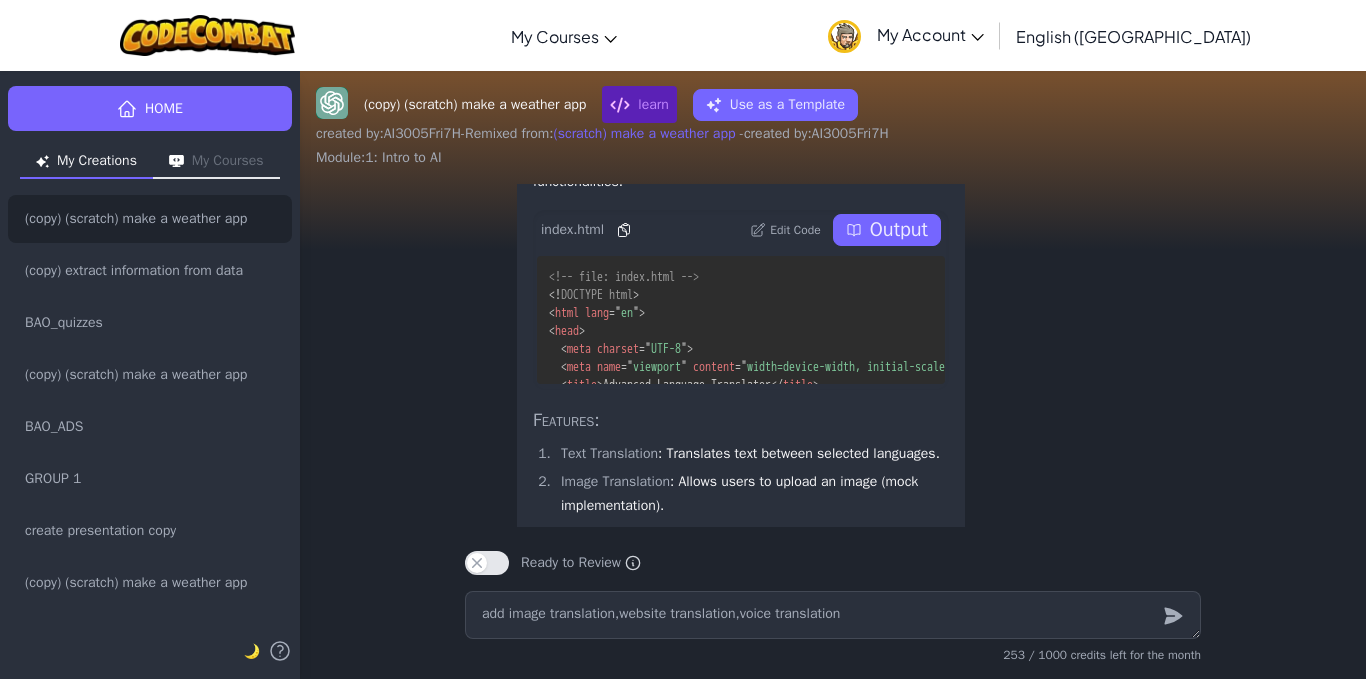 scroll, scrollTop: -419, scrollLeft: 0, axis: vertical 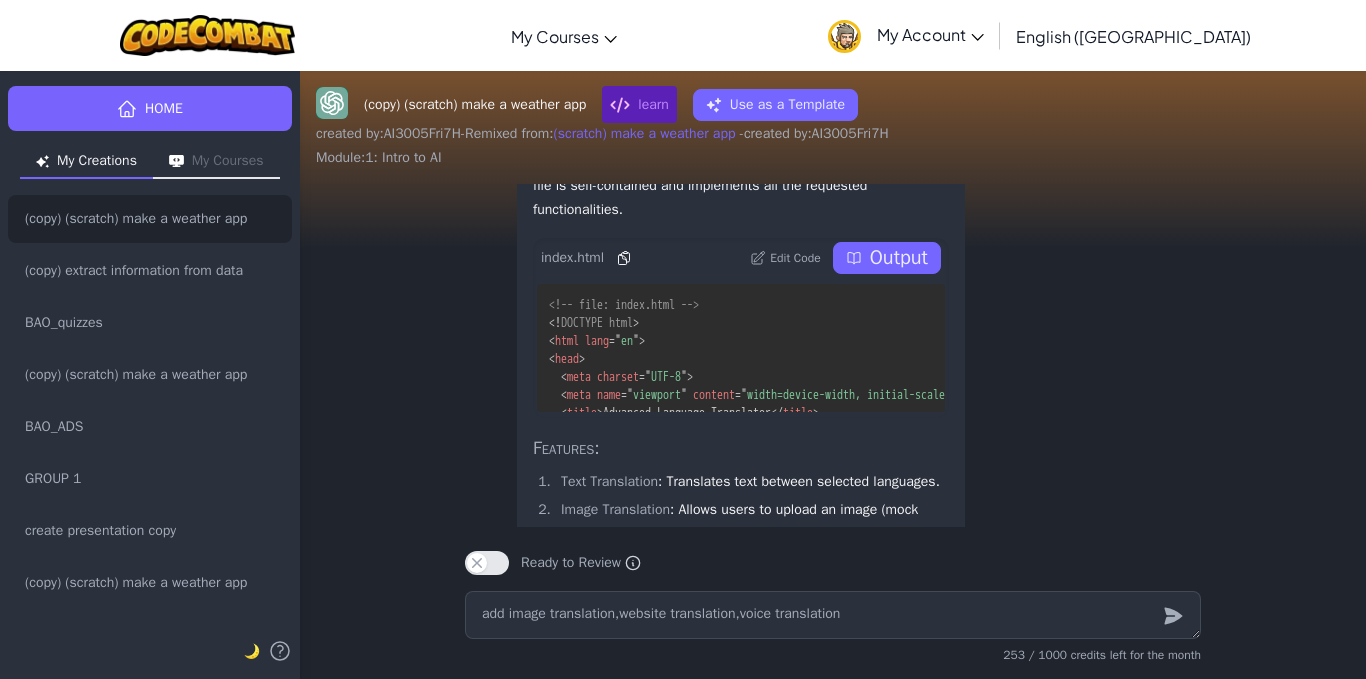 click on "Output" at bounding box center [887, 258] 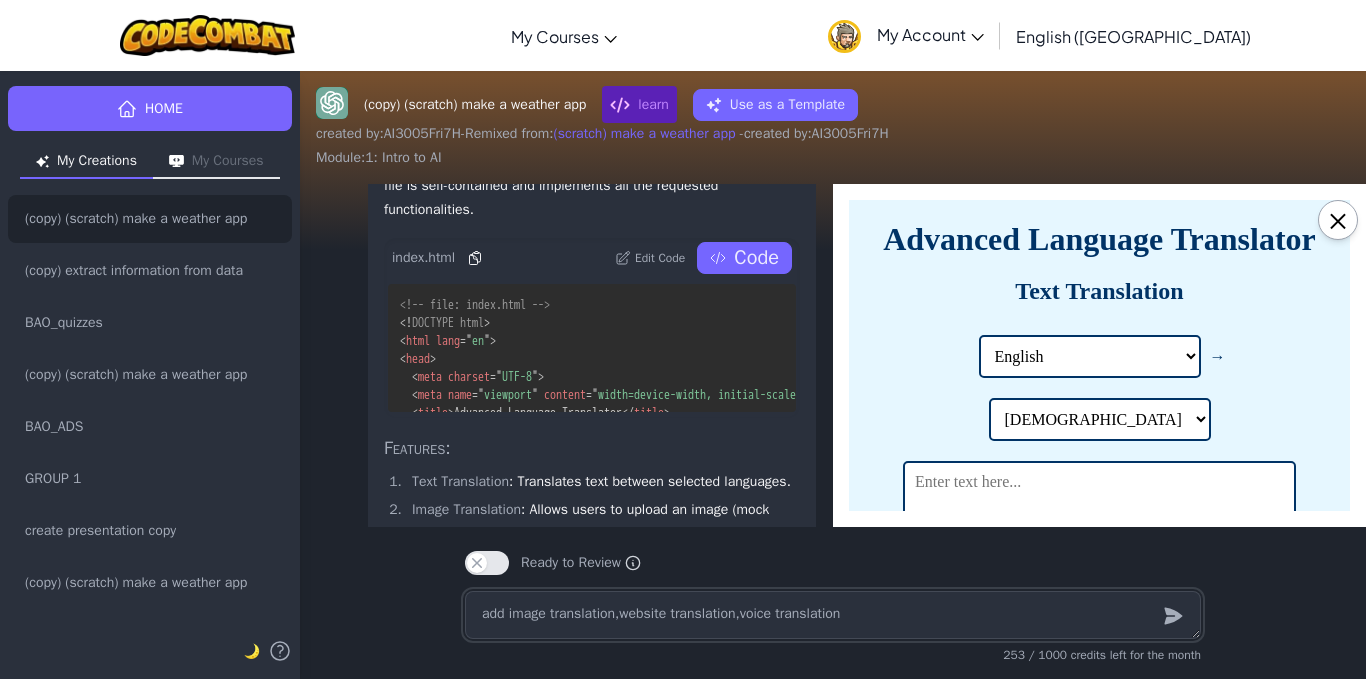 scroll, scrollTop: 599, scrollLeft: 0, axis: vertical 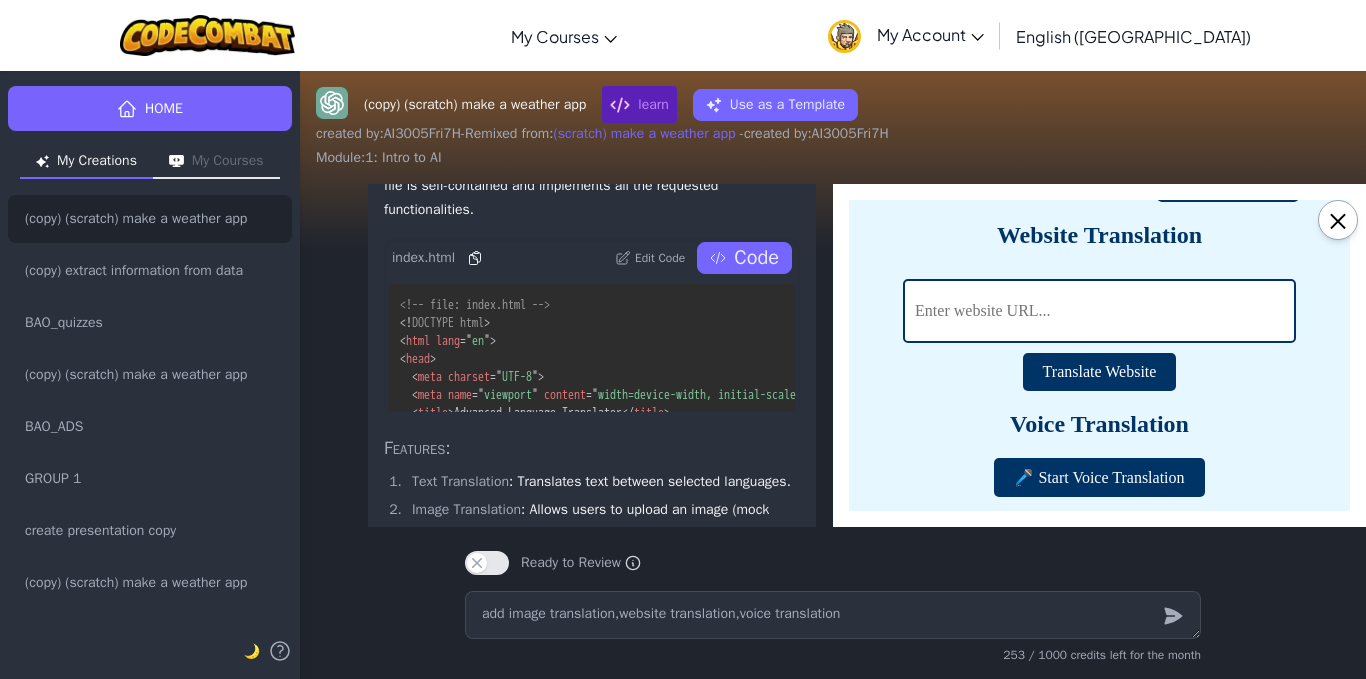 drag, startPoint x: 1345, startPoint y: 210, endPoint x: 1313, endPoint y: 244, distance: 46.69047 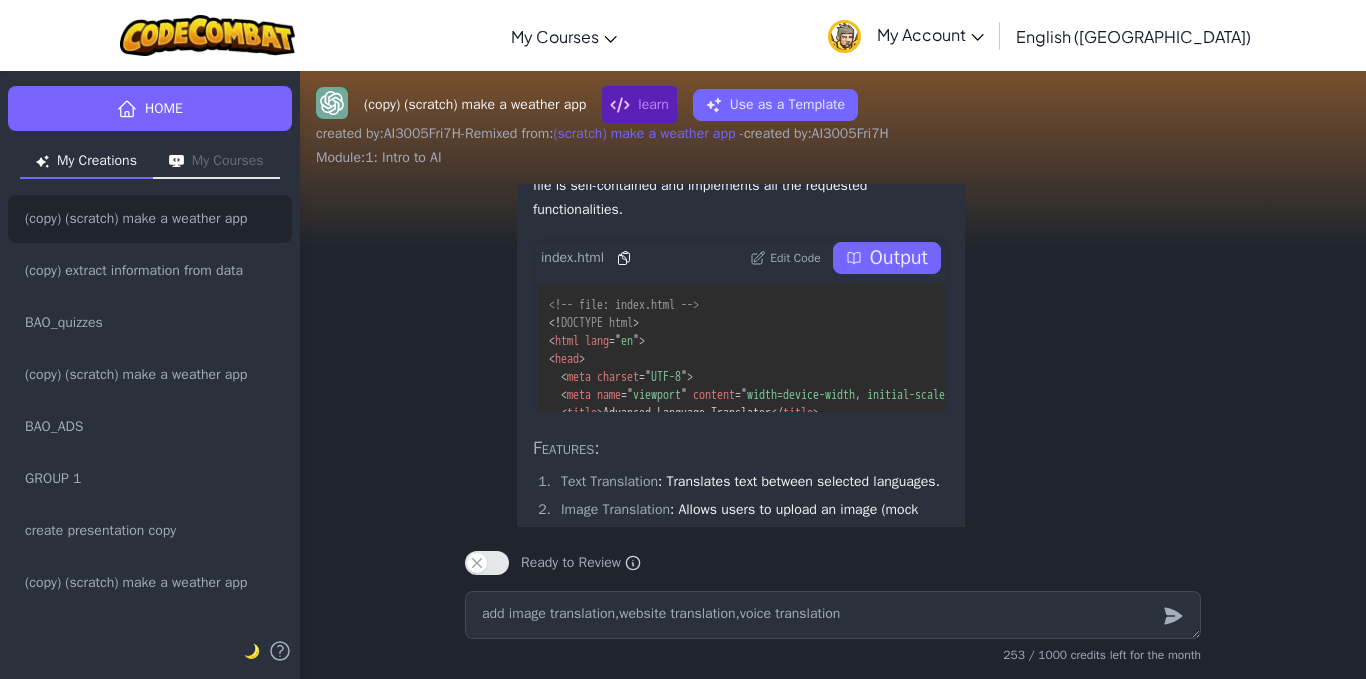 click on "Output" at bounding box center [887, 258] 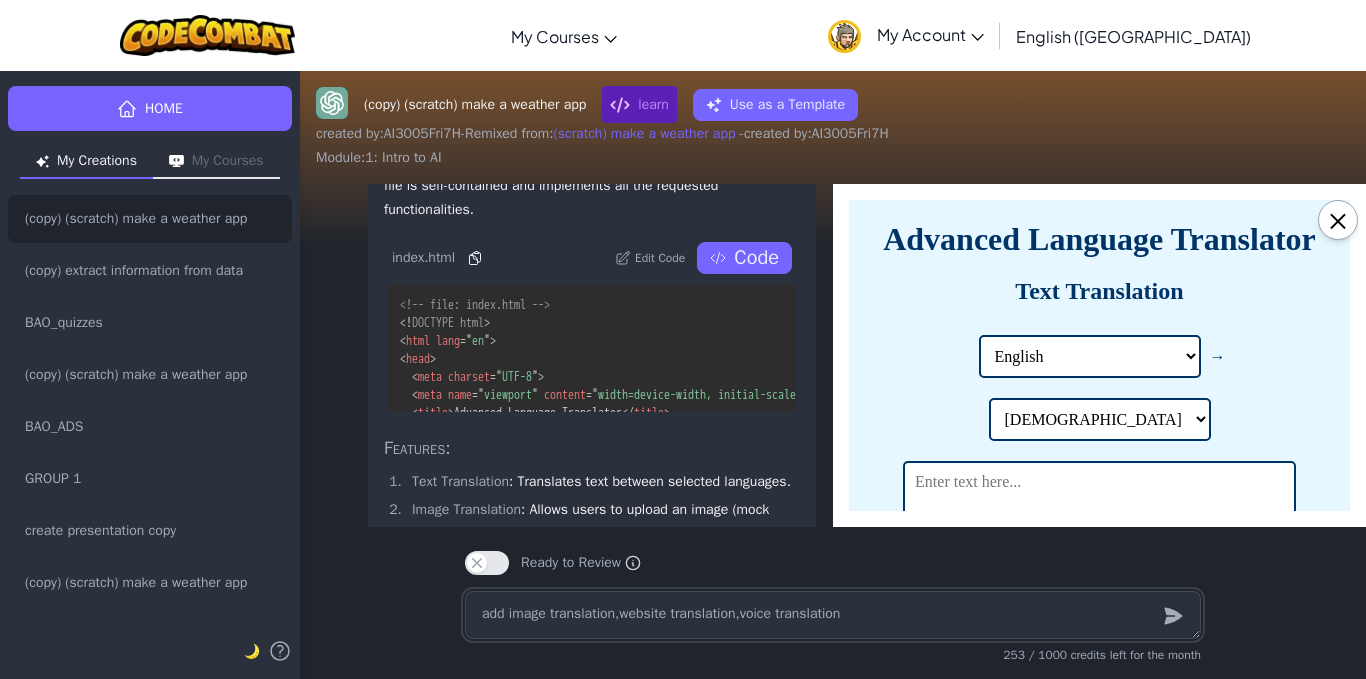 scroll, scrollTop: 0, scrollLeft: 0, axis: both 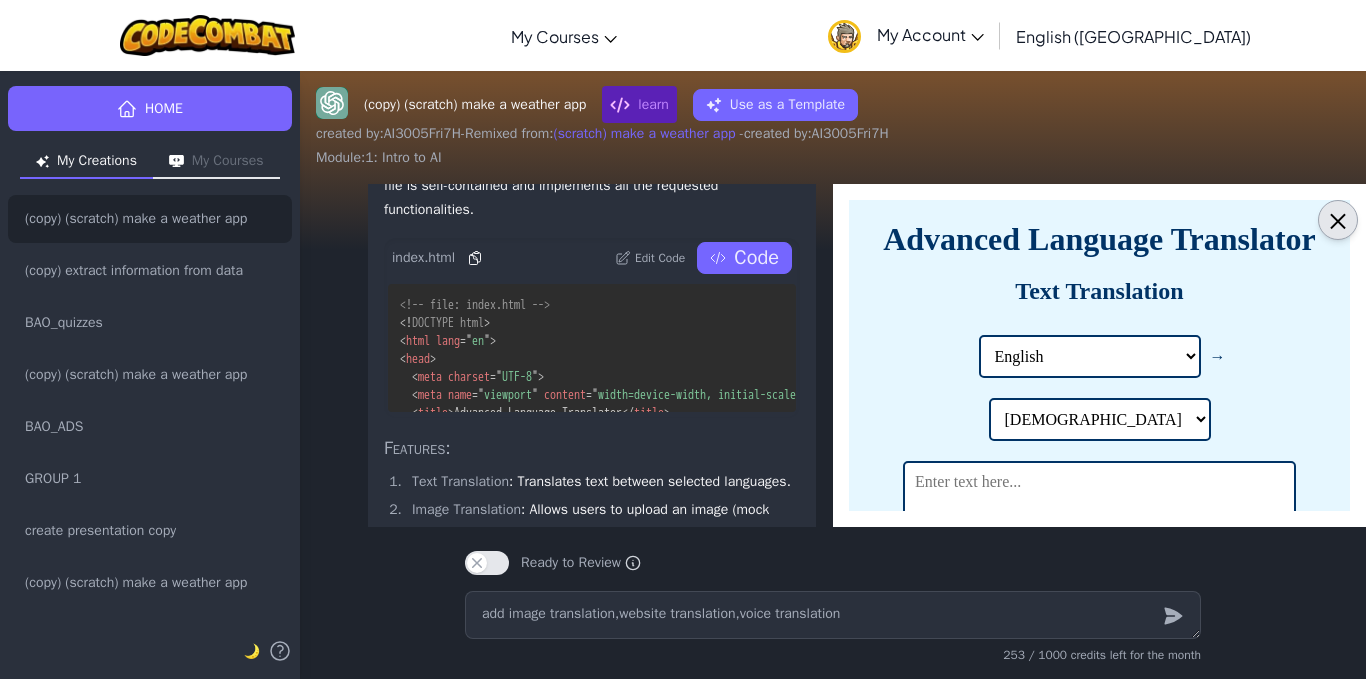 click on "×" at bounding box center (1338, 220) 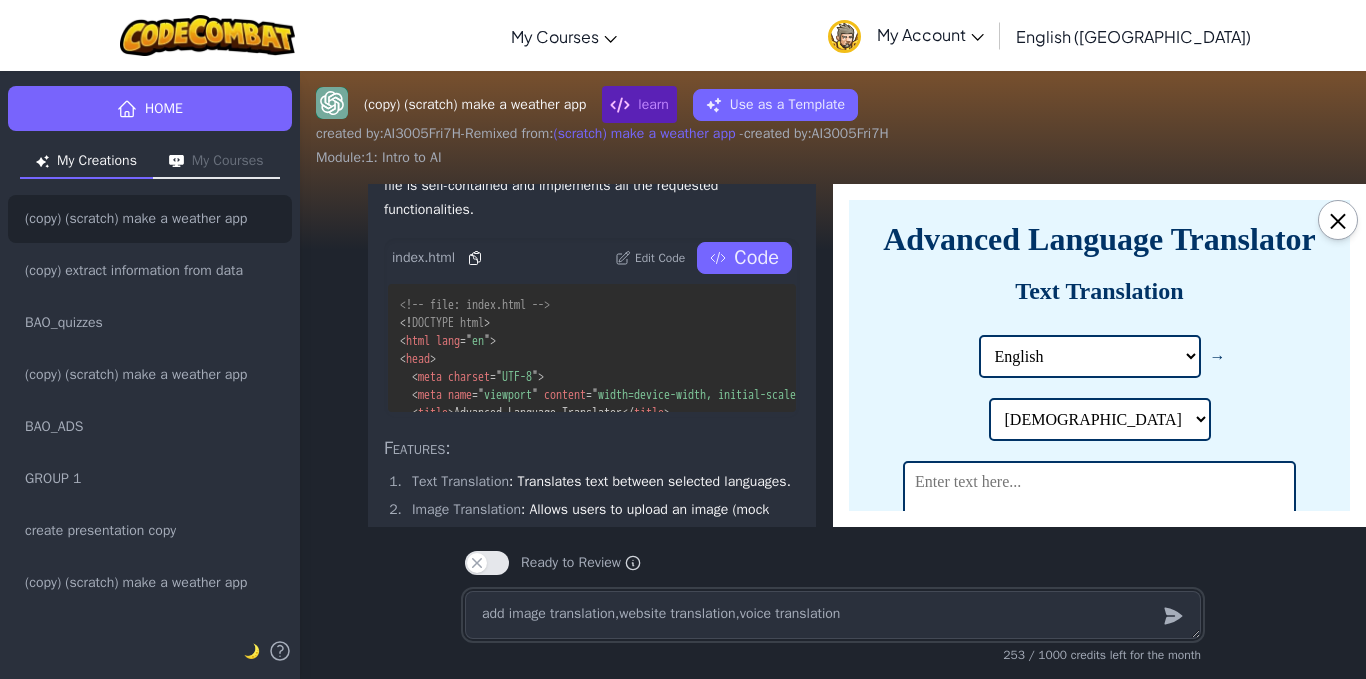 click on "add image translation,website translation,voice translation" at bounding box center [833, 615] 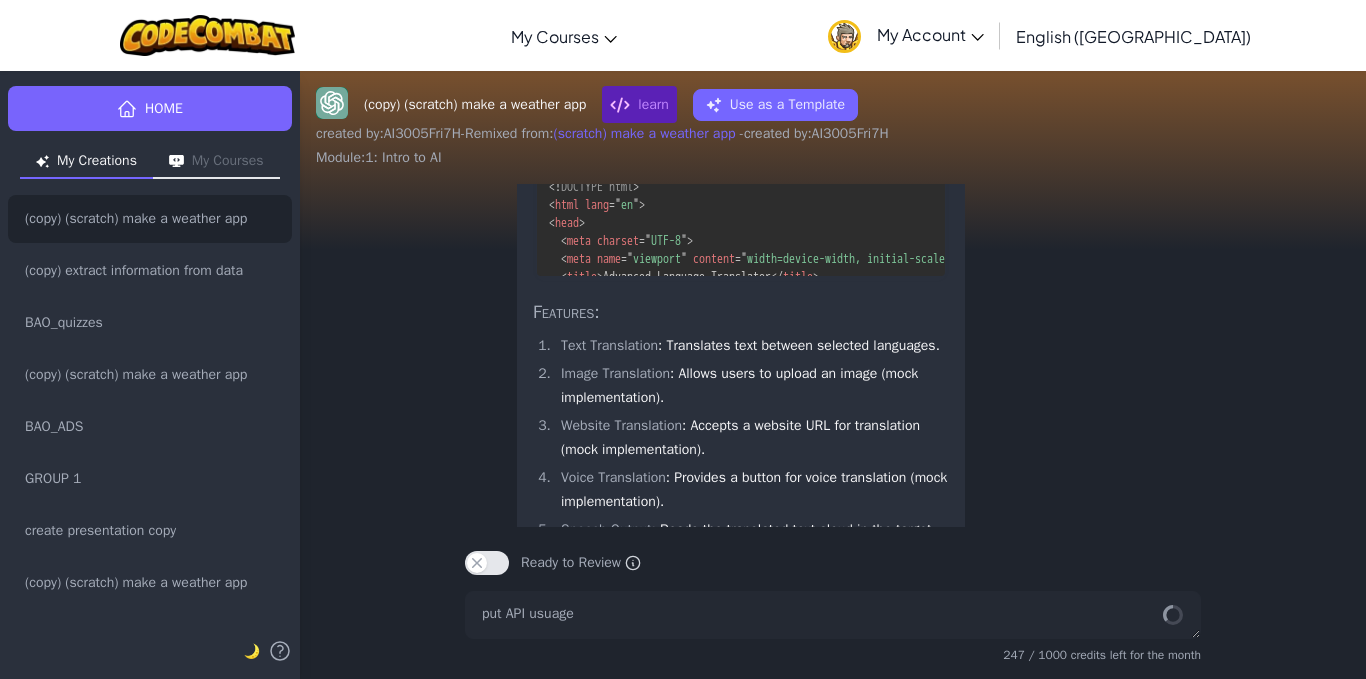 scroll, scrollTop: 1, scrollLeft: 0, axis: vertical 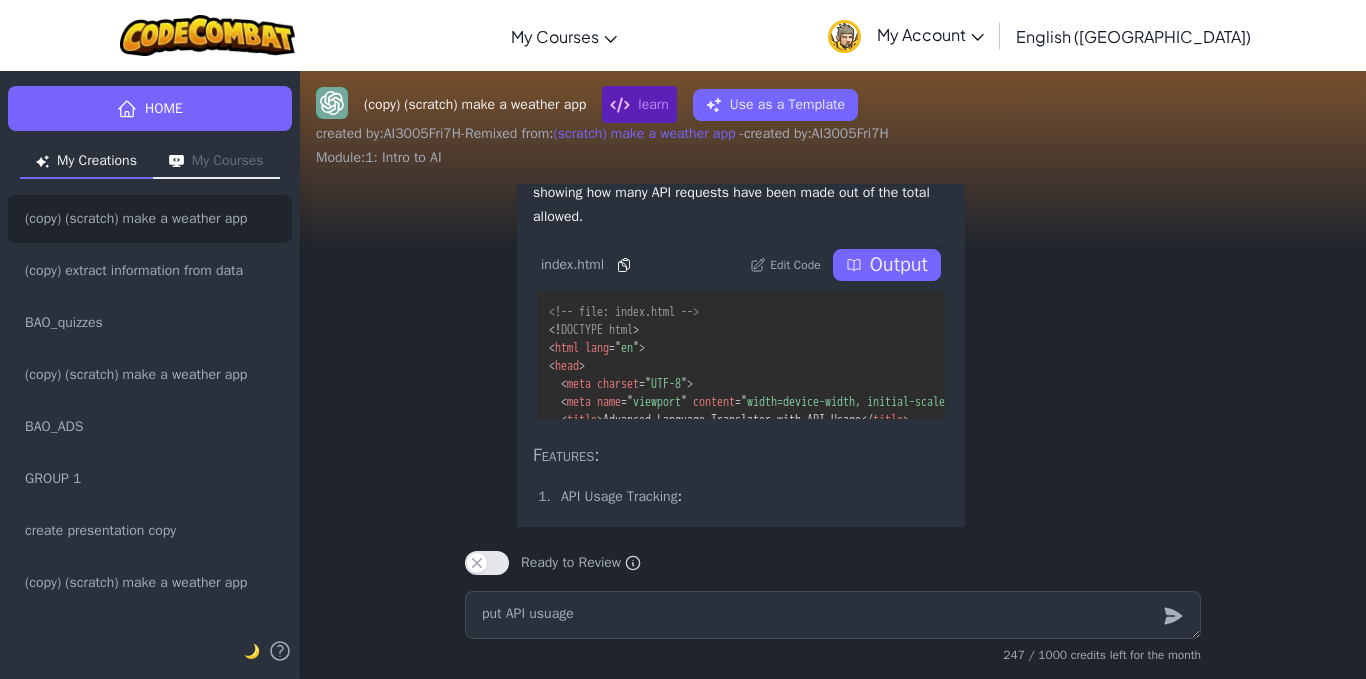 click on "Output" at bounding box center (887, 265) 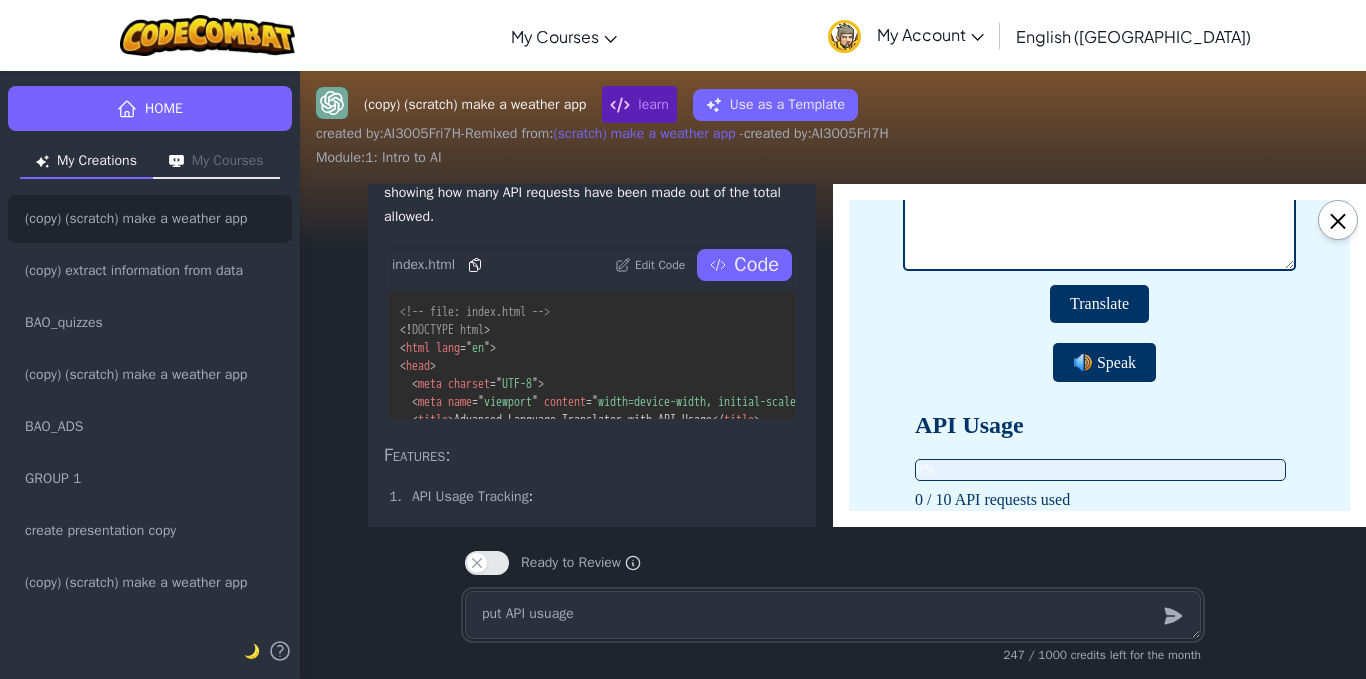 scroll, scrollTop: 361, scrollLeft: 0, axis: vertical 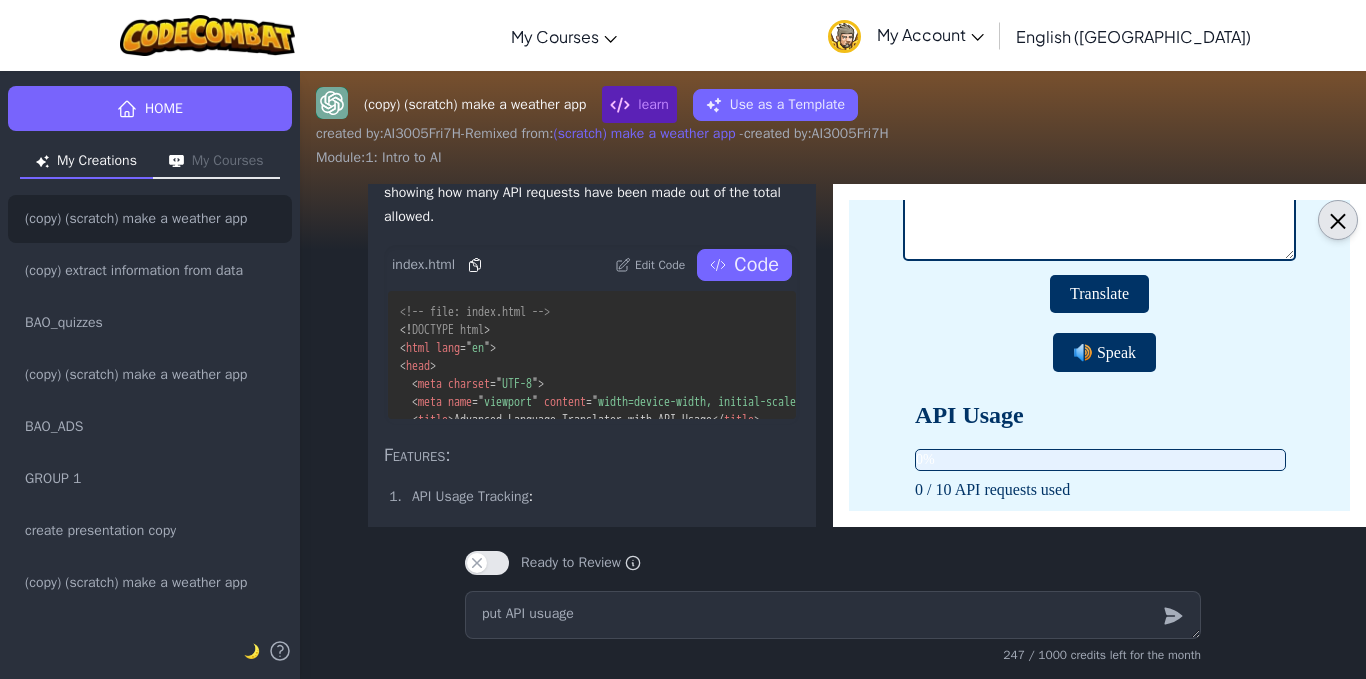 click on "×" at bounding box center (1338, 220) 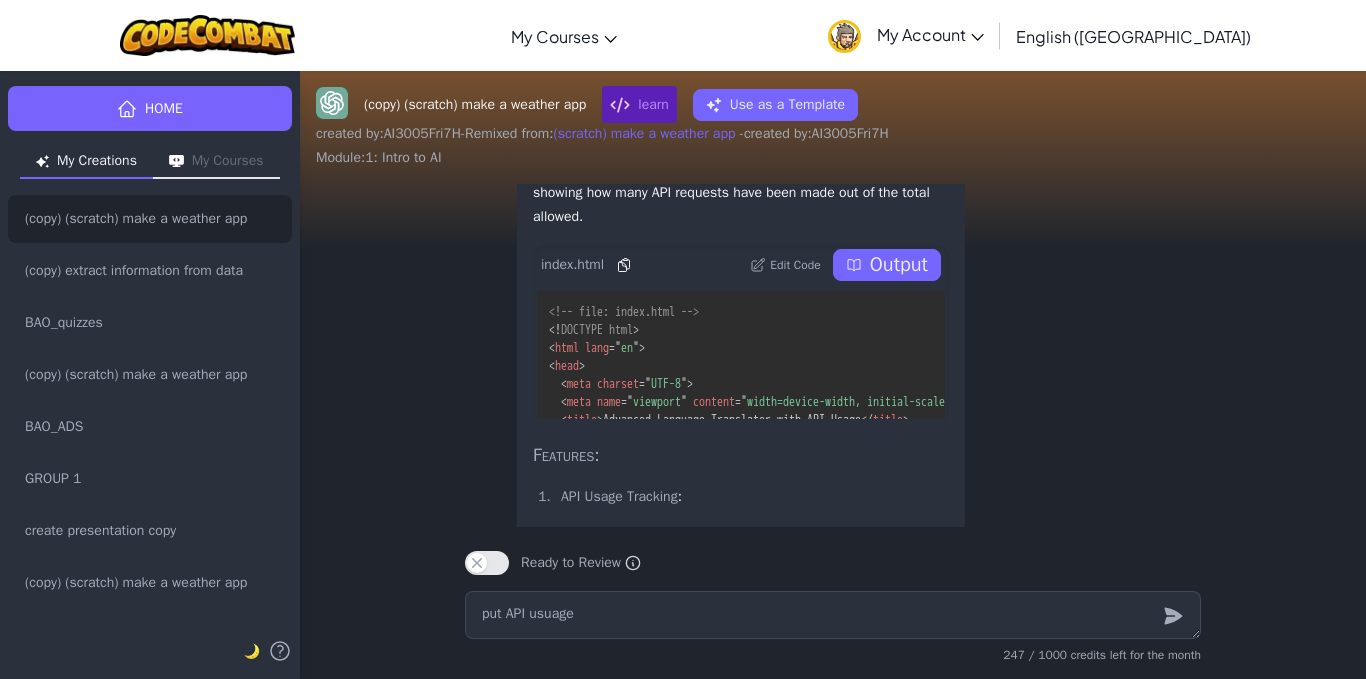 click on "Edit Code" at bounding box center (785, 265) 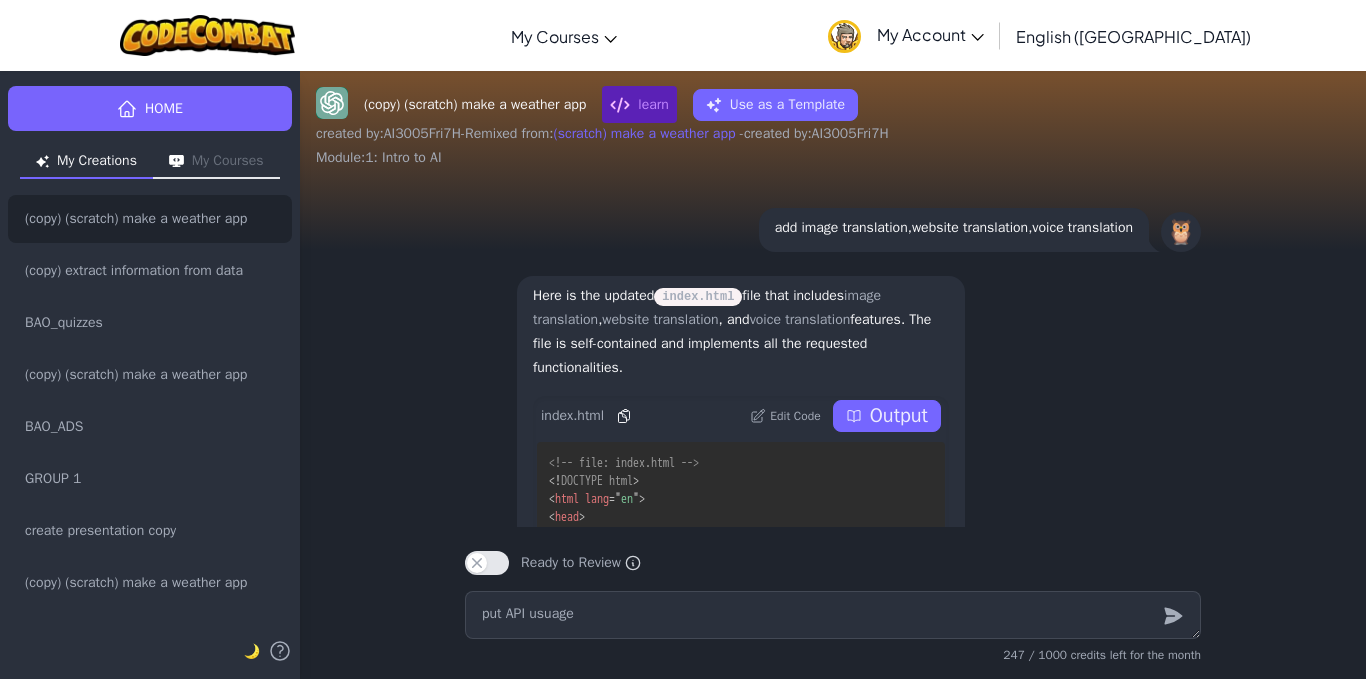 scroll, scrollTop: -1765, scrollLeft: 0, axis: vertical 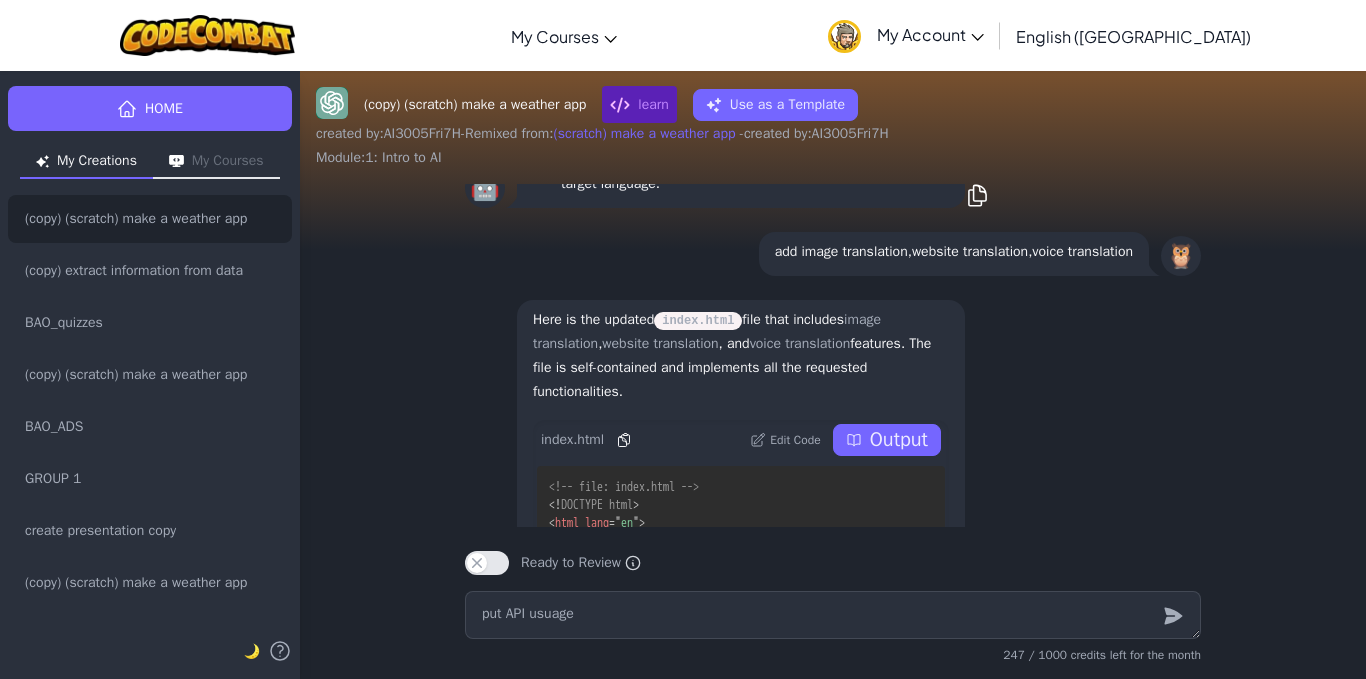 click on "Output" at bounding box center [899, 440] 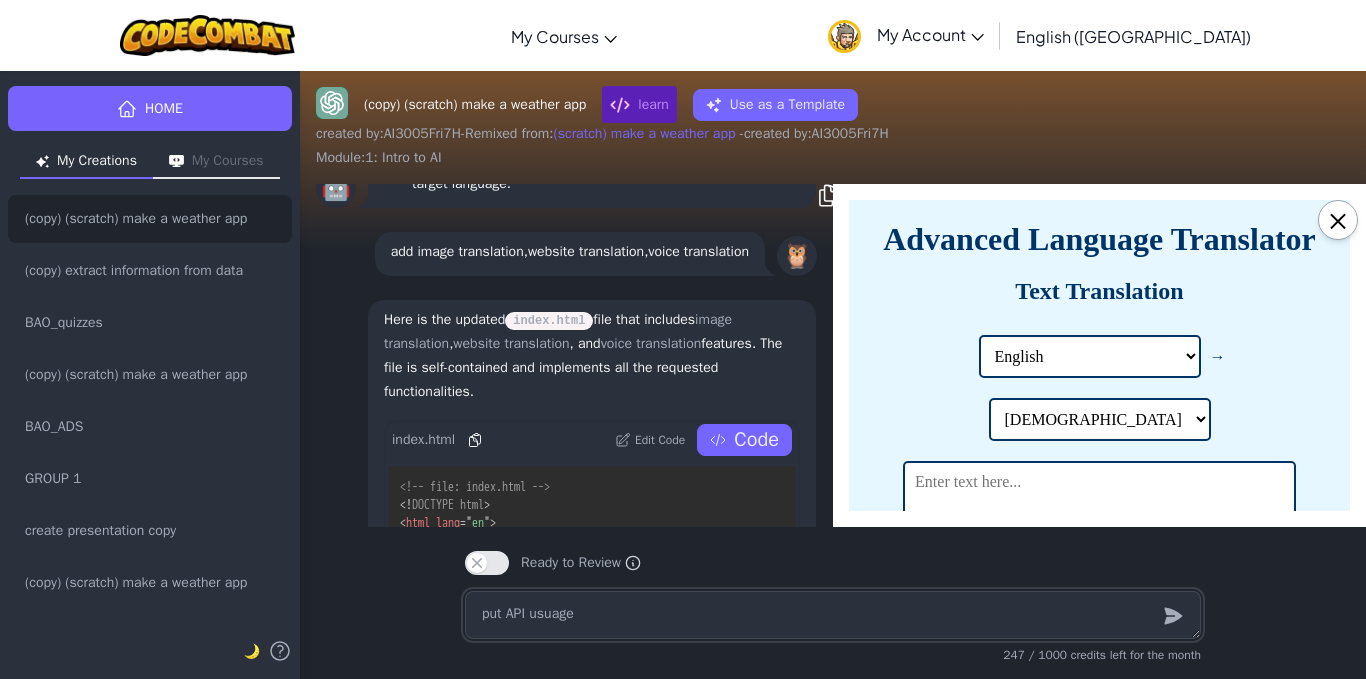 scroll, scrollTop: 599, scrollLeft: 0, axis: vertical 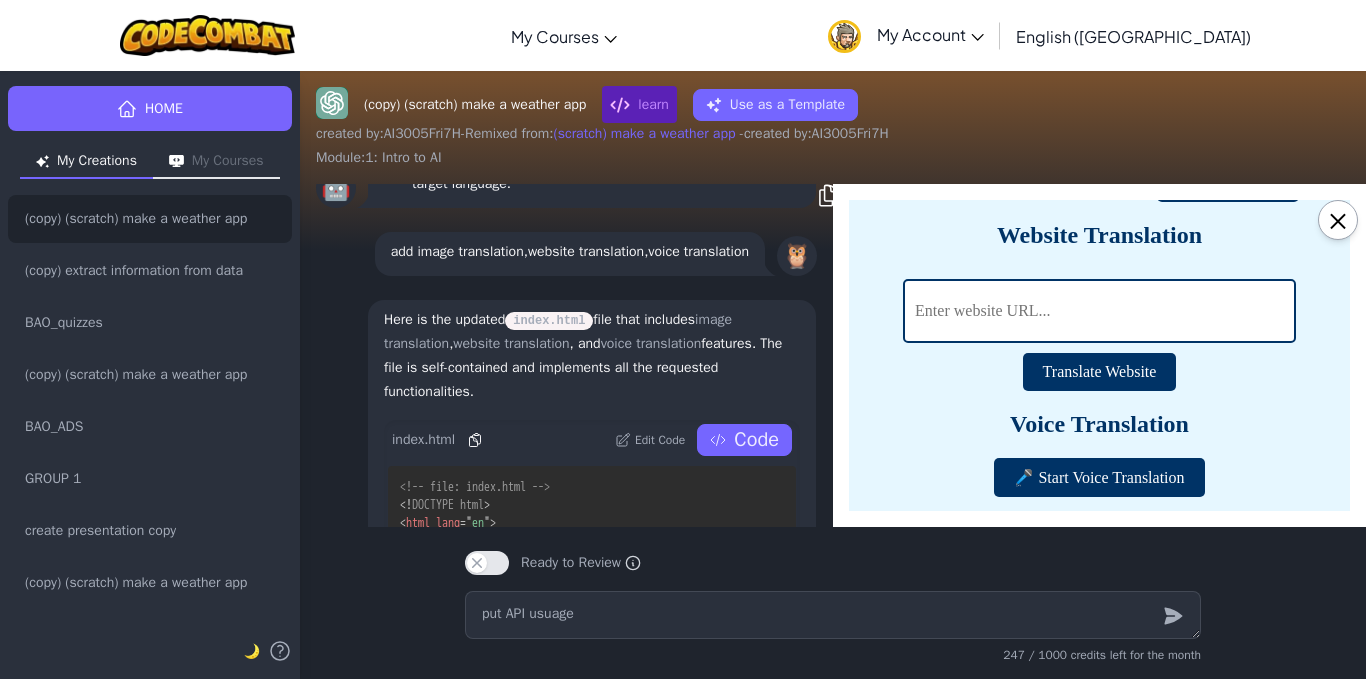 click on "Edit Code" at bounding box center [660, 440] 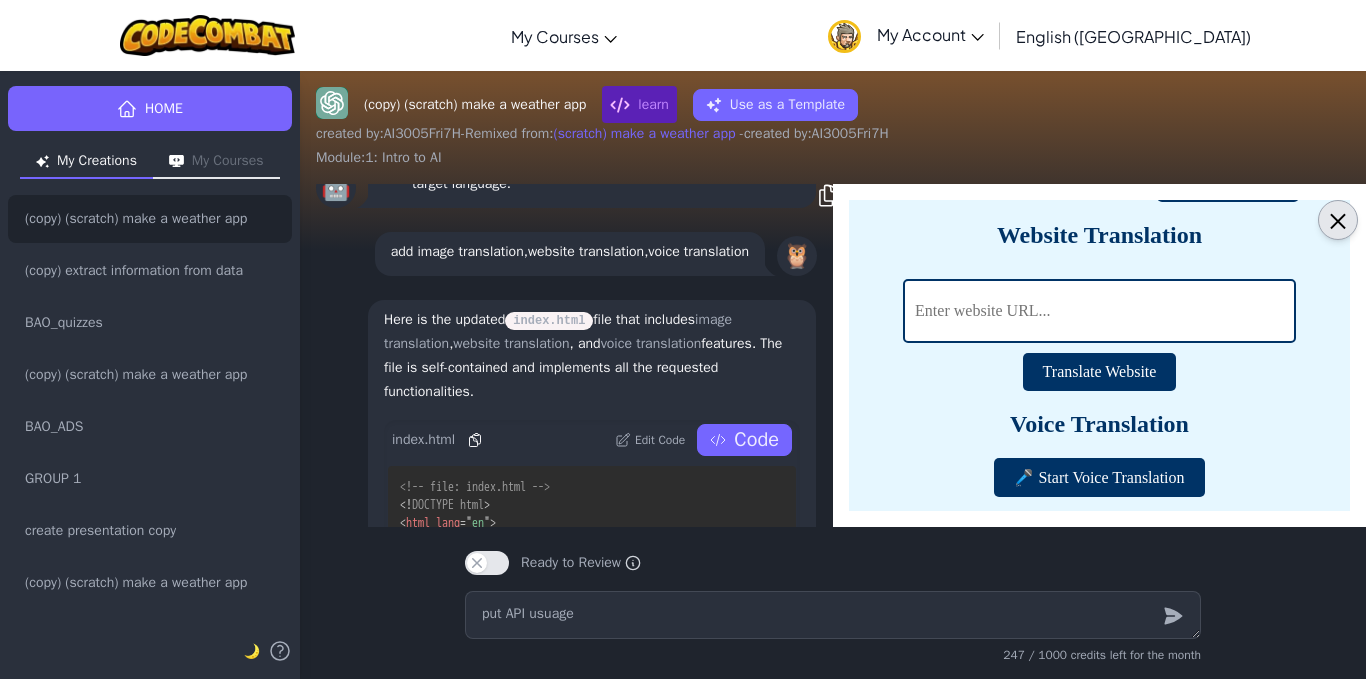 click on "×" at bounding box center (1338, 220) 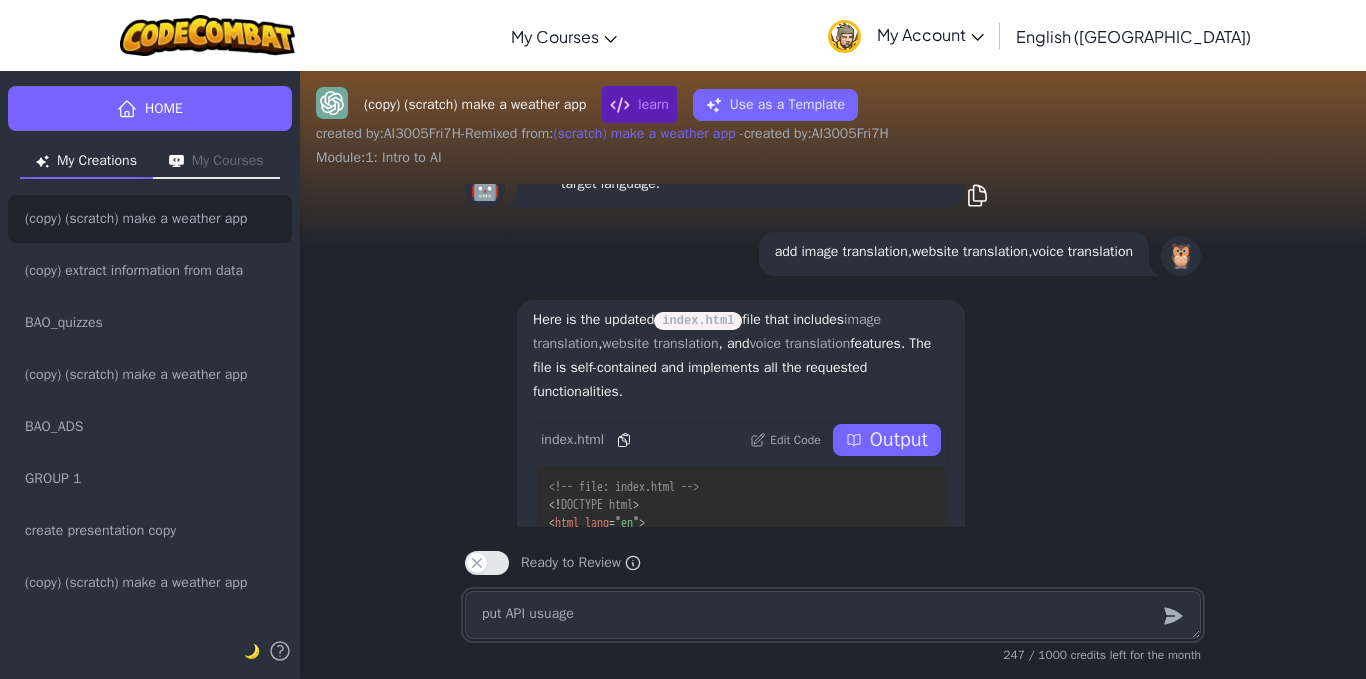 scroll, scrollTop: 1, scrollLeft: 0, axis: vertical 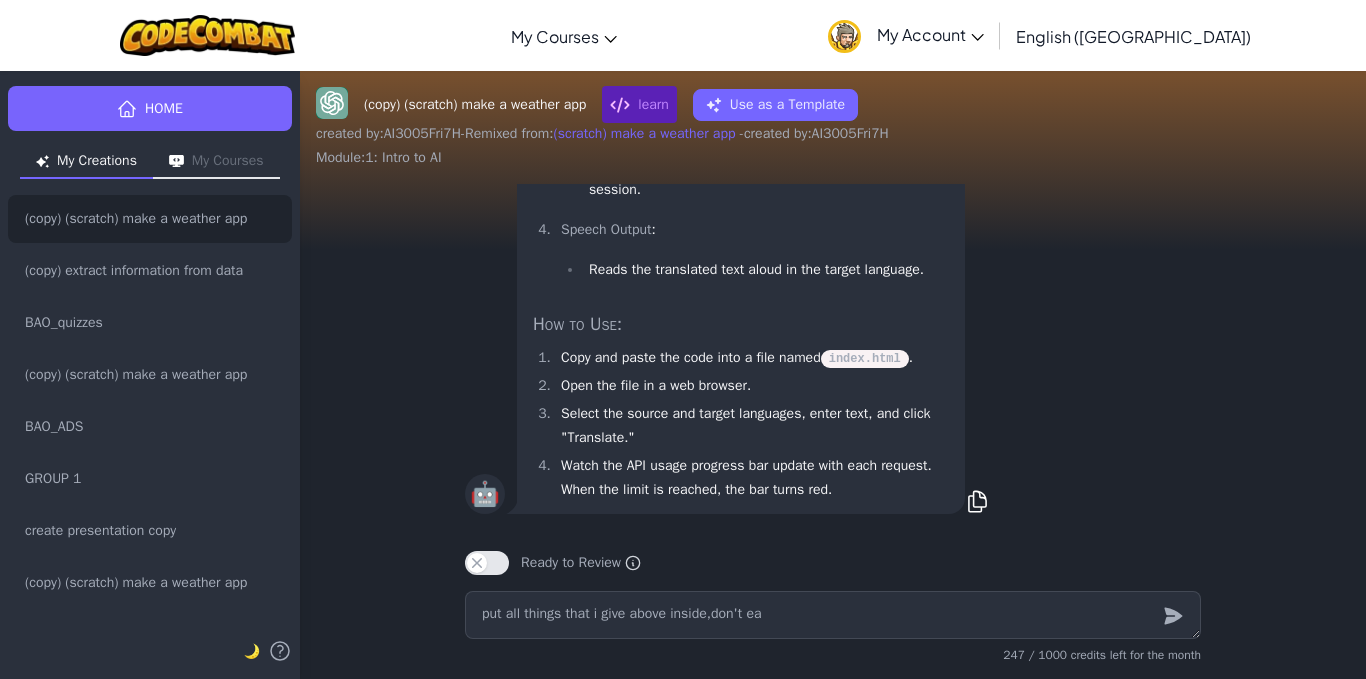 click on "🤖 Here is the updated  index.html  file with  API usage tracking  added. The API usage is displayed as a progress bar and a percentage, showing how many API requests have been made out of the total allowed. index.html Edit Code Output <!-- file: index.html -->
<! DOCTYPE   html >
< html   lang = " en " >
< head >
< meta   charset = " UTF-8 " >
< meta   name = " viewport "   content = " width=device-width, initial-scale=1.0 " >
< title > Advanced Language Translator with API Usage </ title >
< style >
body   {
font-family :   "Times New Roman" ,  Times ,  serif ;
text-align :  center ;
margin :   20 px ;
background-color :   #e6f7ff ;   /* Light blue background */
color :   #003366 ;   /* Dark blue text */
}
h1   {
color :   #003366 ;   /* Dark blue */
margin-bottom :   20 px ;
}
textarea ,  input [ type = "url" ]   {
width :   80 % ;
height :   100 px ;
:" at bounding box center (833, -22) 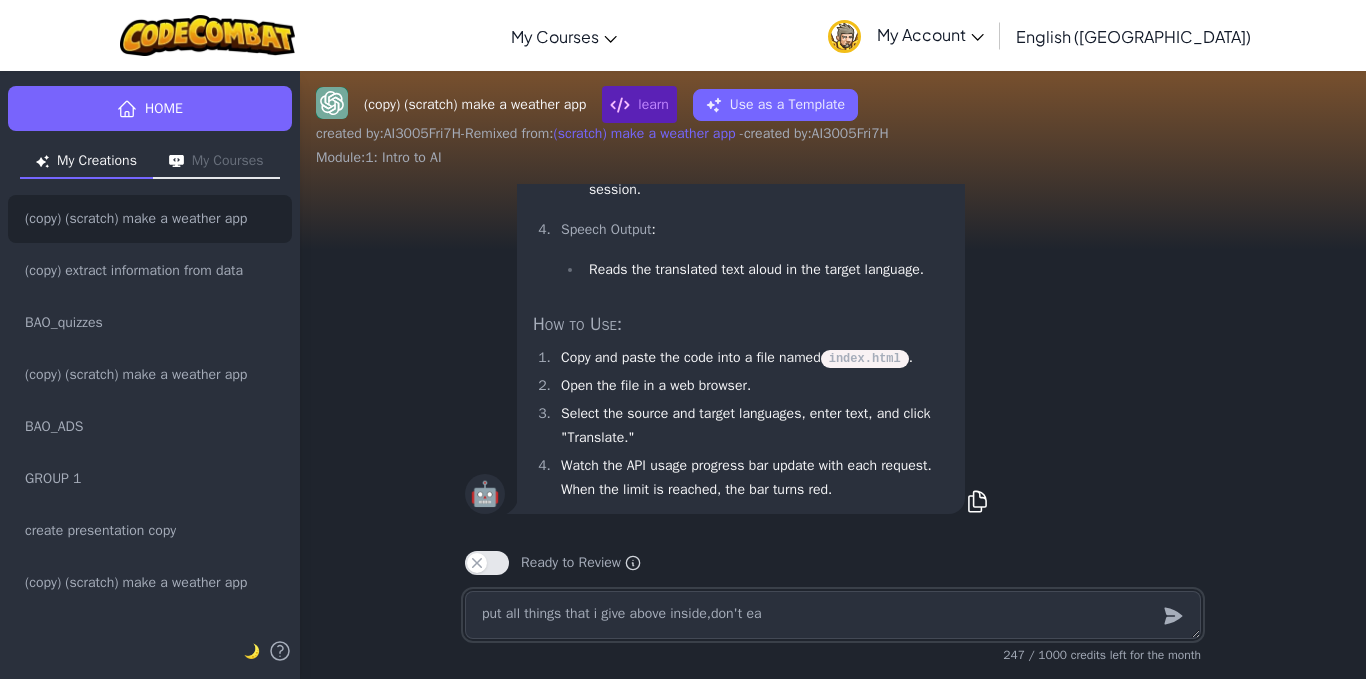 click on "put all things that i give above inside,don't ea" at bounding box center (833, 615) 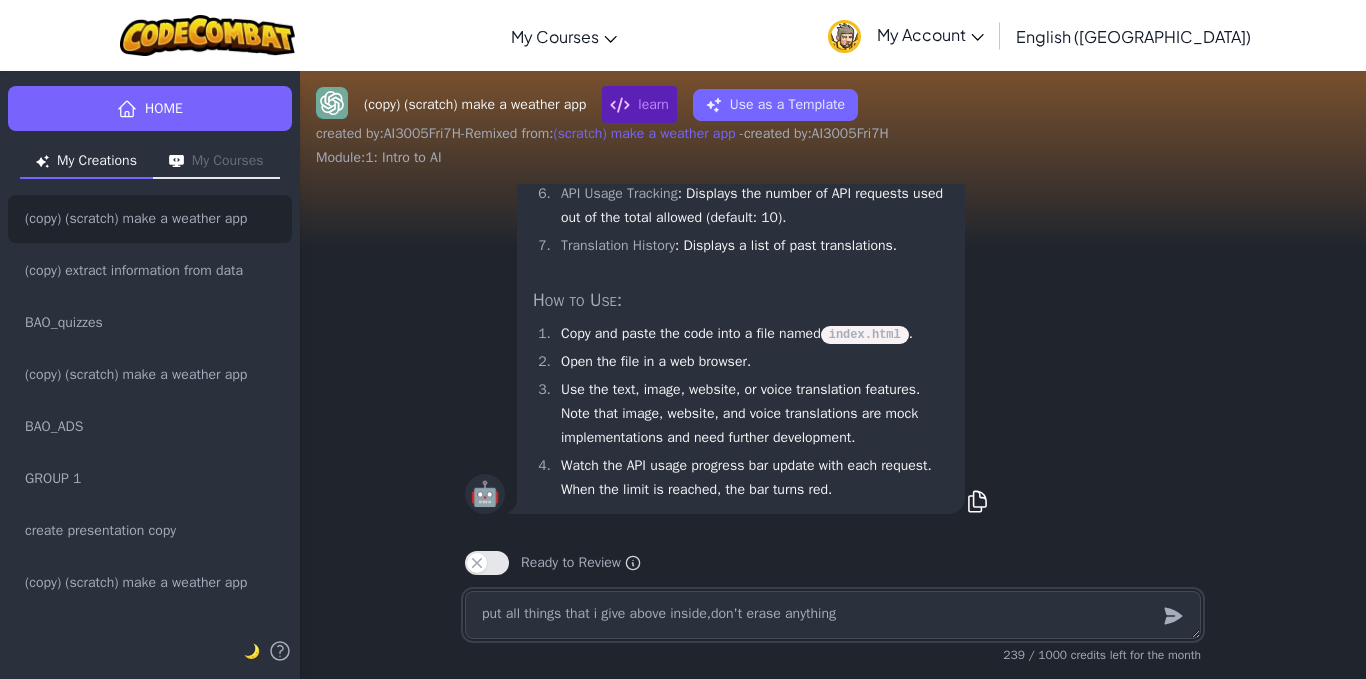 click on "put all things that i give above inside,don't erase anything" at bounding box center [833, 615] 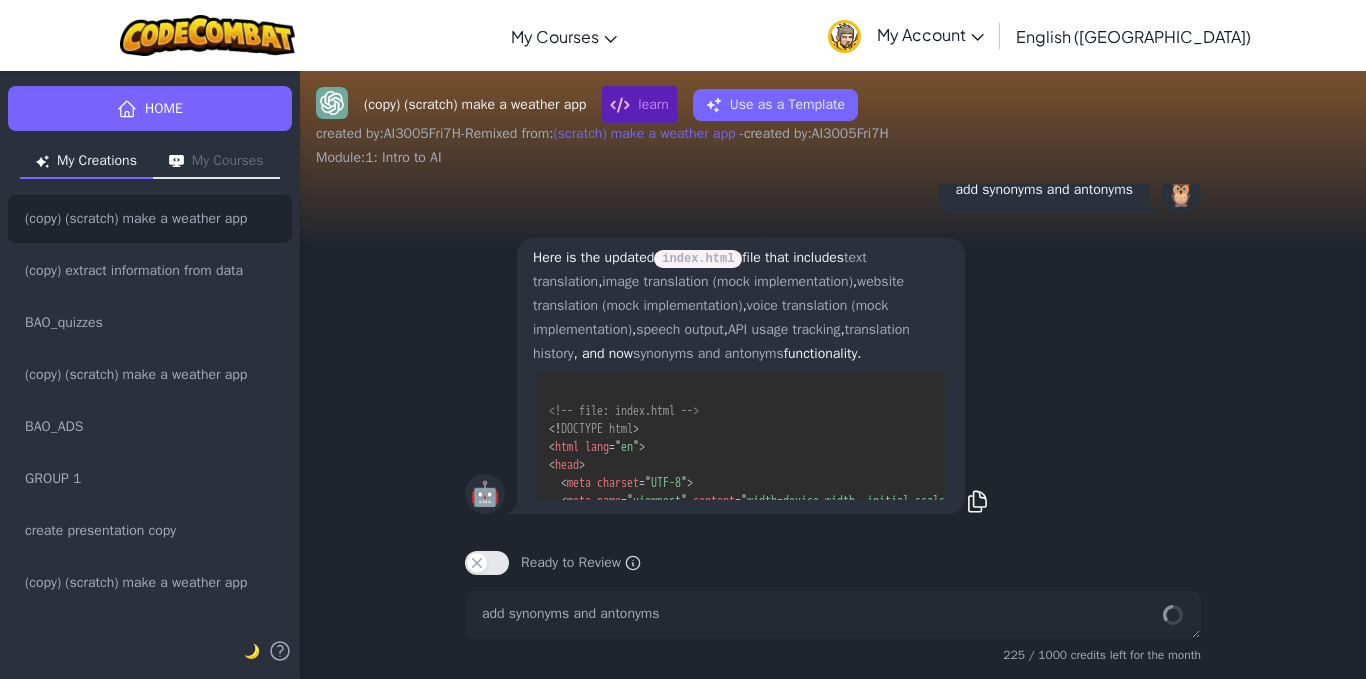 scroll, scrollTop: 2521, scrollLeft: 0, axis: vertical 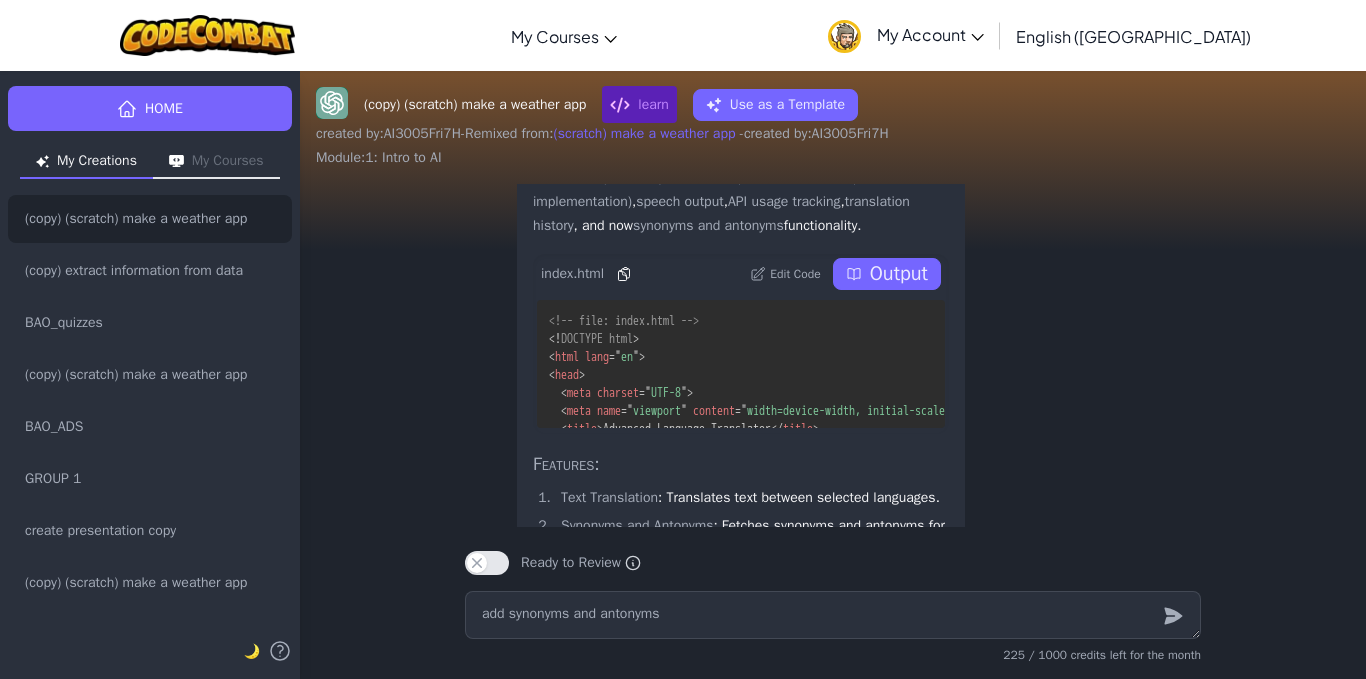 click on "Output" at bounding box center [899, 274] 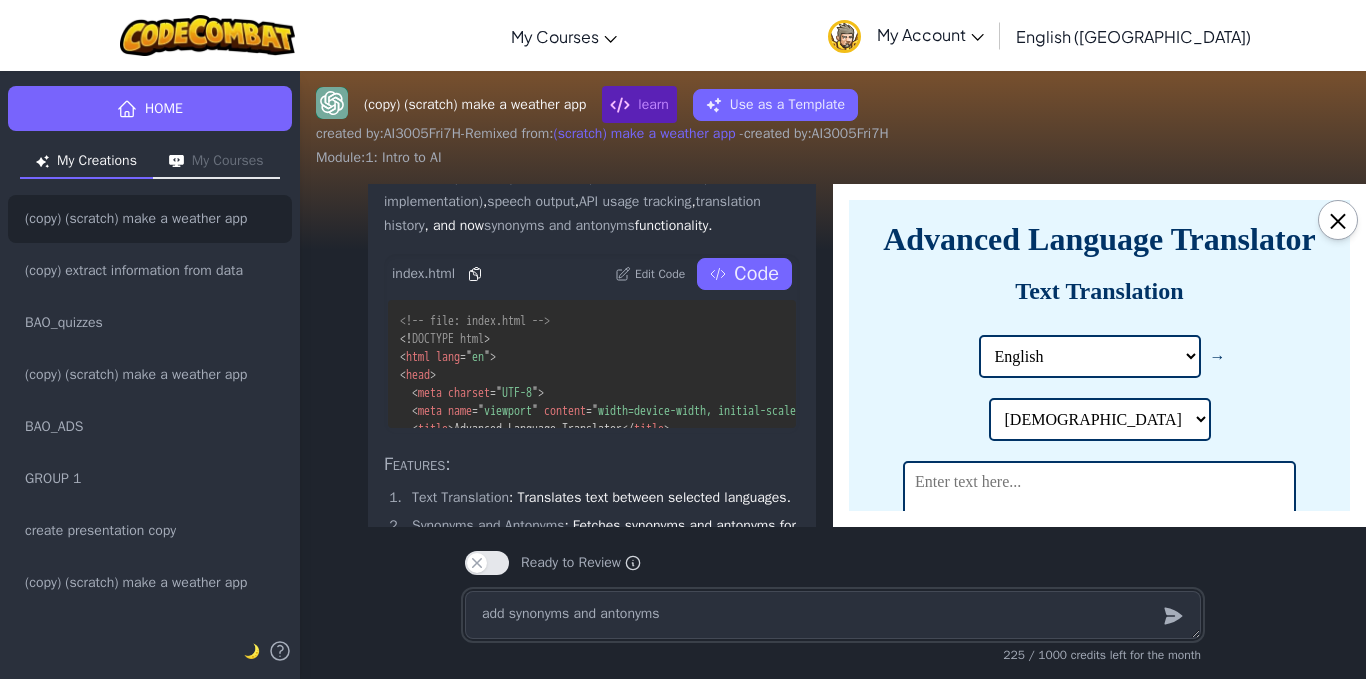 scroll, scrollTop: 534, scrollLeft: 0, axis: vertical 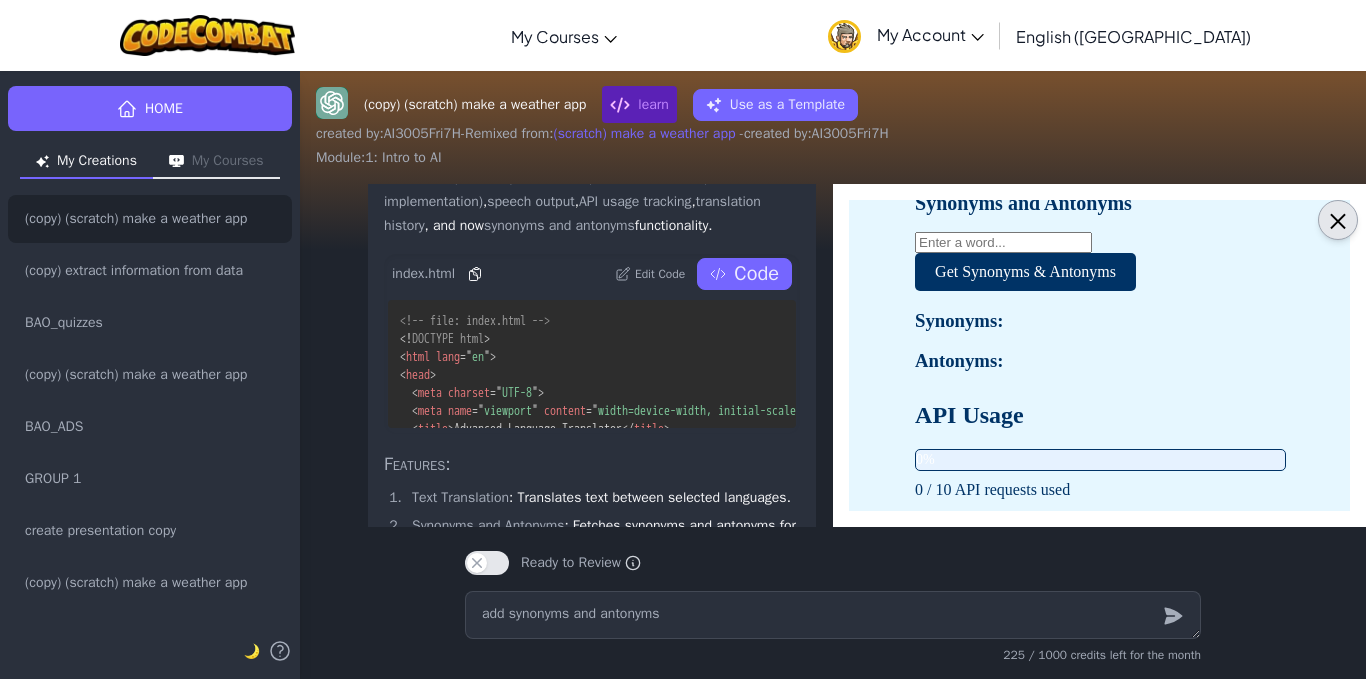 click on "×" at bounding box center (1338, 220) 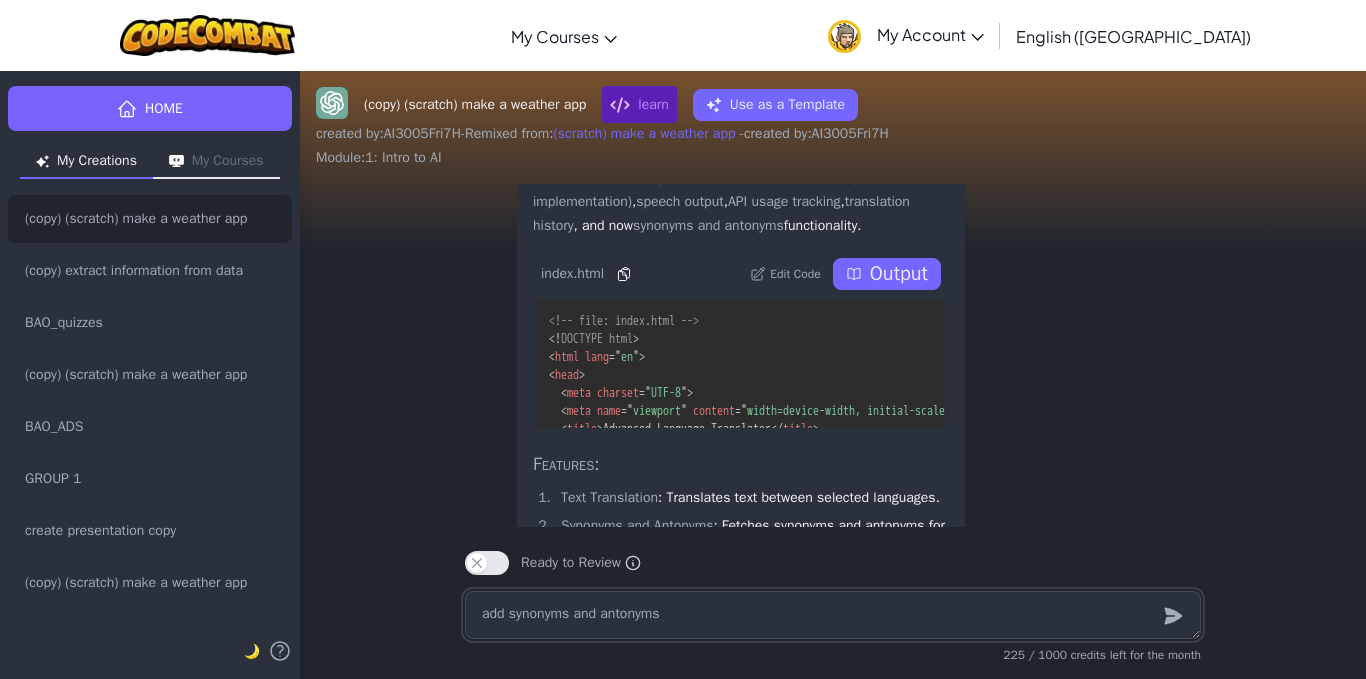 click on "add synonyms and antonyms" at bounding box center [833, 615] 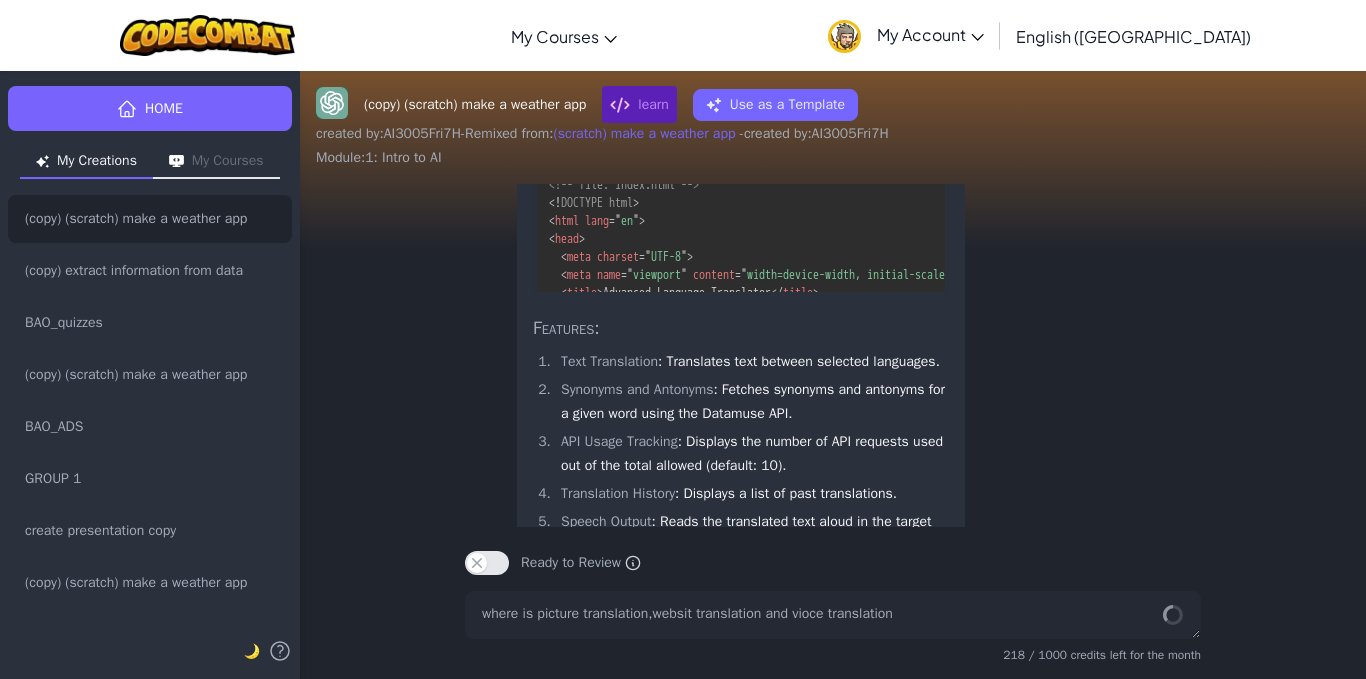 scroll, scrollTop: 1, scrollLeft: 0, axis: vertical 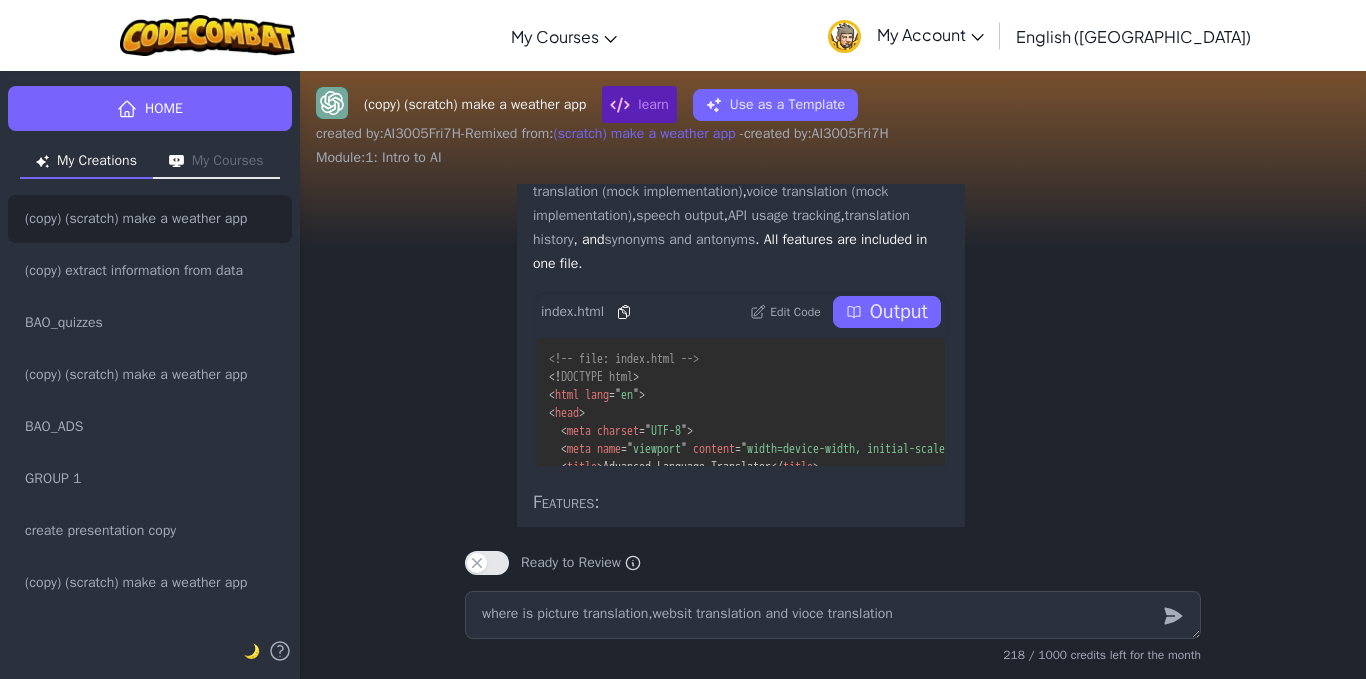 click on "Output" at bounding box center [899, 312] 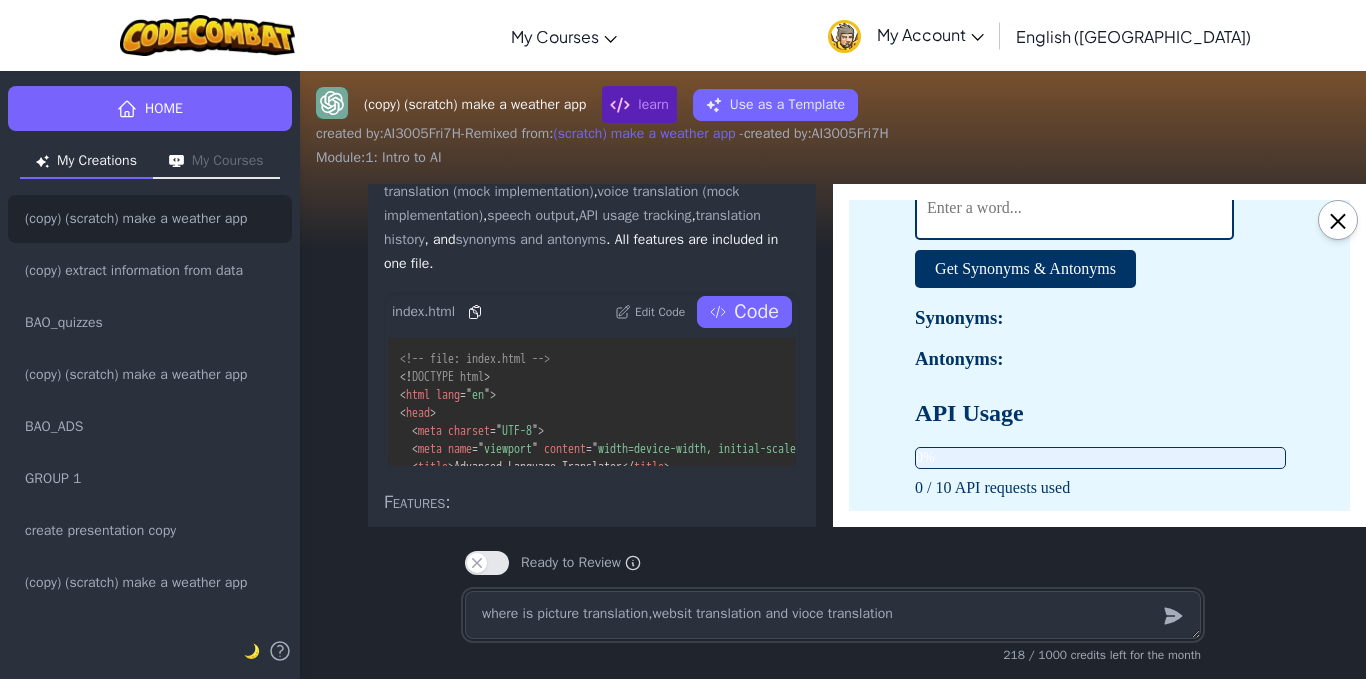 scroll, scrollTop: 455, scrollLeft: 0, axis: vertical 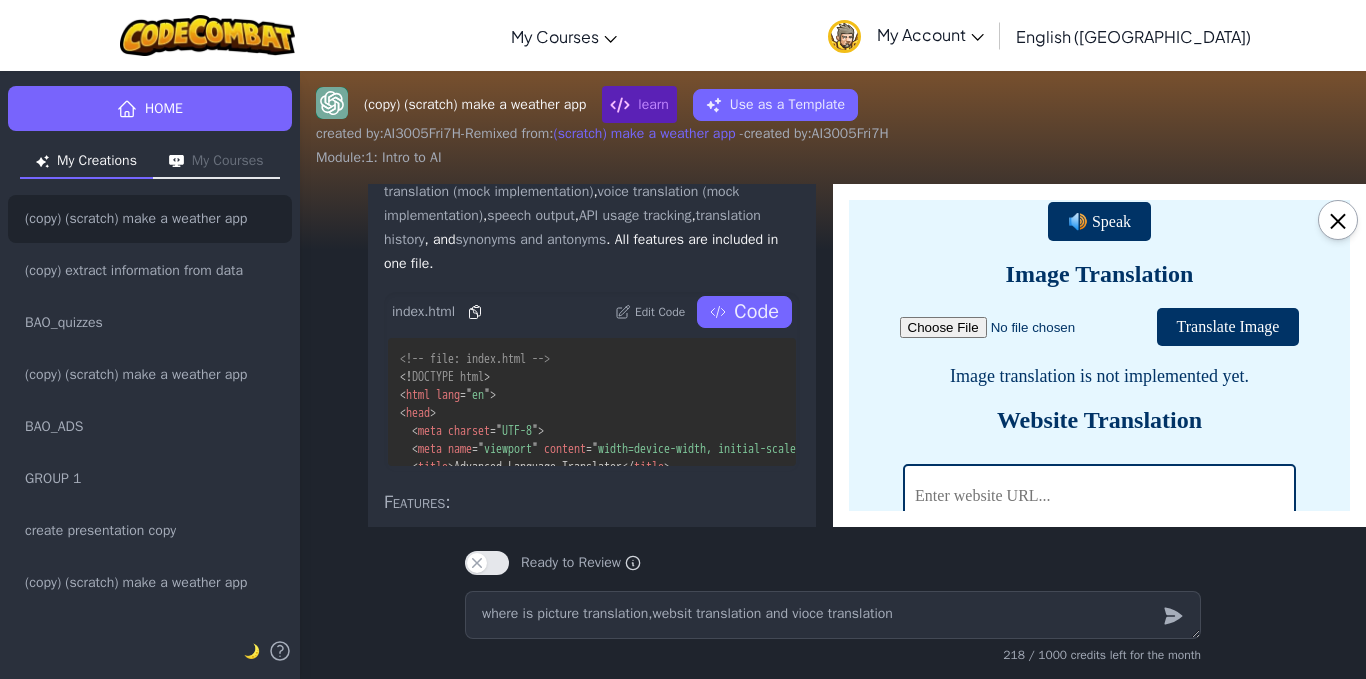 click on "×" at bounding box center (1338, 220) 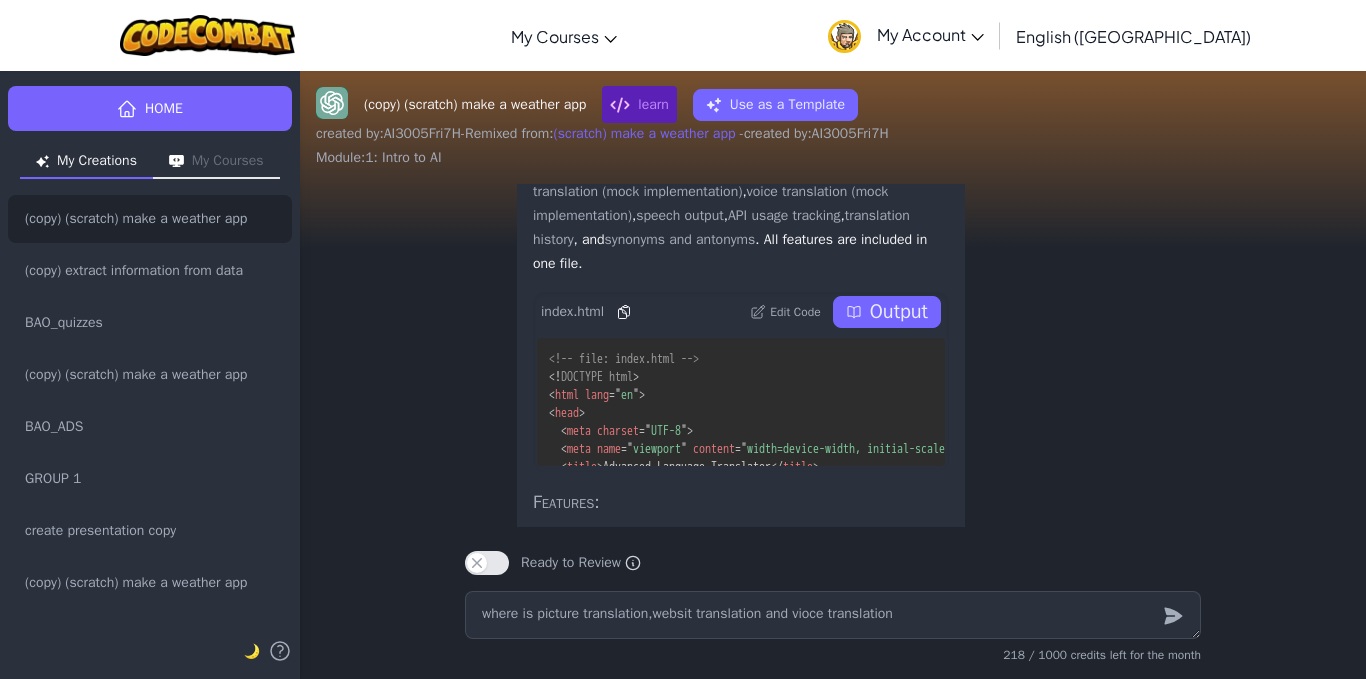 scroll, scrollTop: 1, scrollLeft: 0, axis: vertical 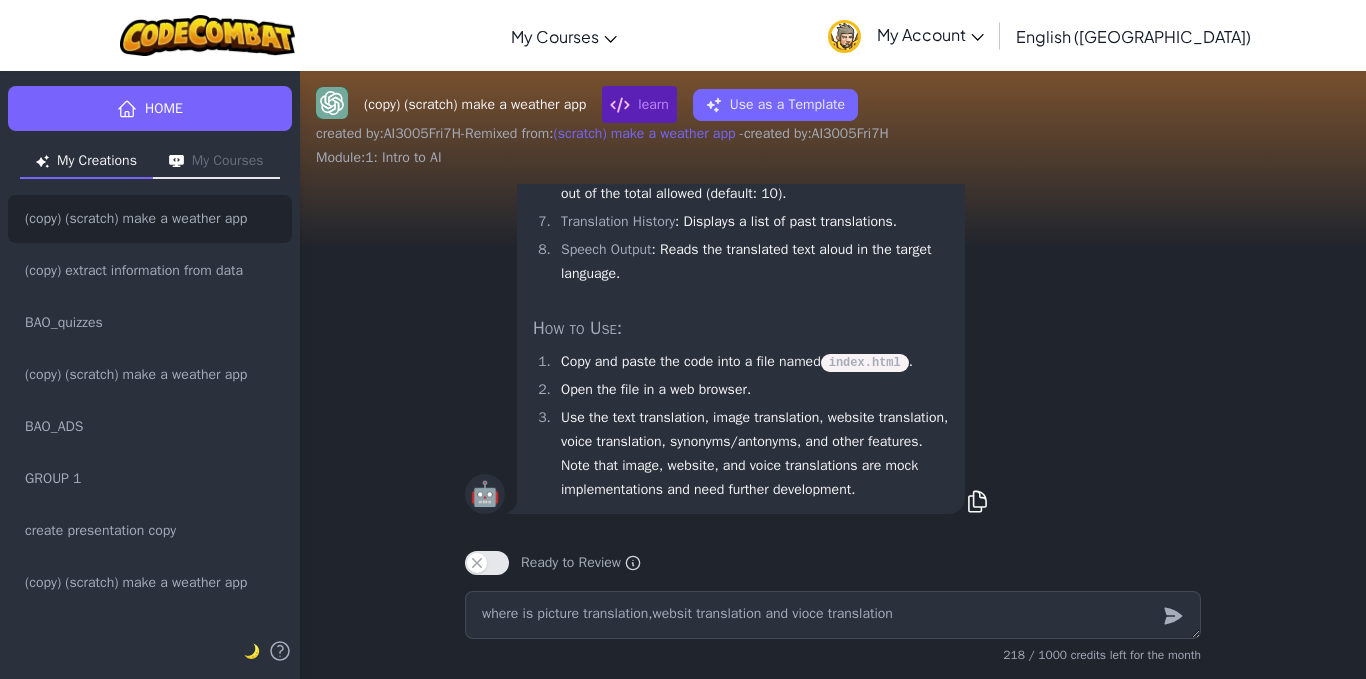 drag, startPoint x: 1175, startPoint y: 411, endPoint x: 1132, endPoint y: 299, distance: 119.97083 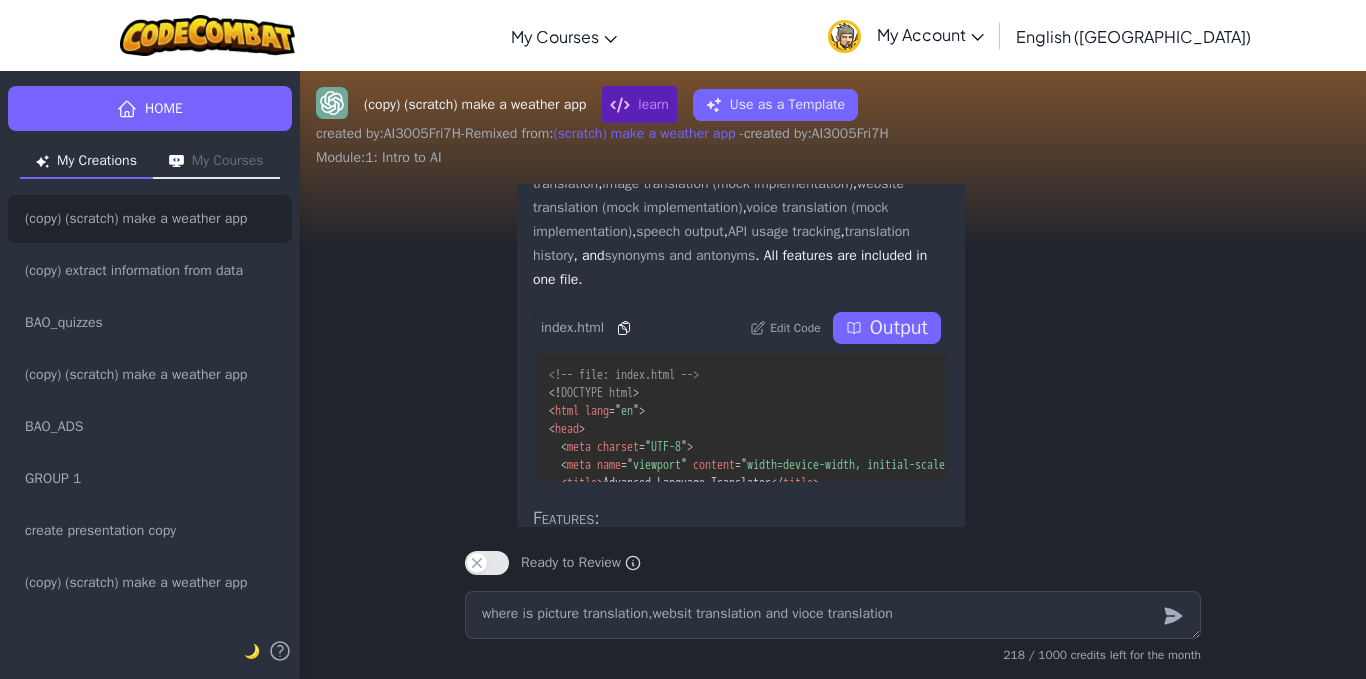 scroll, scrollTop: -658, scrollLeft: 0, axis: vertical 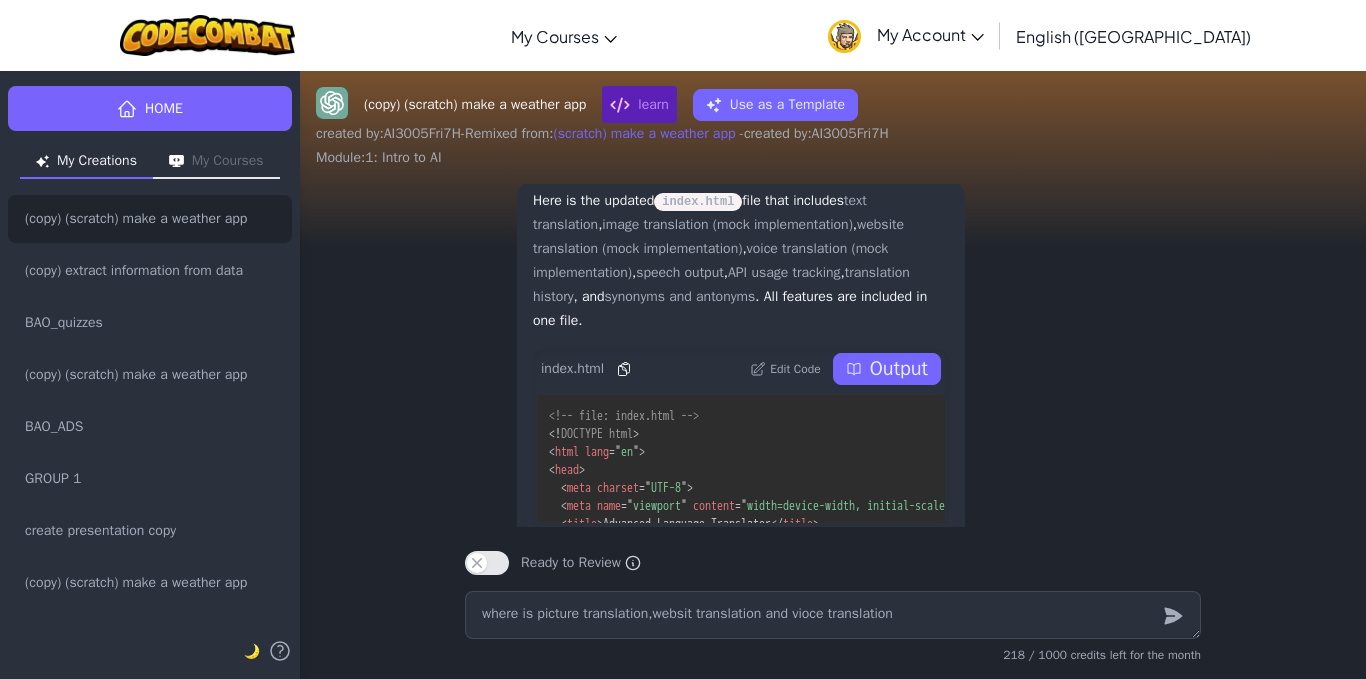 click on "Edit Code" at bounding box center [795, 369] 